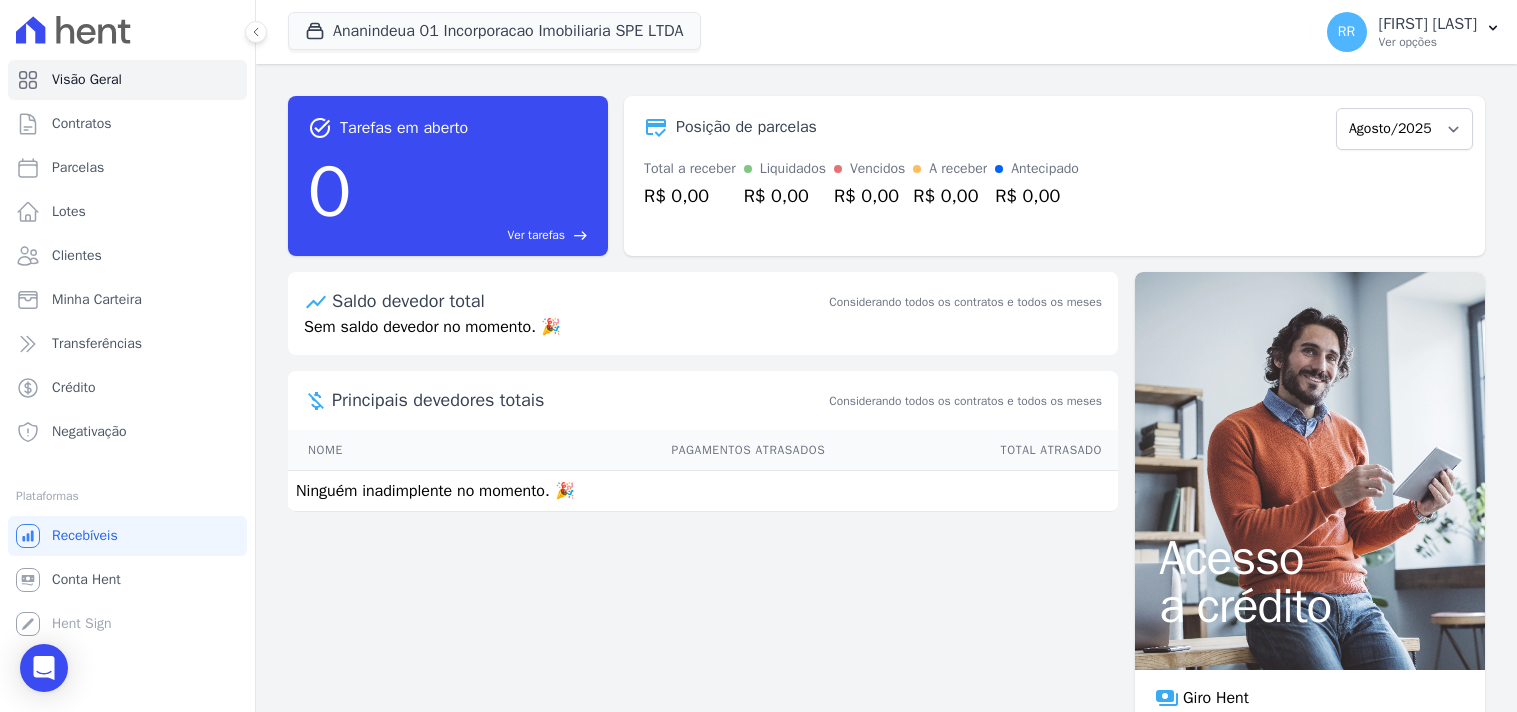 scroll, scrollTop: 0, scrollLeft: 0, axis: both 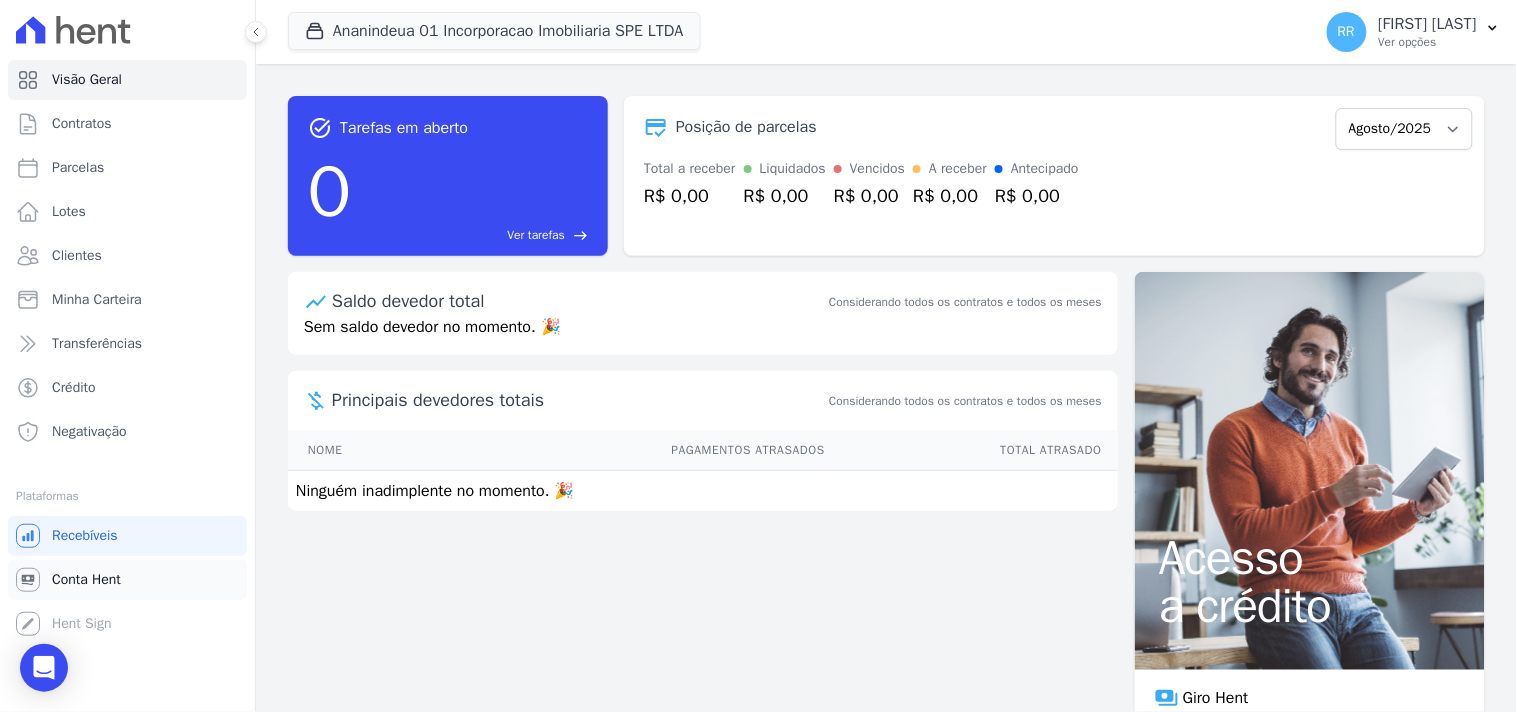 click on "Conta Hent" at bounding box center (86, 580) 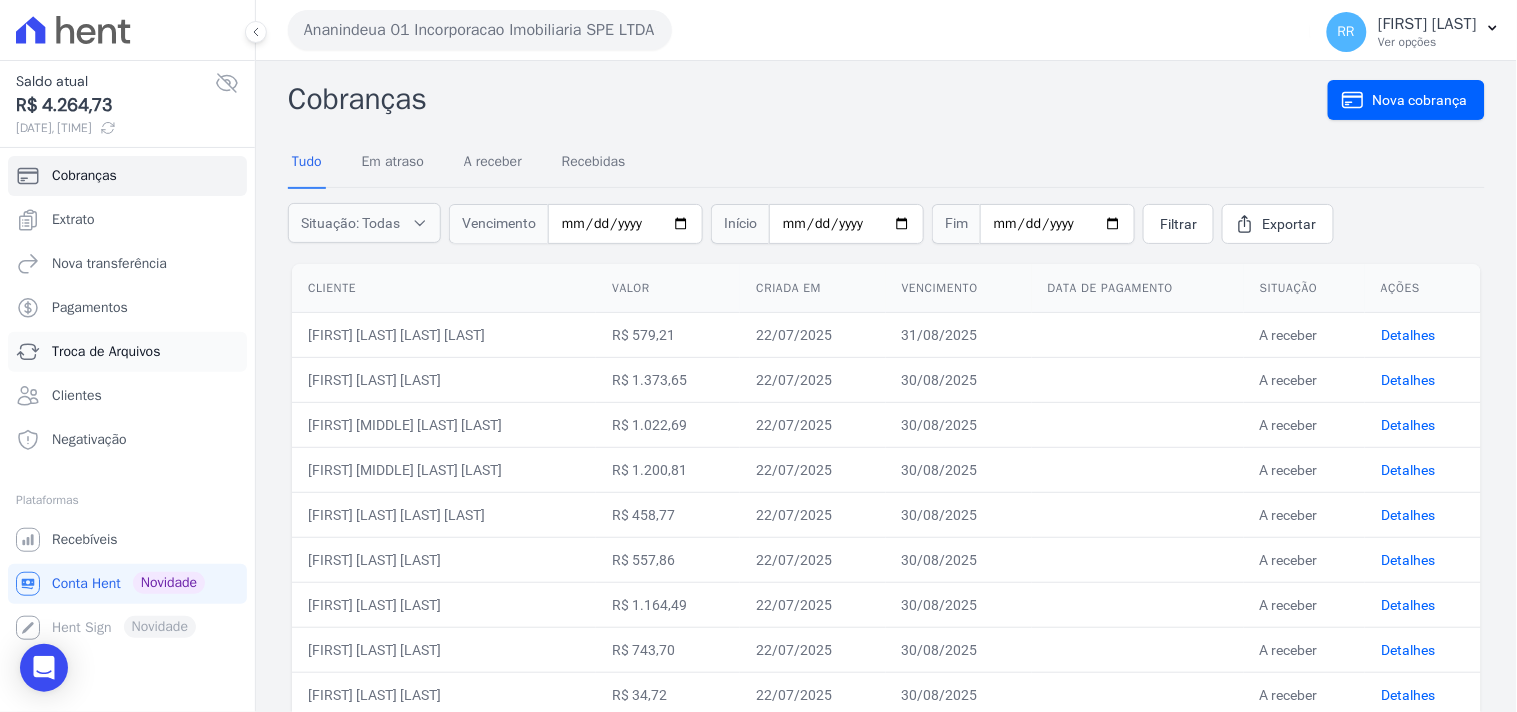 click on "Troca de Arquivos" at bounding box center (106, 352) 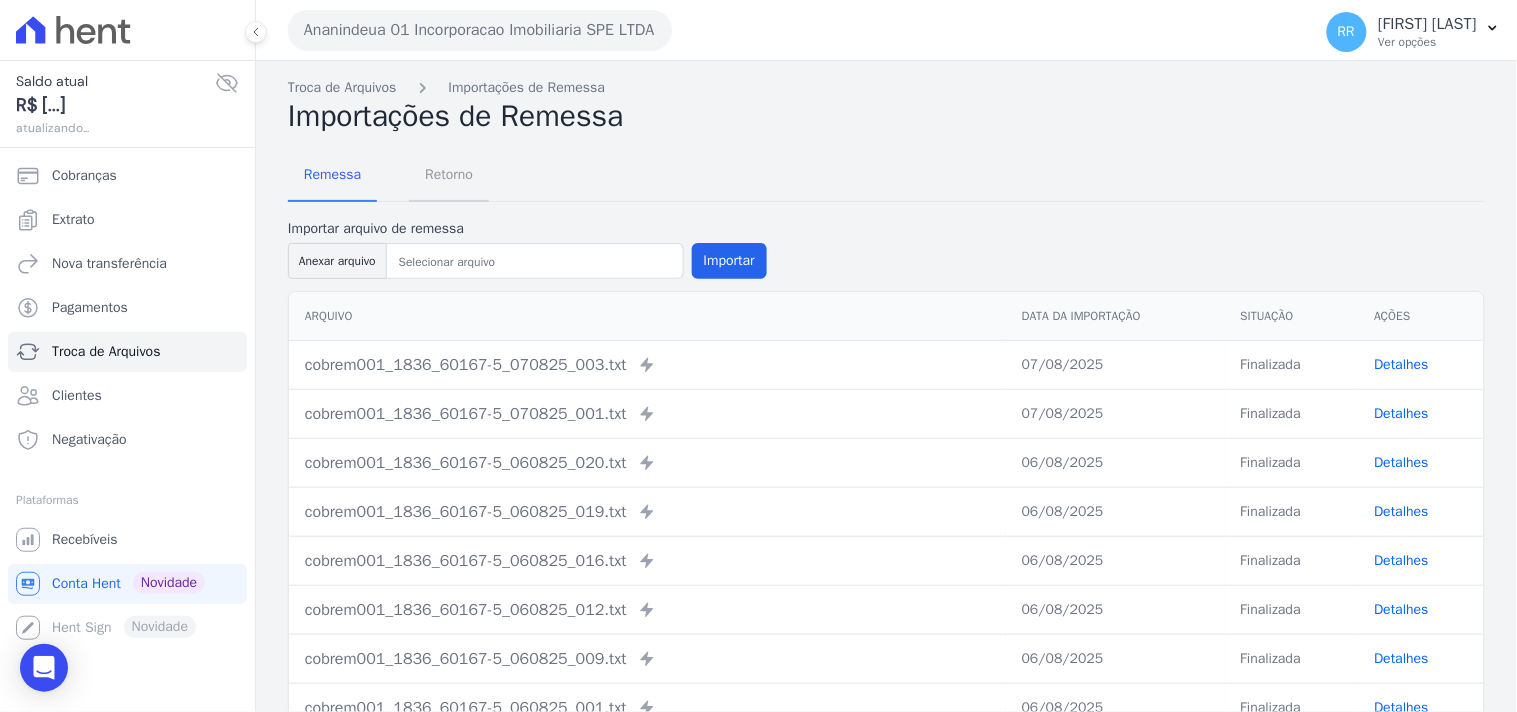 click on "Retorno" at bounding box center [449, 174] 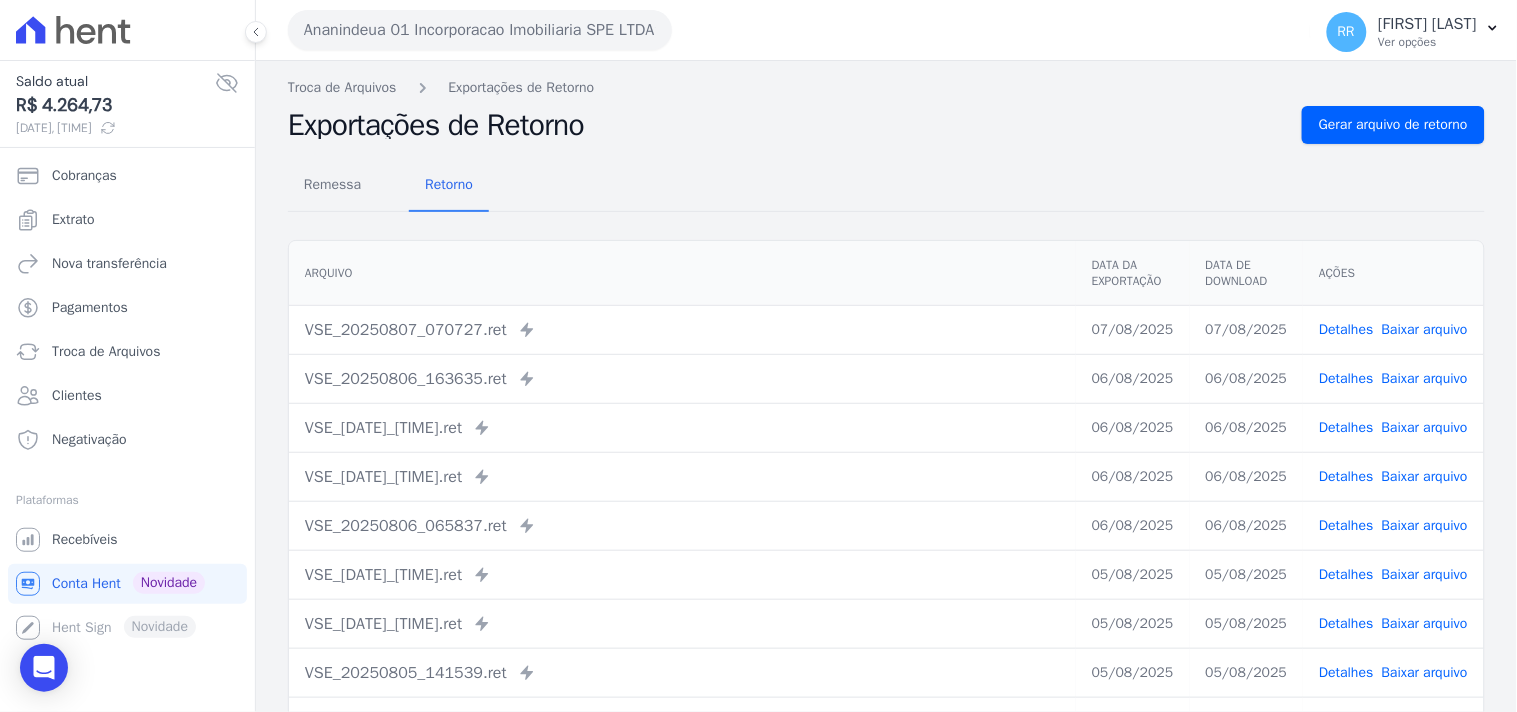 click on "Ananindeua 01 Incorporacao Imobiliaria SPE LTDA" at bounding box center [480, 30] 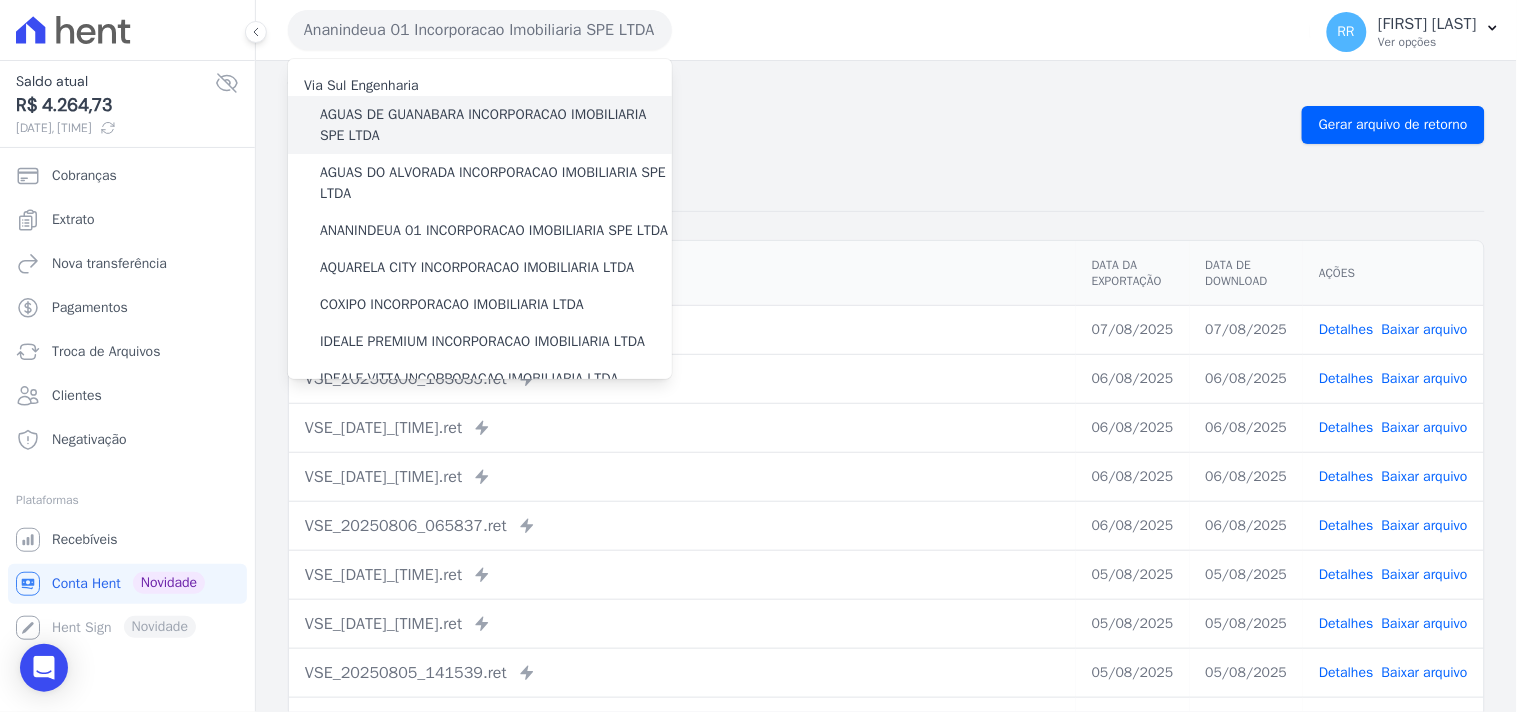 click on "AGUAS DE GUANABARA INCORPORACAO IMOBILIARIA SPE LTDA" at bounding box center [496, 125] 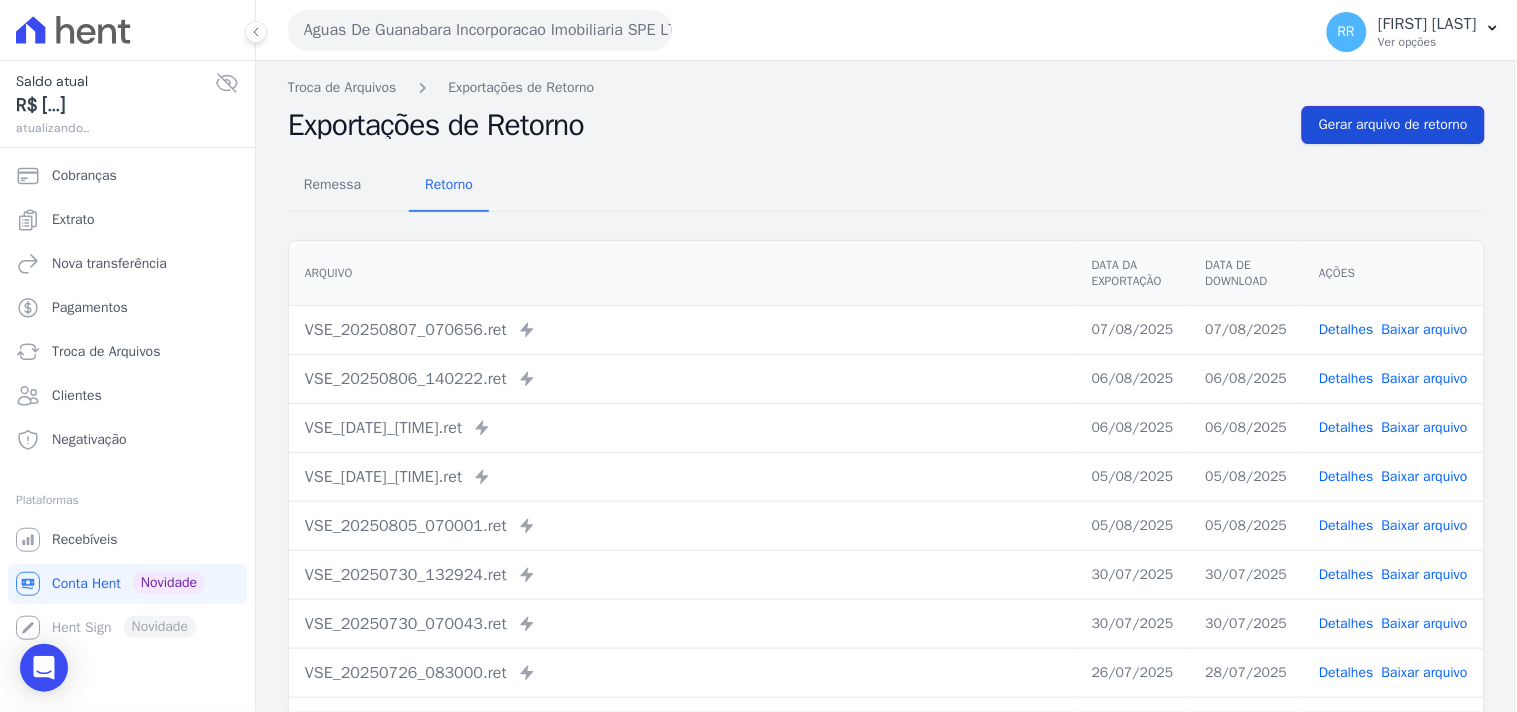 click on "Gerar arquivo de retorno" at bounding box center (1393, 125) 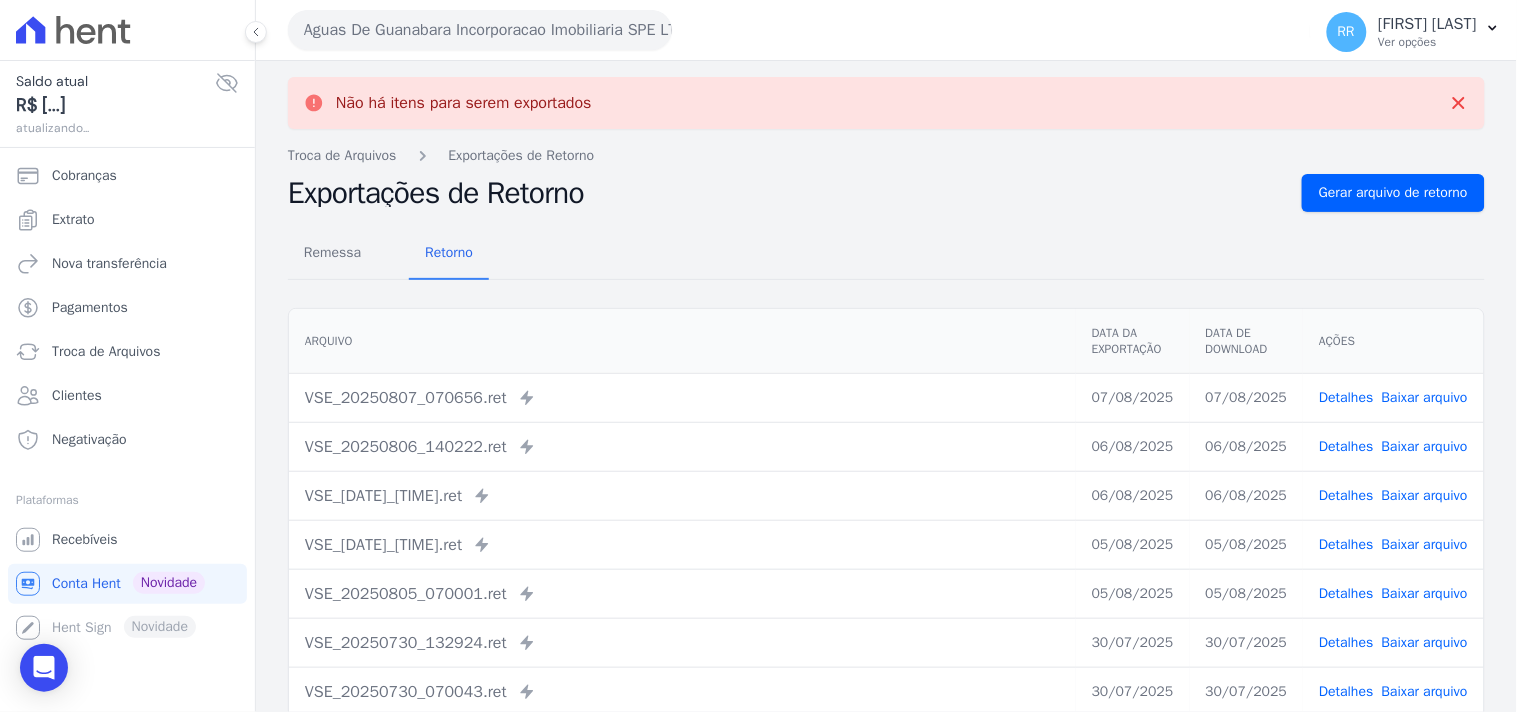 click on "Aguas De Guanabara Incorporacao Imobiliaria SPE LTDA" at bounding box center [480, 30] 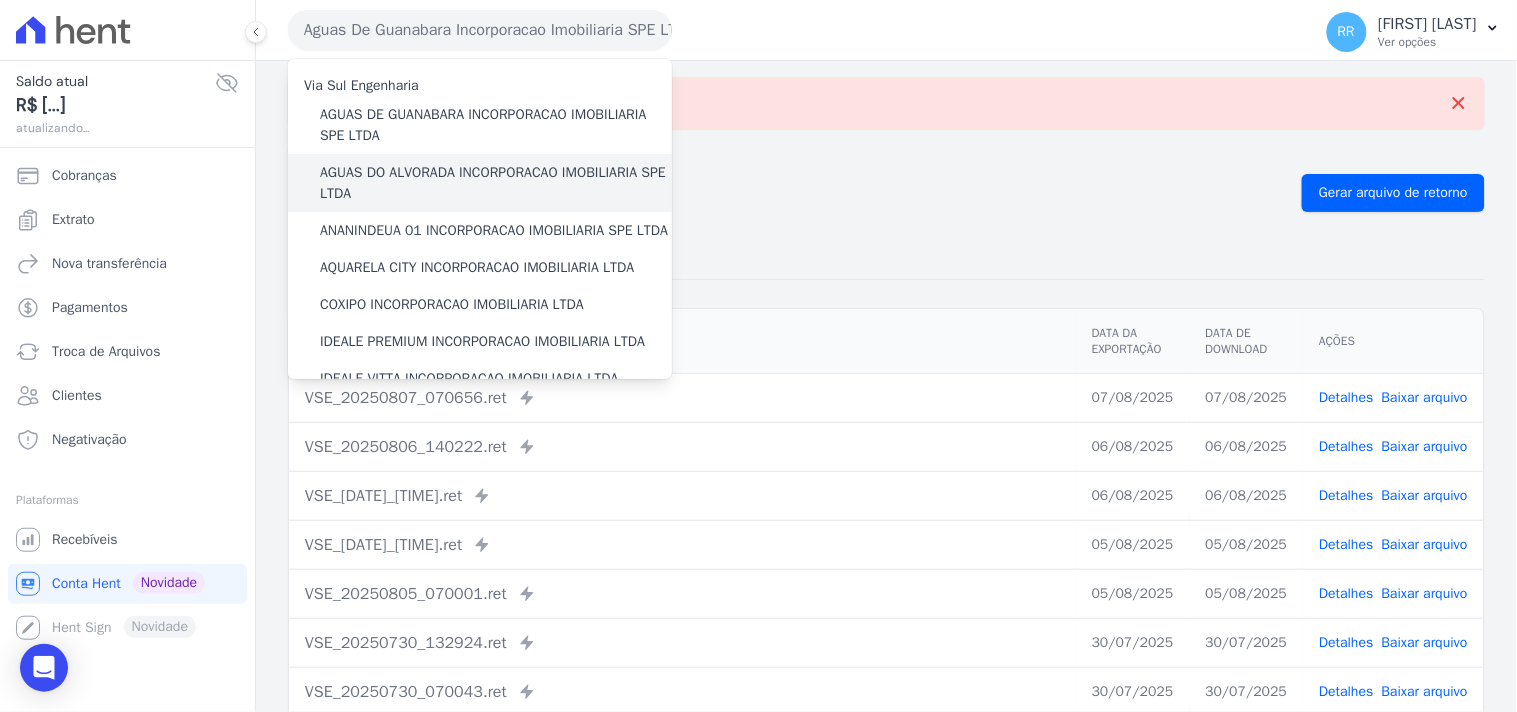 click on "AGUAS DO ALVORADA INCORPORACAO IMOBILIARIA SPE LTDA" at bounding box center [496, 183] 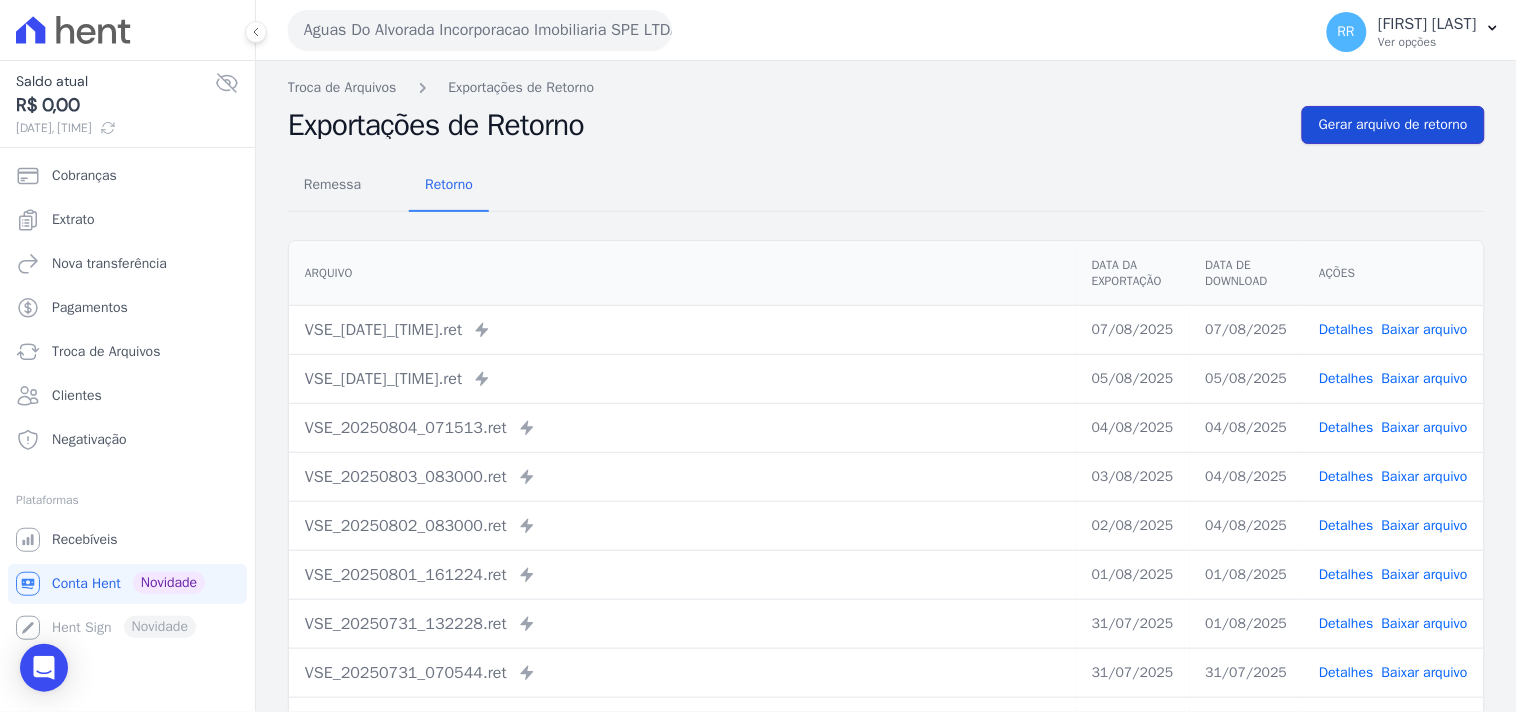 click on "Gerar arquivo de retorno" at bounding box center [1393, 125] 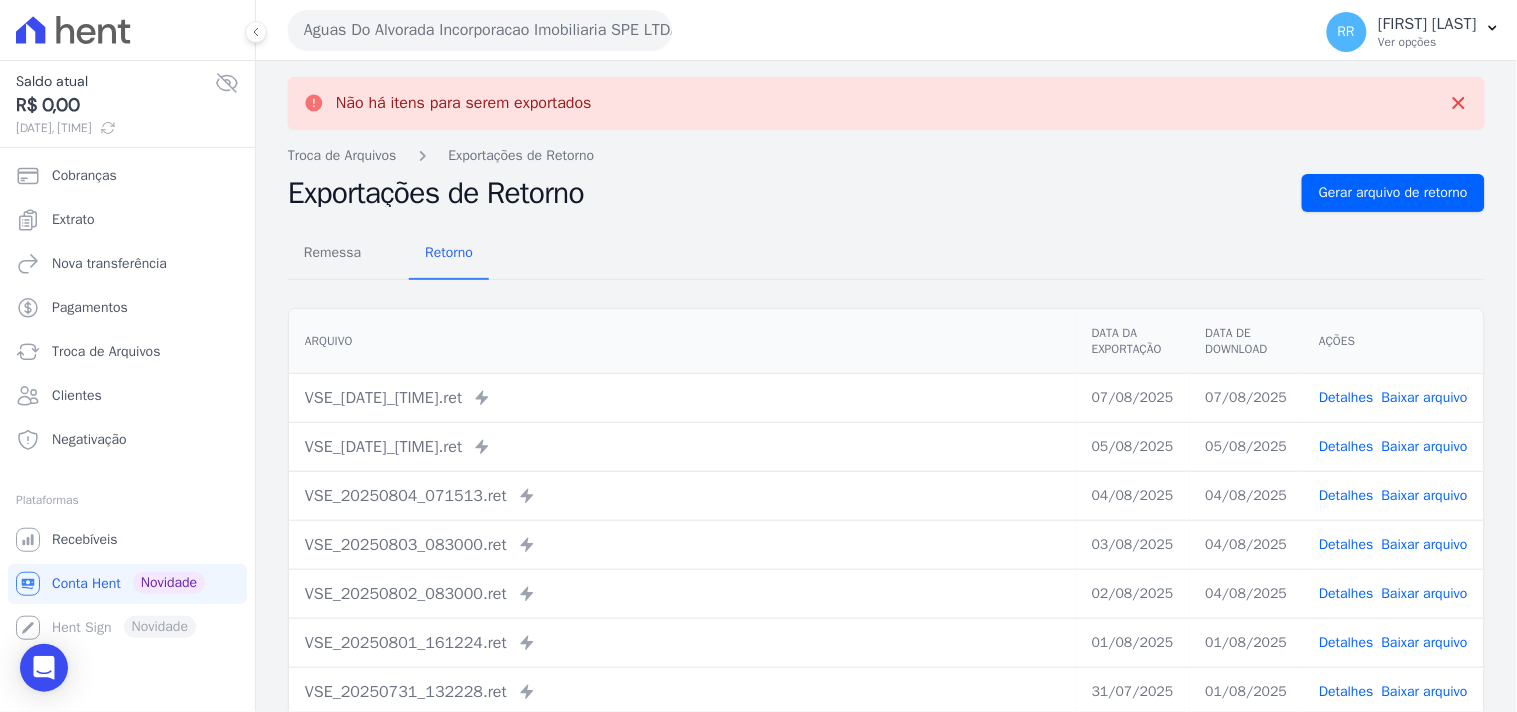 click on "Aguas Do Alvorada Incorporacao Imobiliaria SPE LTDA" at bounding box center (480, 30) 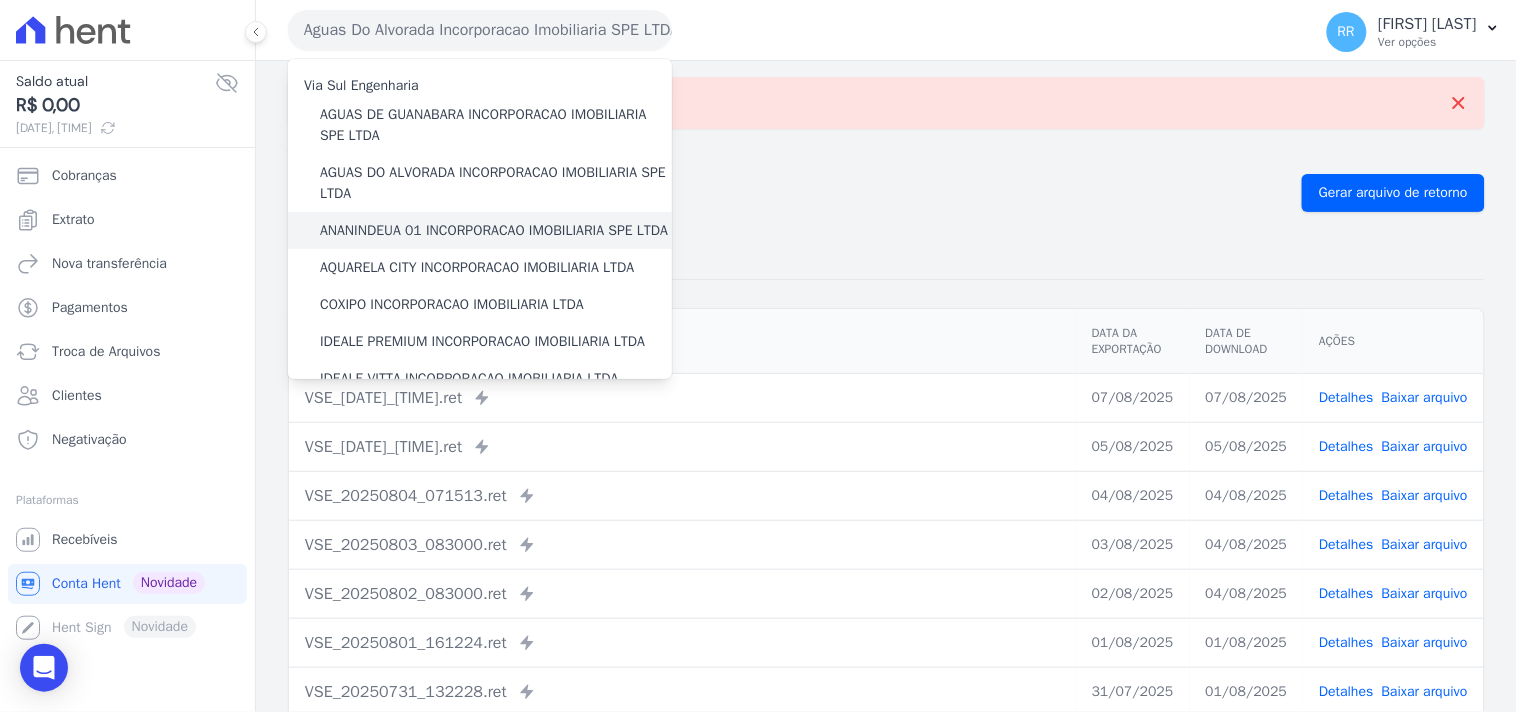 click on "ANANINDEUA 01 INCORPORACAO IMOBILIARIA SPE LTDA" at bounding box center (494, 230) 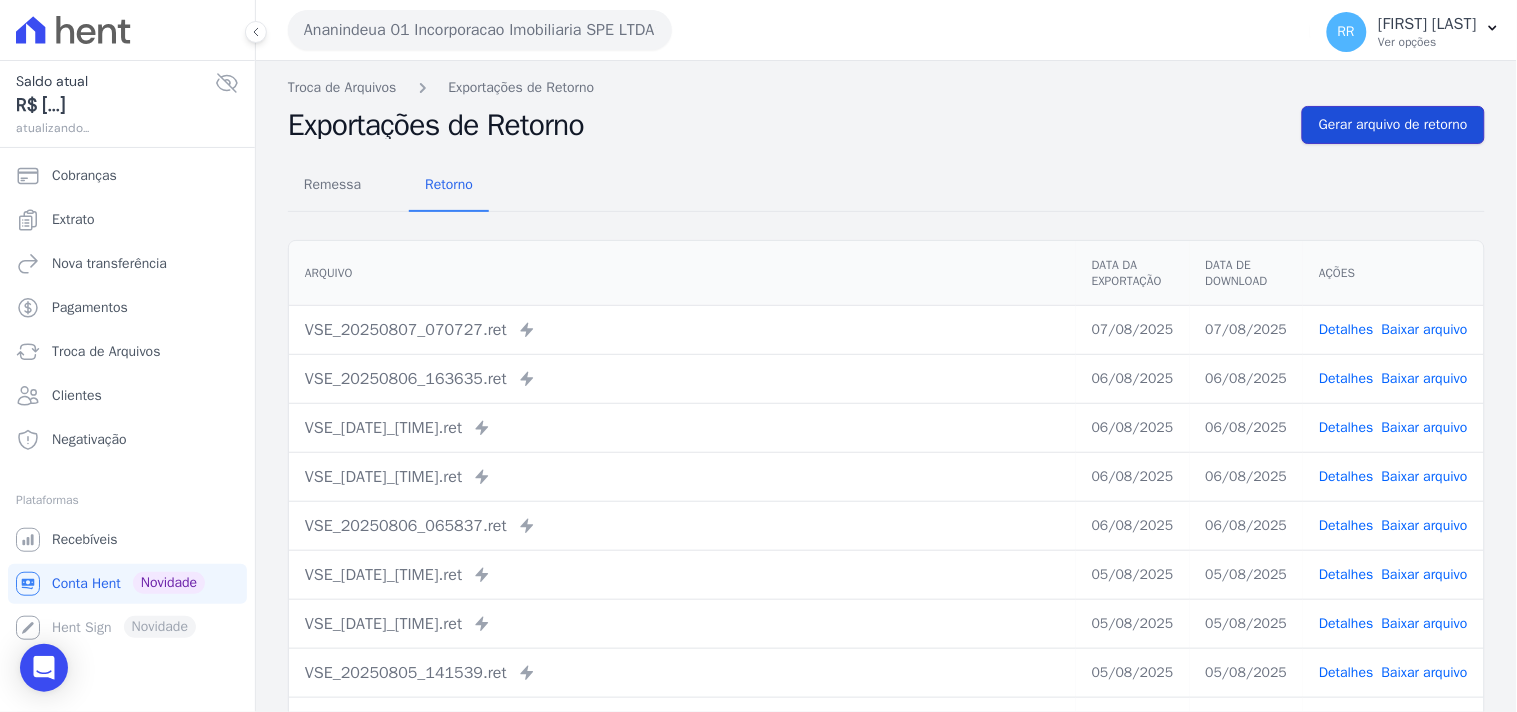 click on "Gerar arquivo de retorno" at bounding box center [1393, 125] 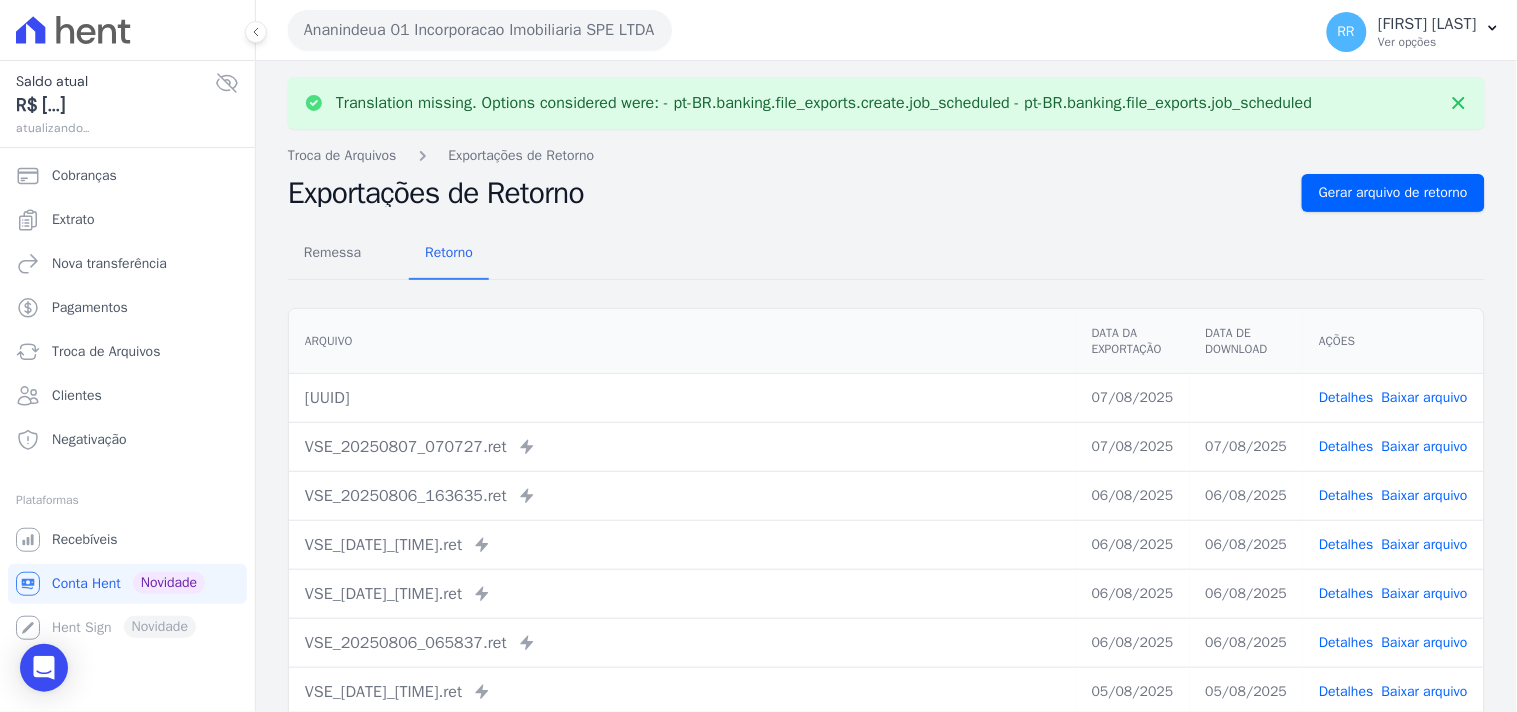 click on "Detalhes
Baixar arquivo" at bounding box center [1393, 397] 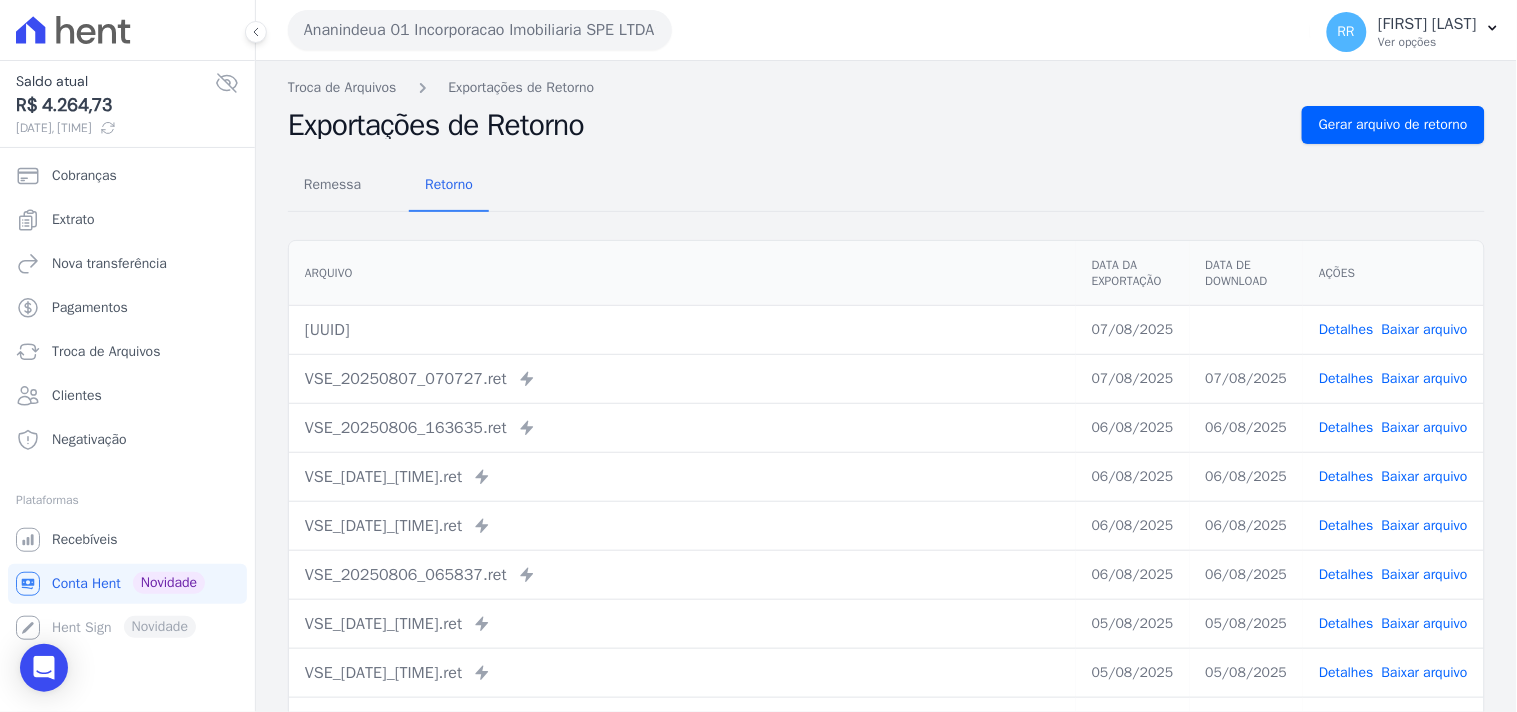 drag, startPoint x: 680, startPoint y: 183, endPoint x: 326, endPoint y: 72, distance: 370.9946 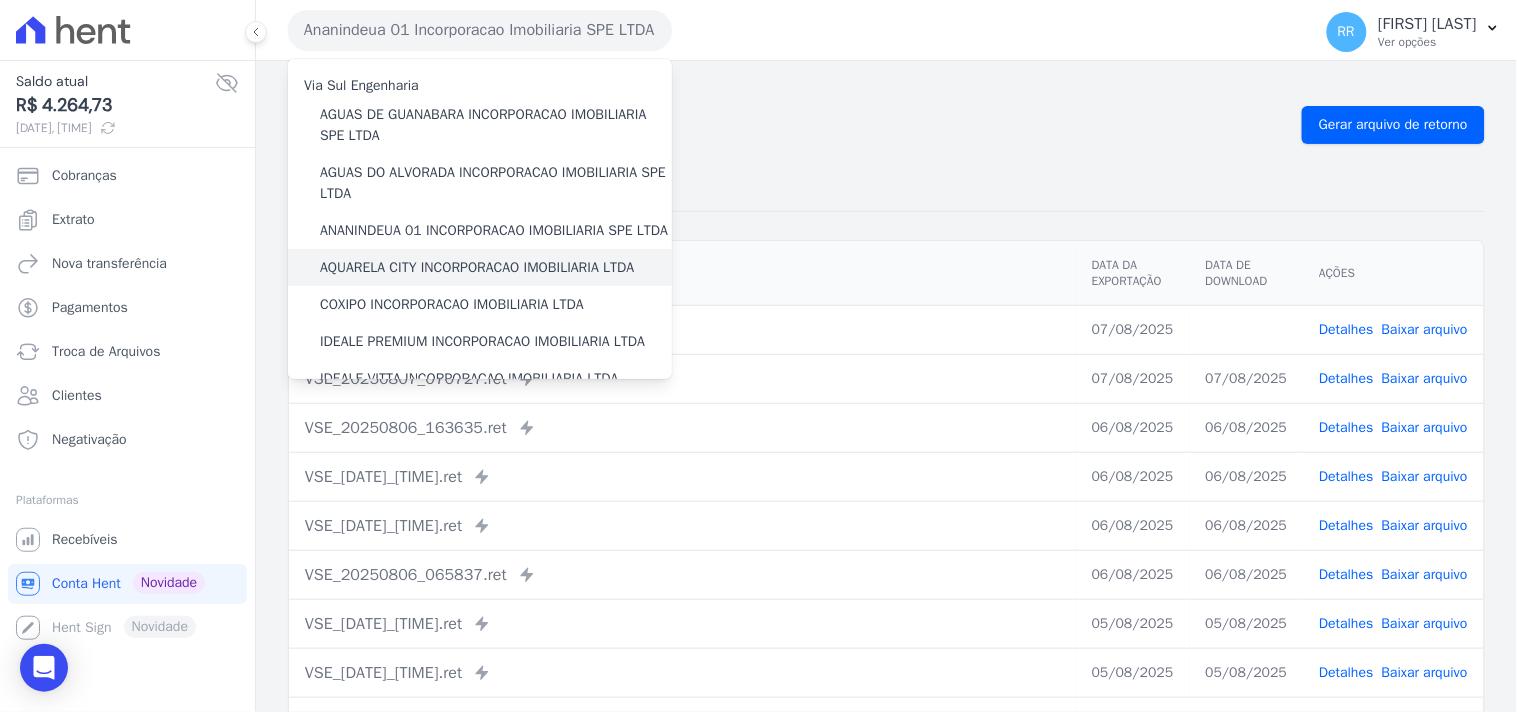 click on "AQUARELA CITY INCORPORACAO IMOBILIARIA LTDA" at bounding box center [480, 267] 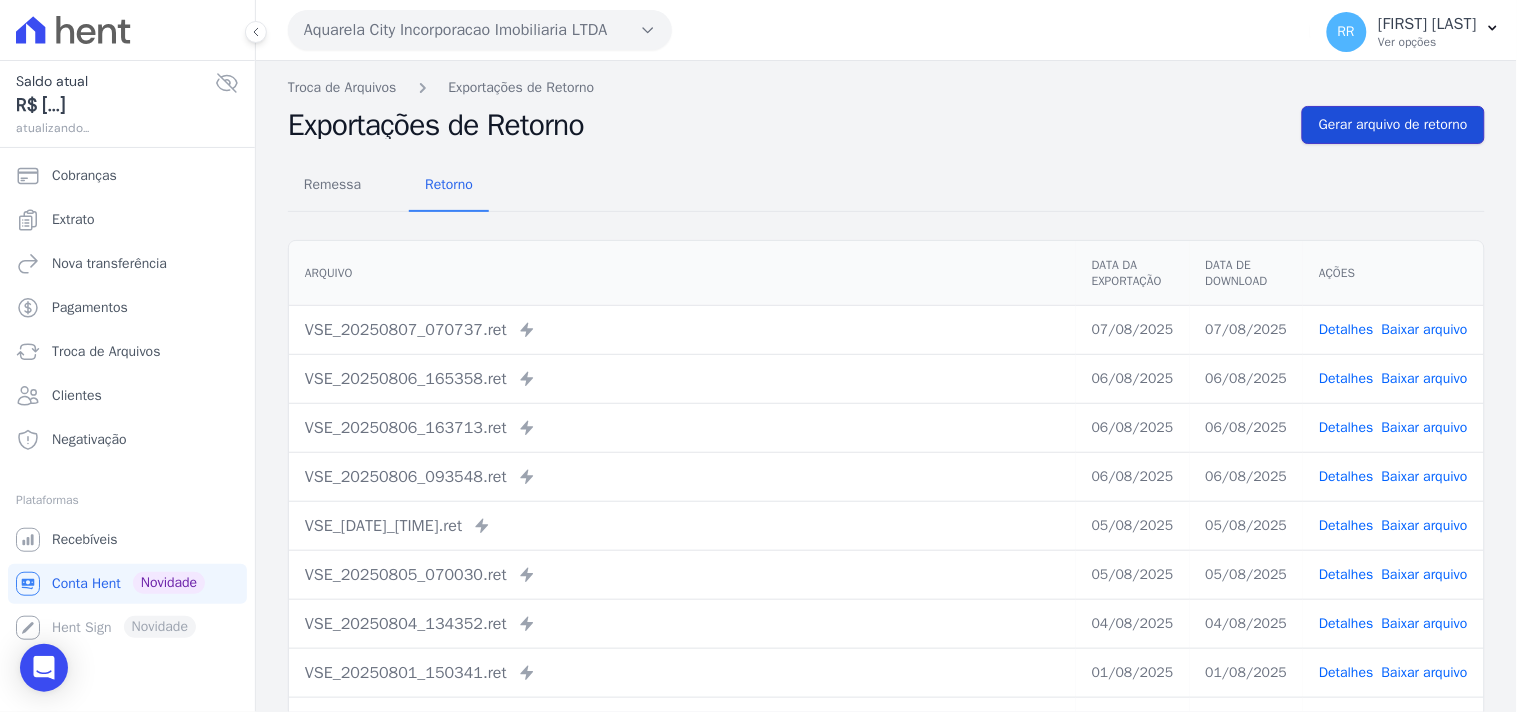 click on "Gerar arquivo de retorno" at bounding box center [1393, 125] 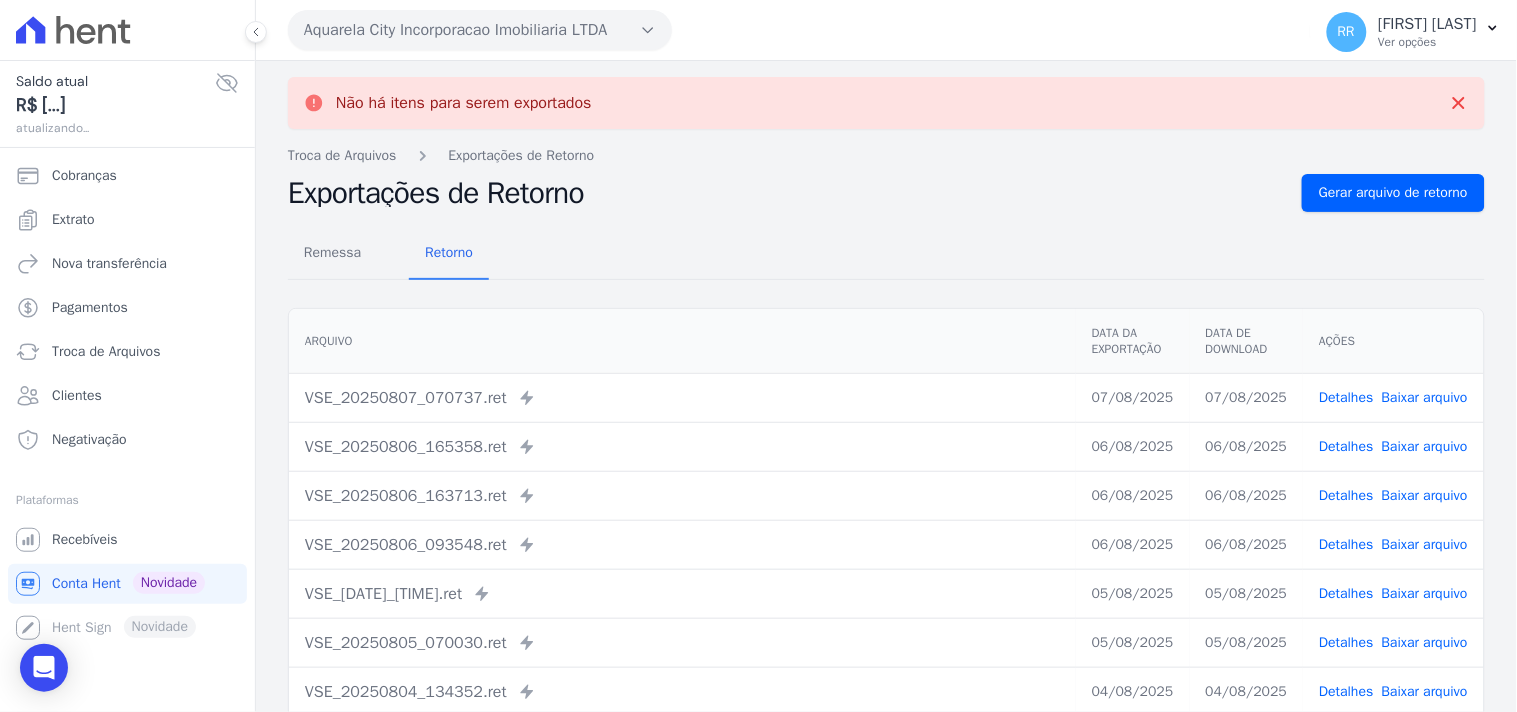 click on "Aquarela City Incorporacao Imobiliaria LTDA" at bounding box center [480, 30] 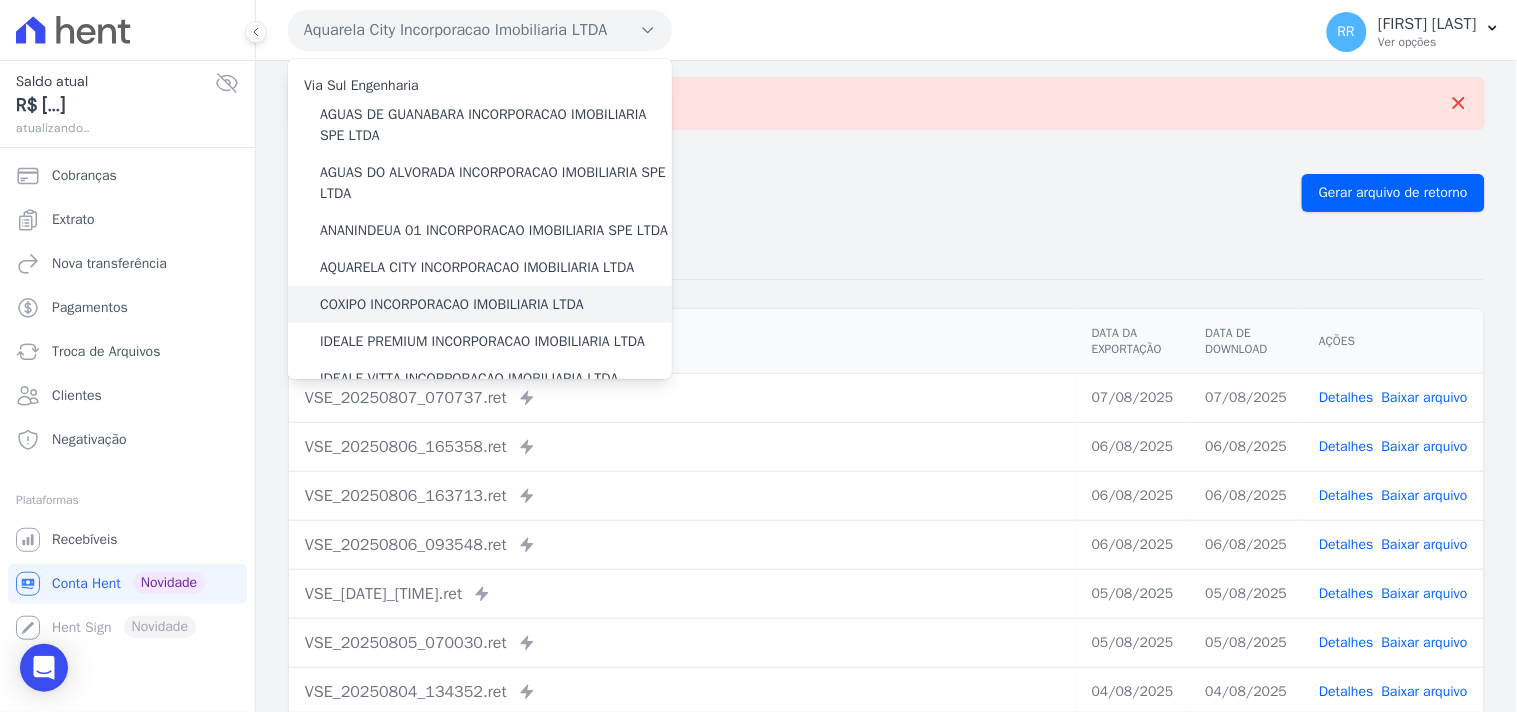 click on "COXIPO INCORPORACAO IMOBILIARIA LTDA" at bounding box center [452, 304] 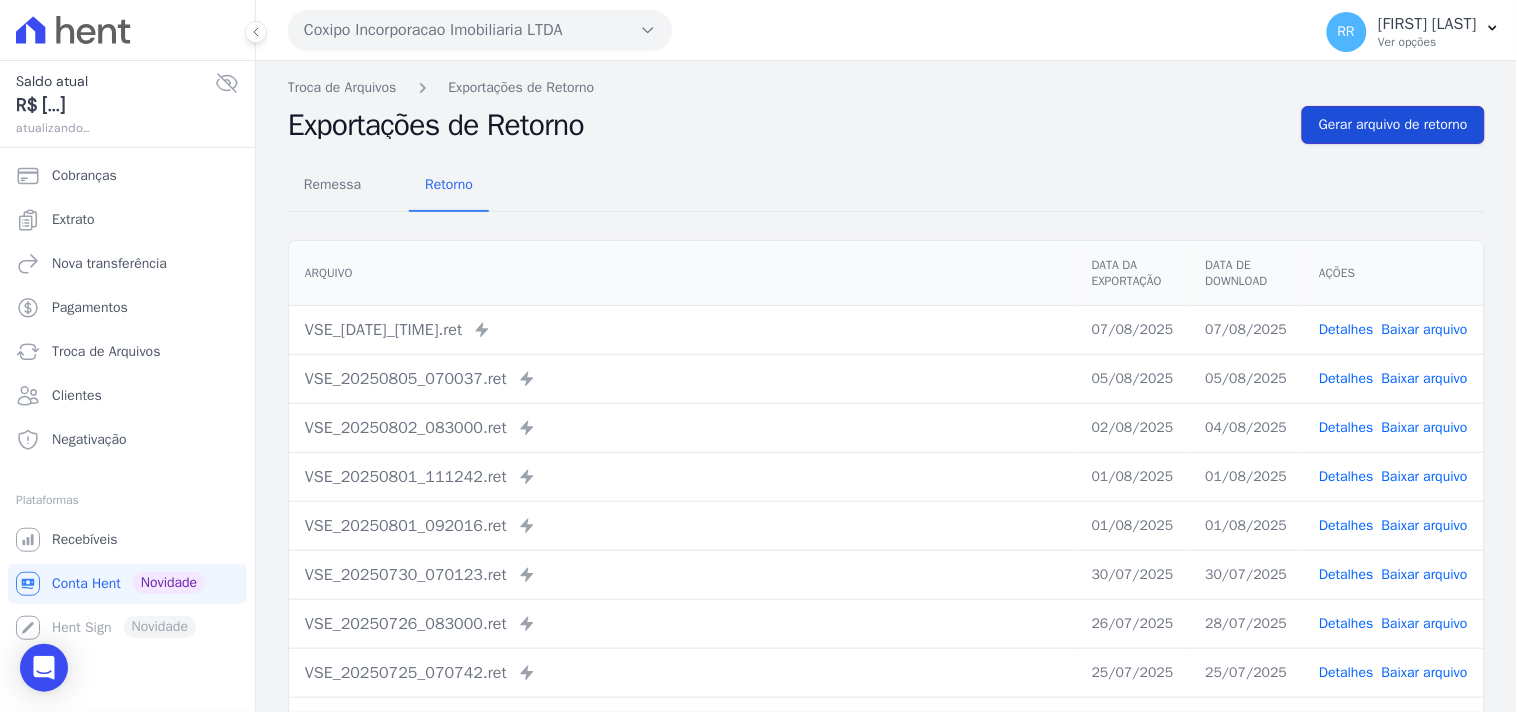 click on "Gerar arquivo de retorno" at bounding box center [1393, 125] 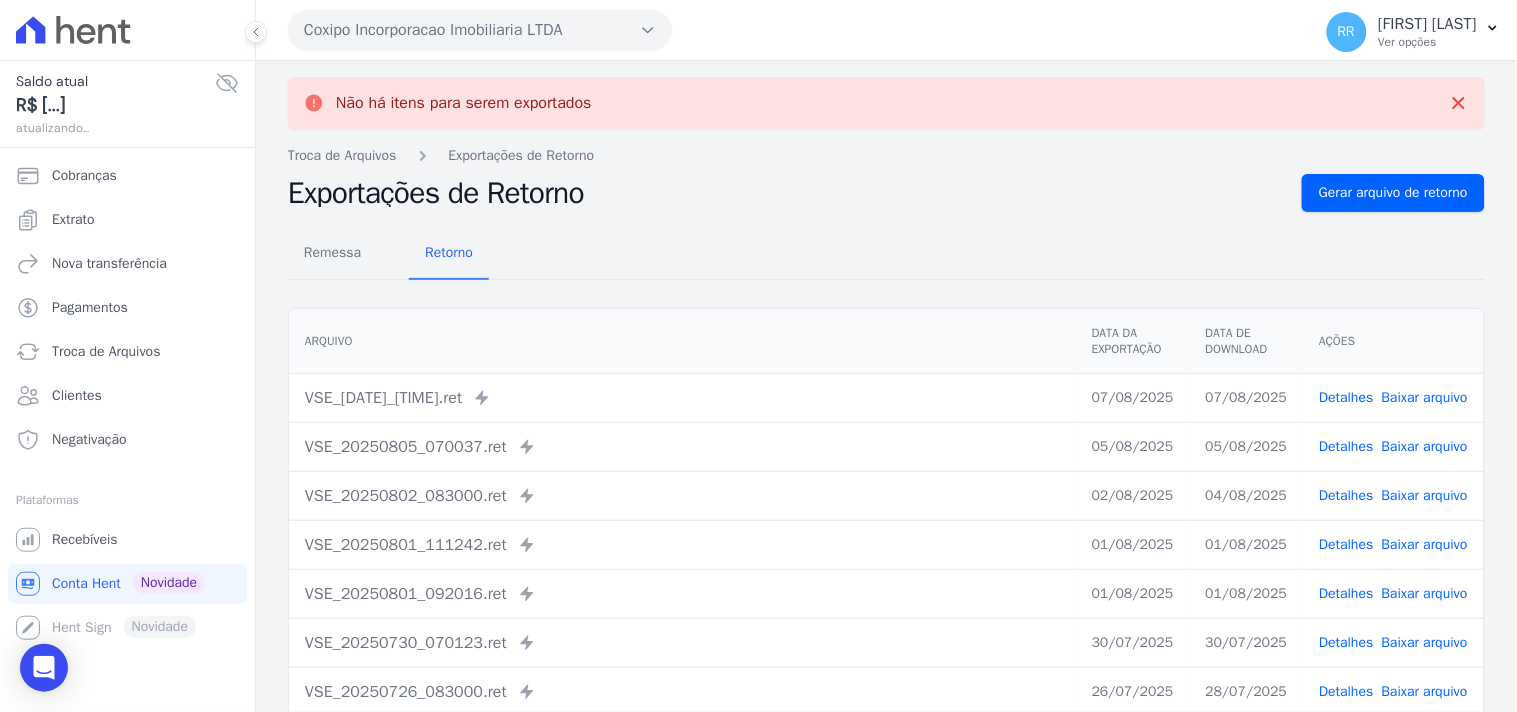 click on "Coxipo Incorporacao Imobiliaria LTDA" at bounding box center (480, 30) 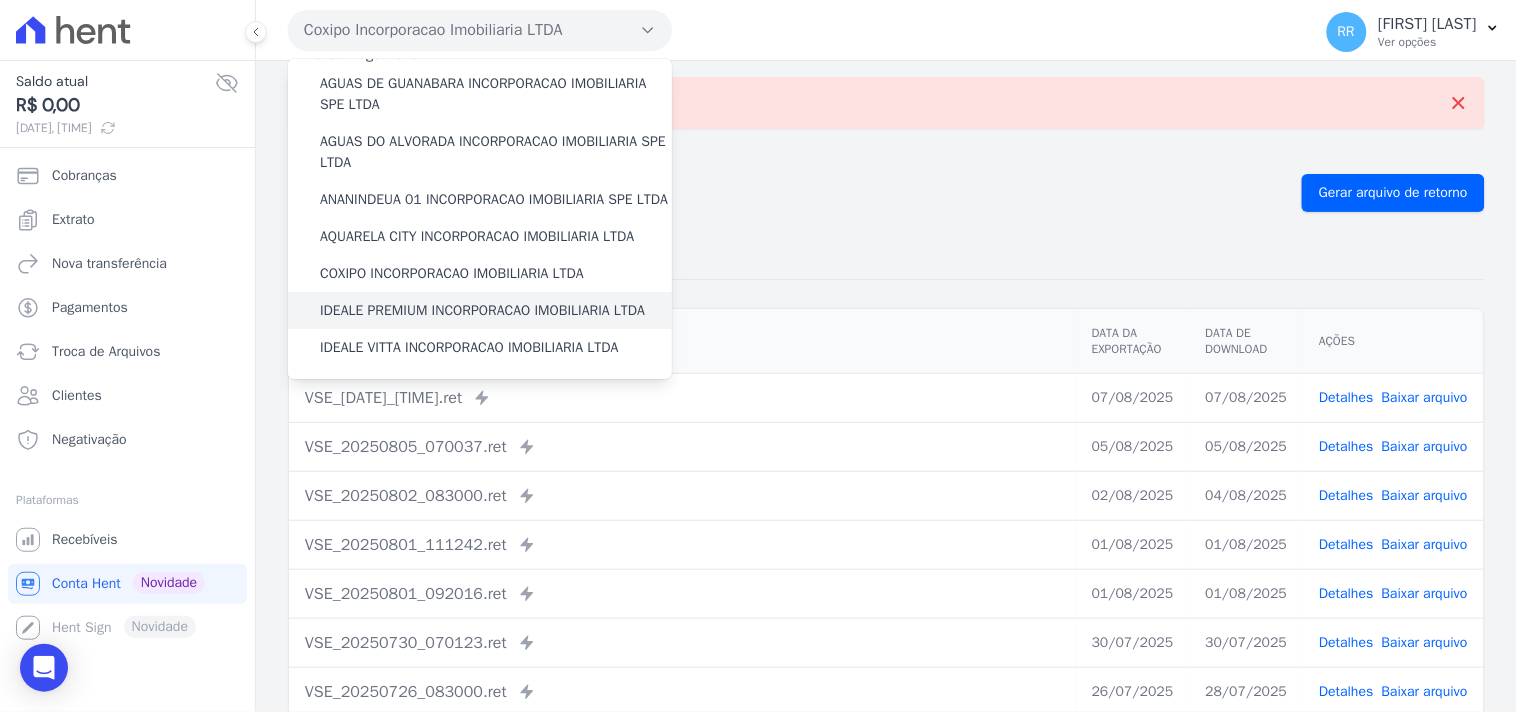 scroll, scrollTop: 74, scrollLeft: 0, axis: vertical 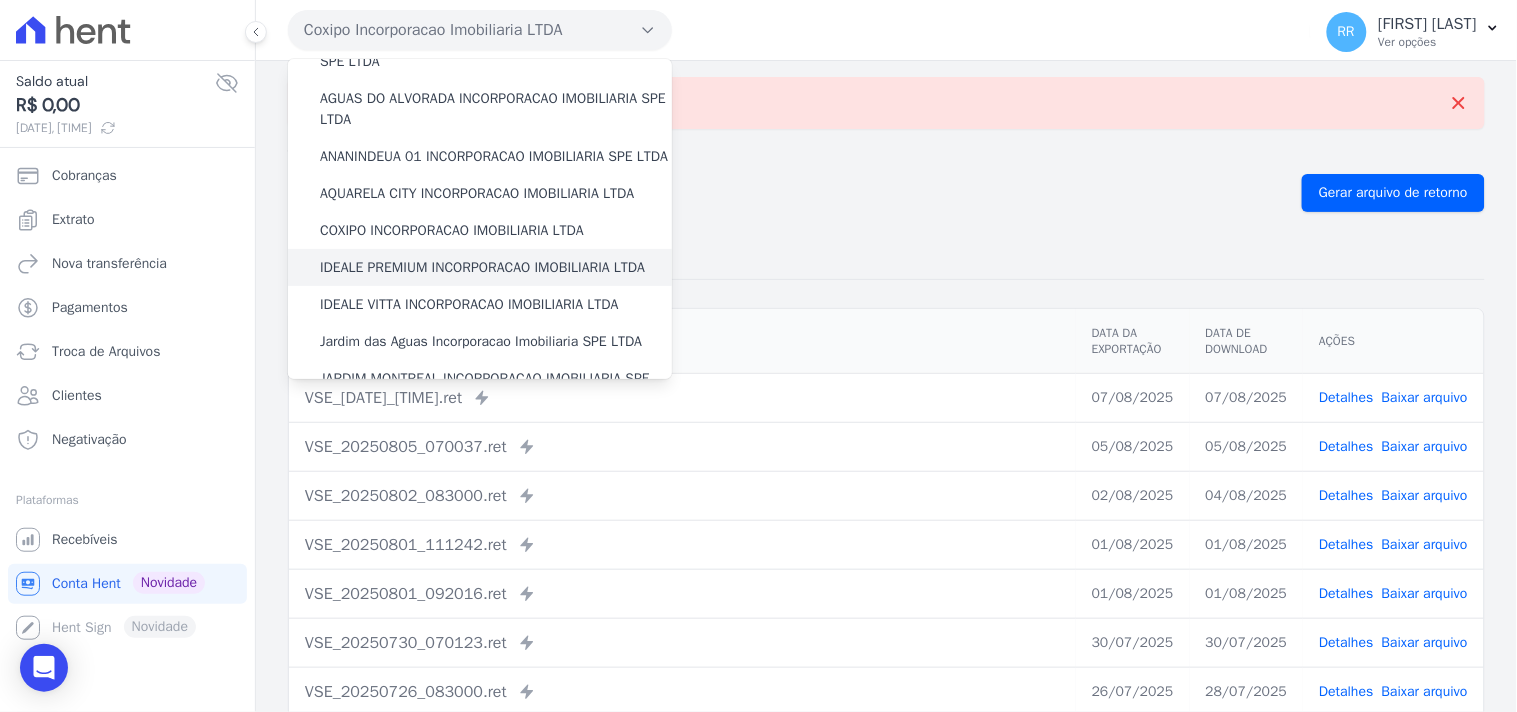 click on "IDEALE PREMIUM INCORPORACAO IMOBILIARIA LTDA" at bounding box center [482, 267] 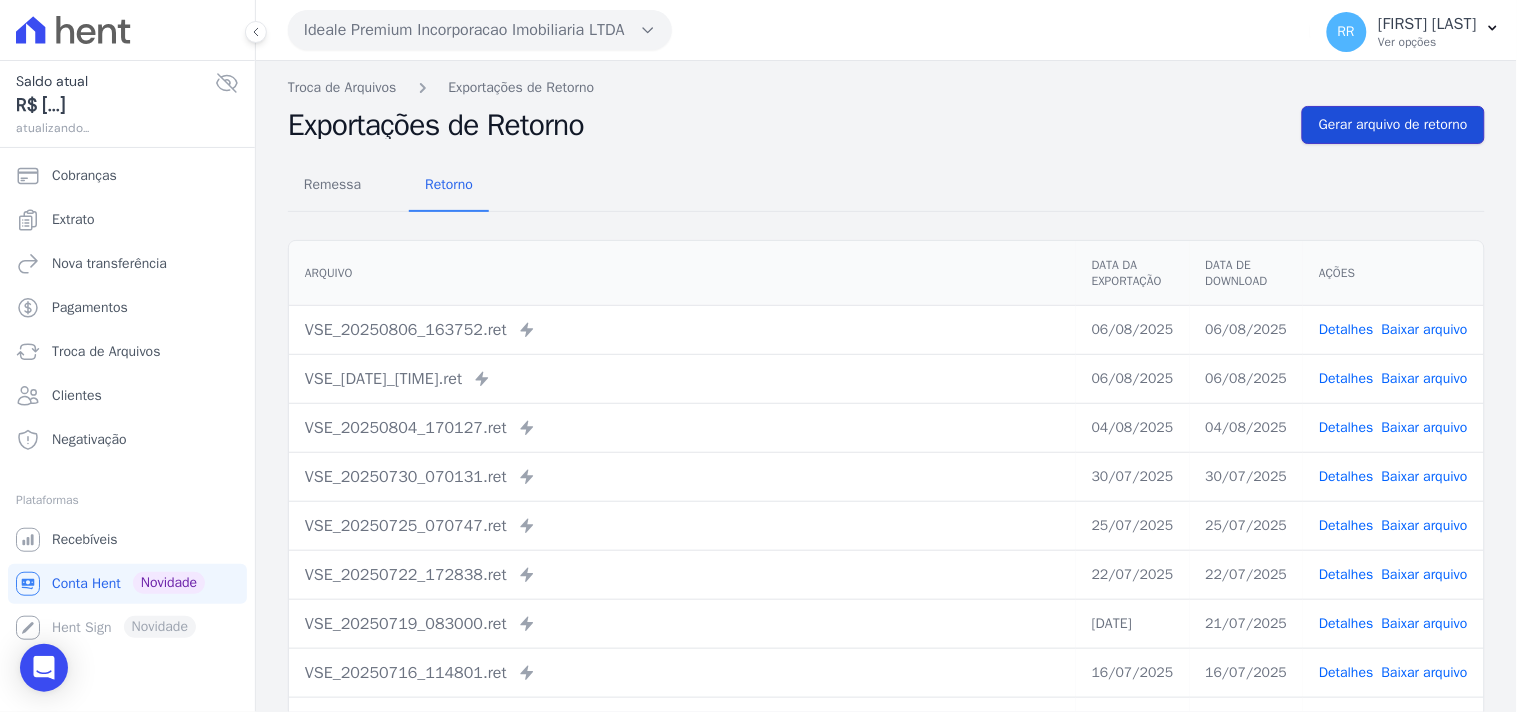 click on "Gerar arquivo de retorno" at bounding box center [1393, 125] 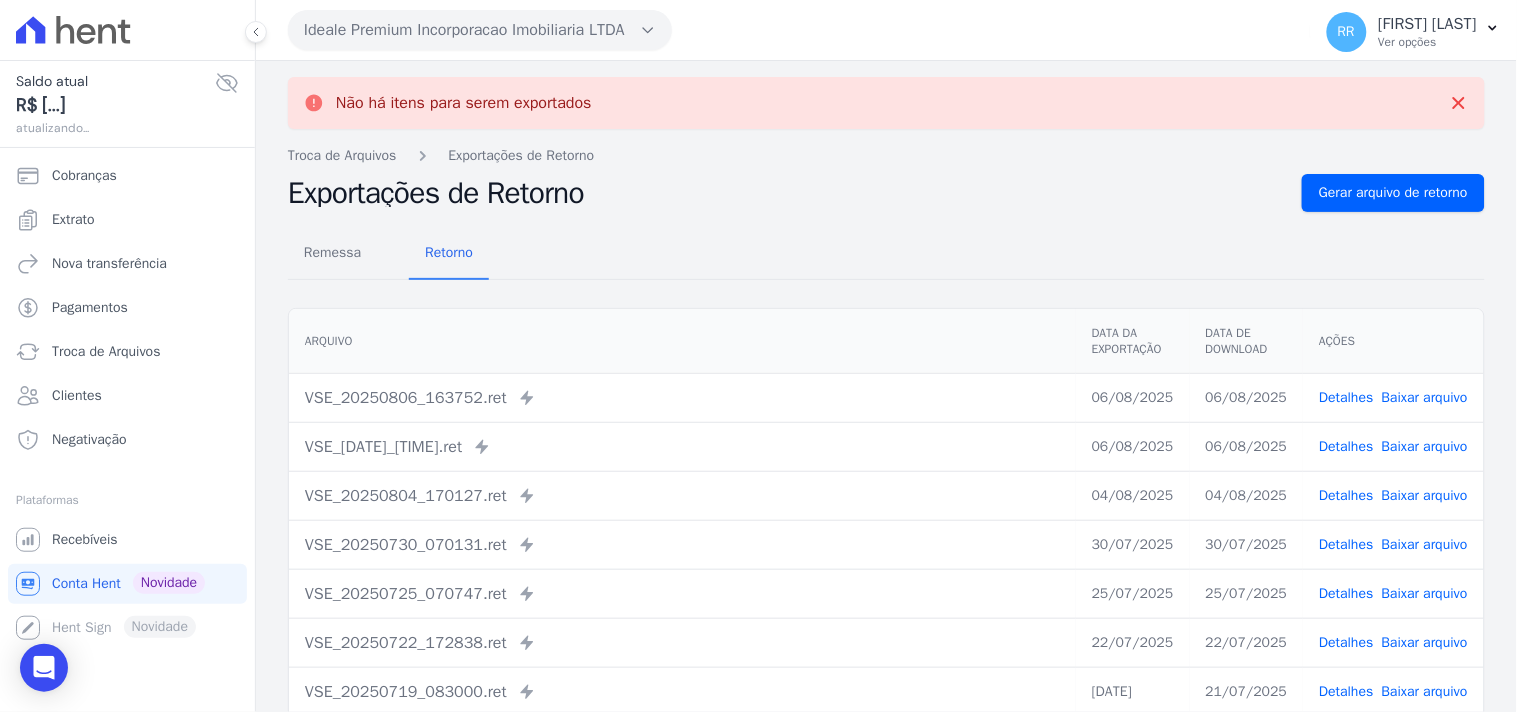 click on "Ideale Premium Incorporacao Imobiliaria LTDA" at bounding box center [480, 30] 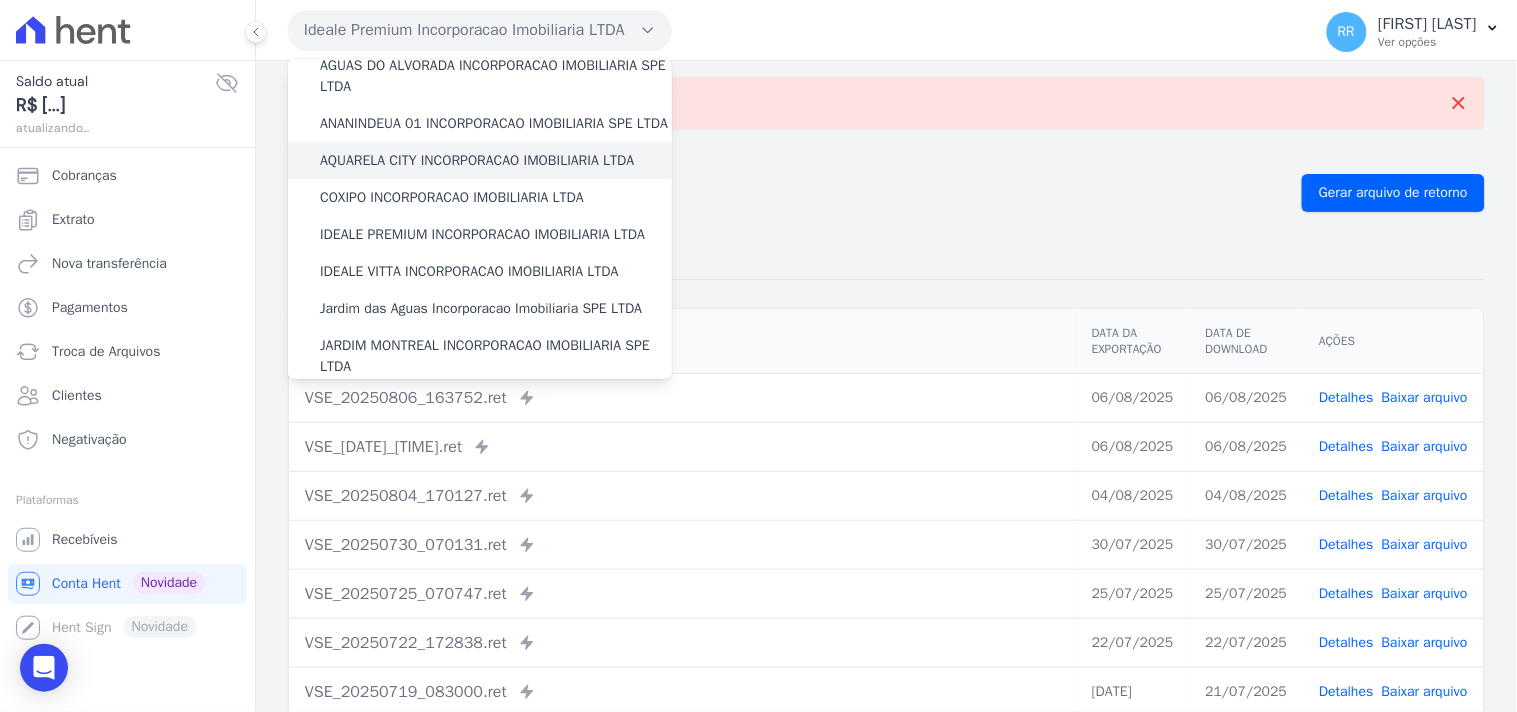 scroll, scrollTop: 111, scrollLeft: 0, axis: vertical 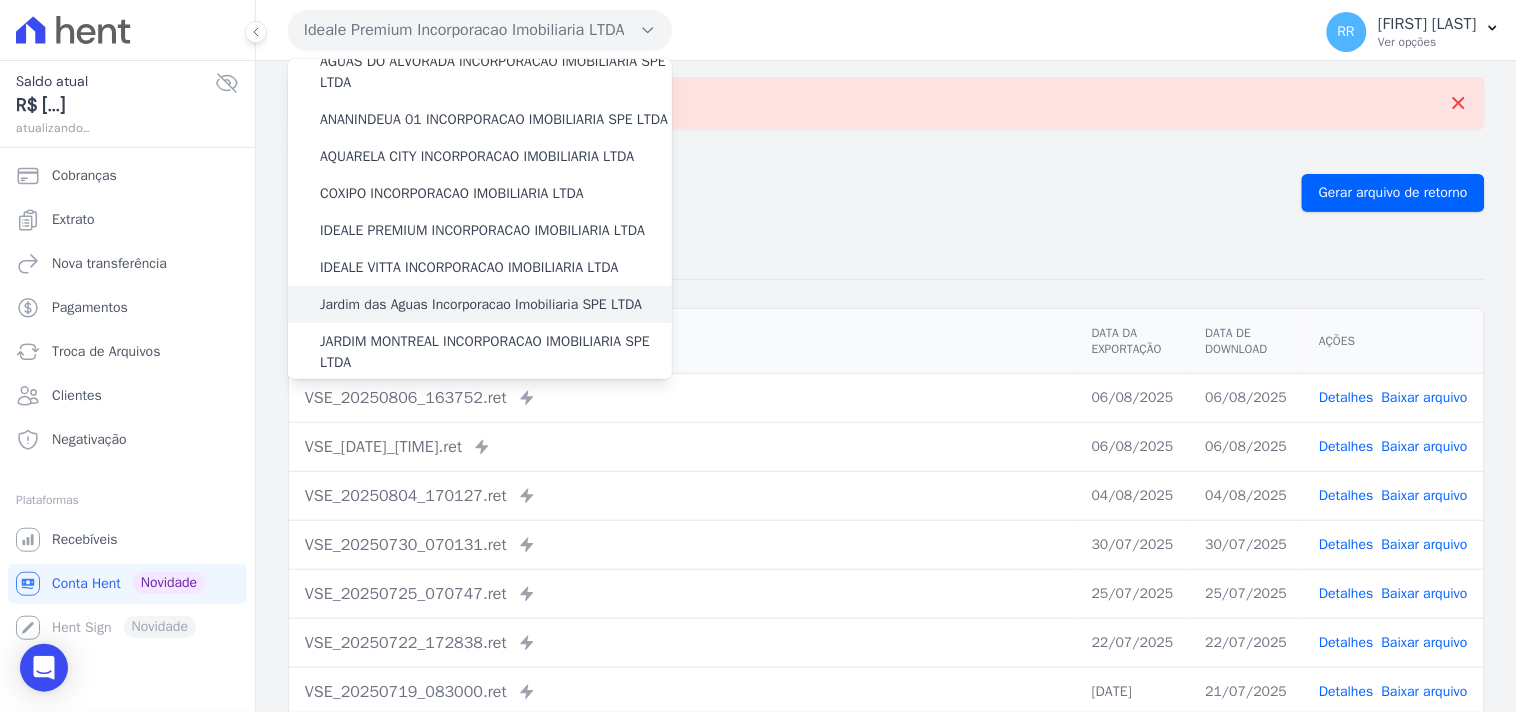 click on "Jardim das Aguas Incorporacao Imobiliaria SPE LTDA" at bounding box center (481, 304) 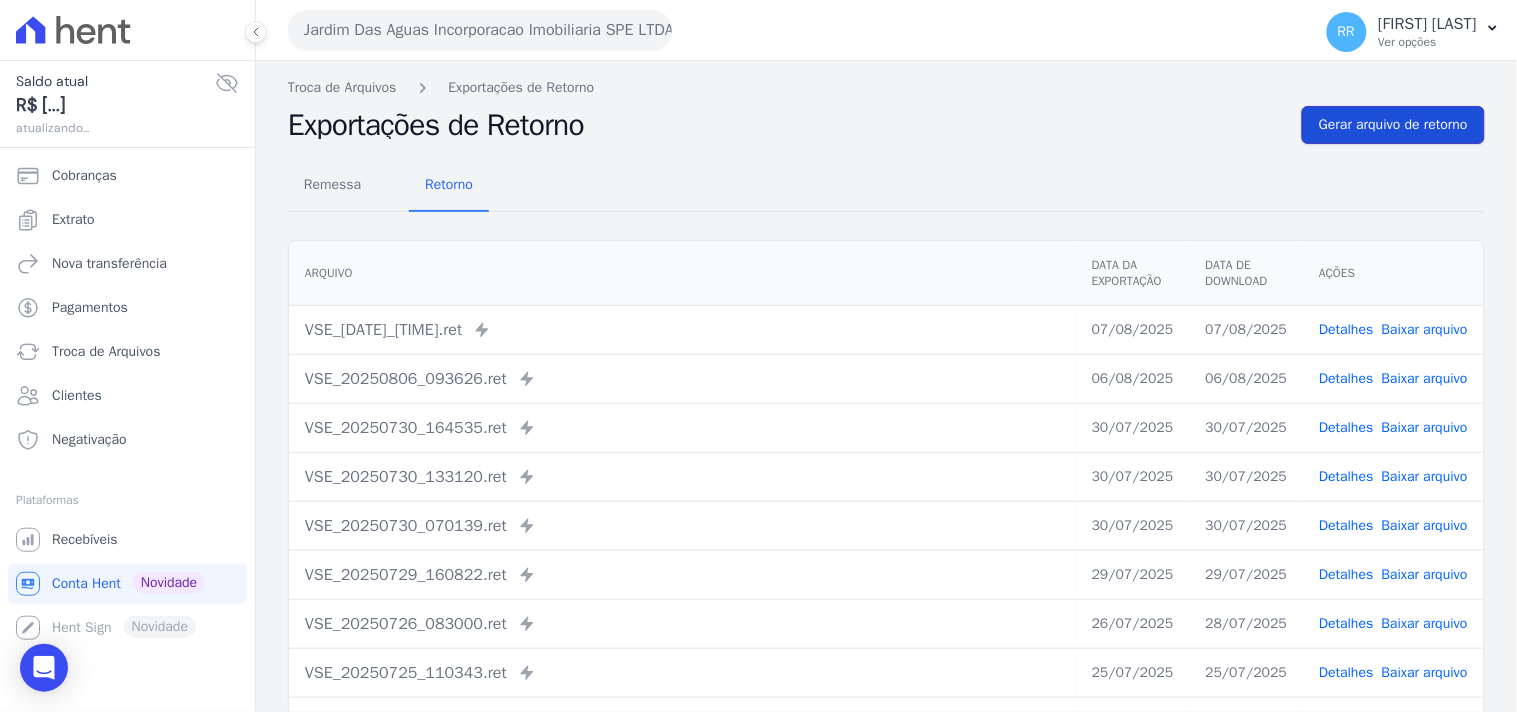 click on "Gerar arquivo de retorno" at bounding box center [1393, 125] 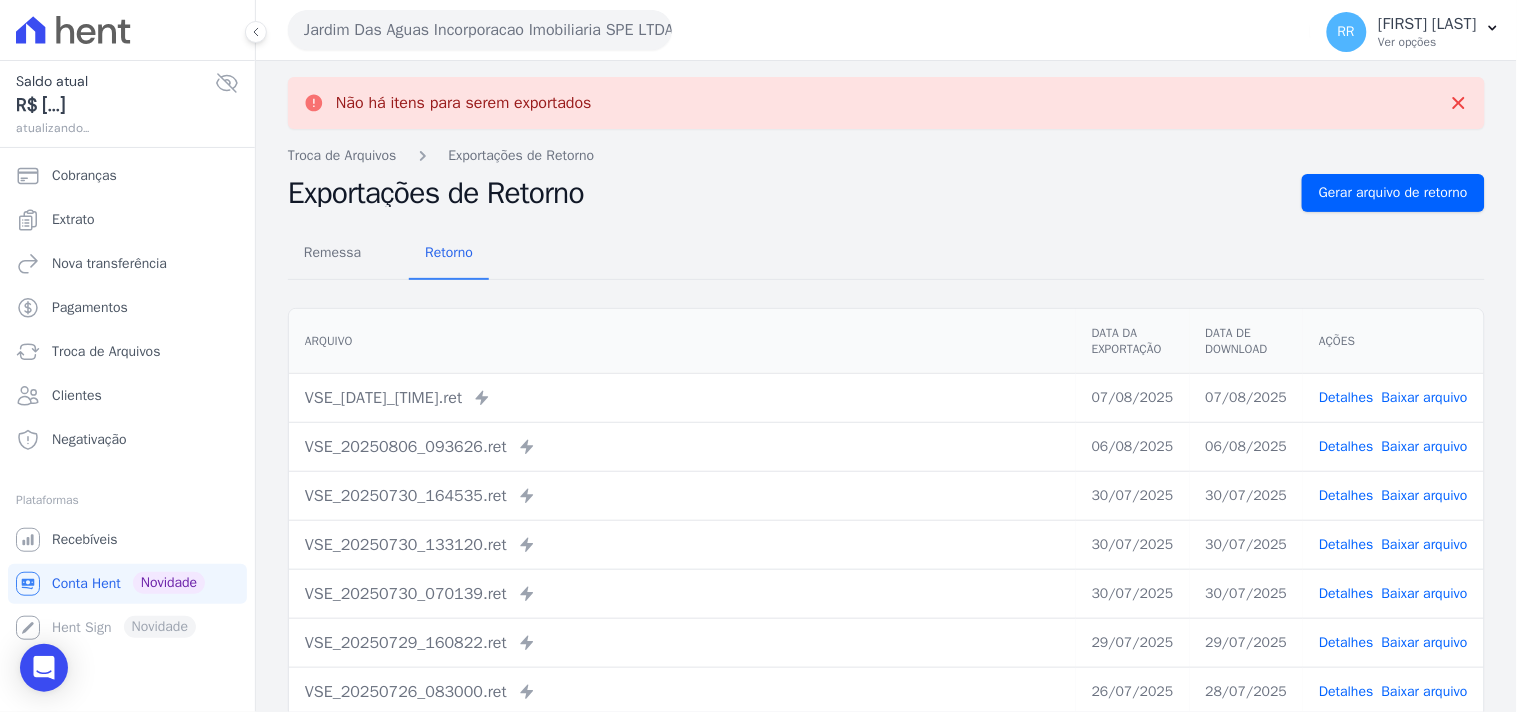 click on "Jardim Das Aguas Incorporacao Imobiliaria SPE LTDA" at bounding box center (480, 30) 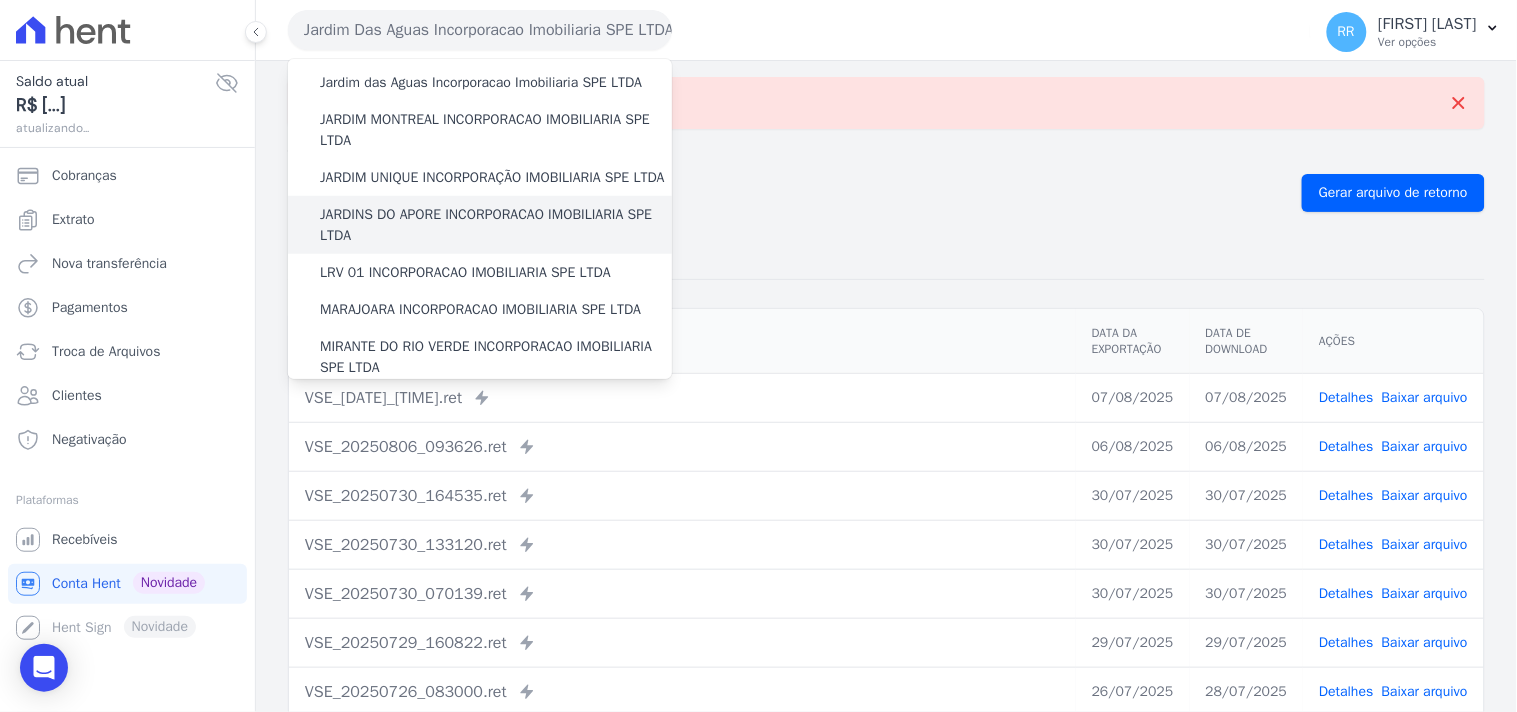 scroll, scrollTop: 296, scrollLeft: 0, axis: vertical 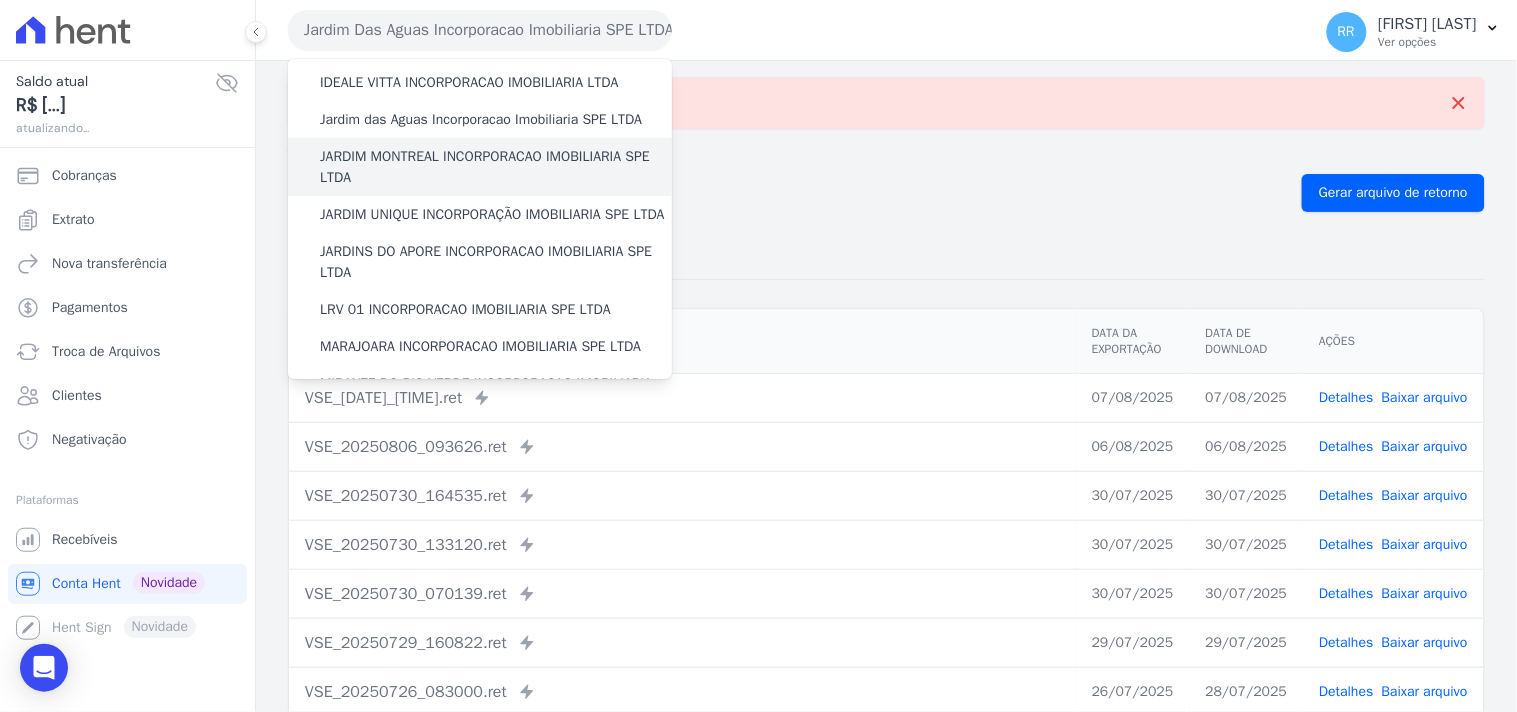 click on "JARDIM MONTREAL INCORPORACAO IMOBILIARIA SPE LTDA" at bounding box center [496, 167] 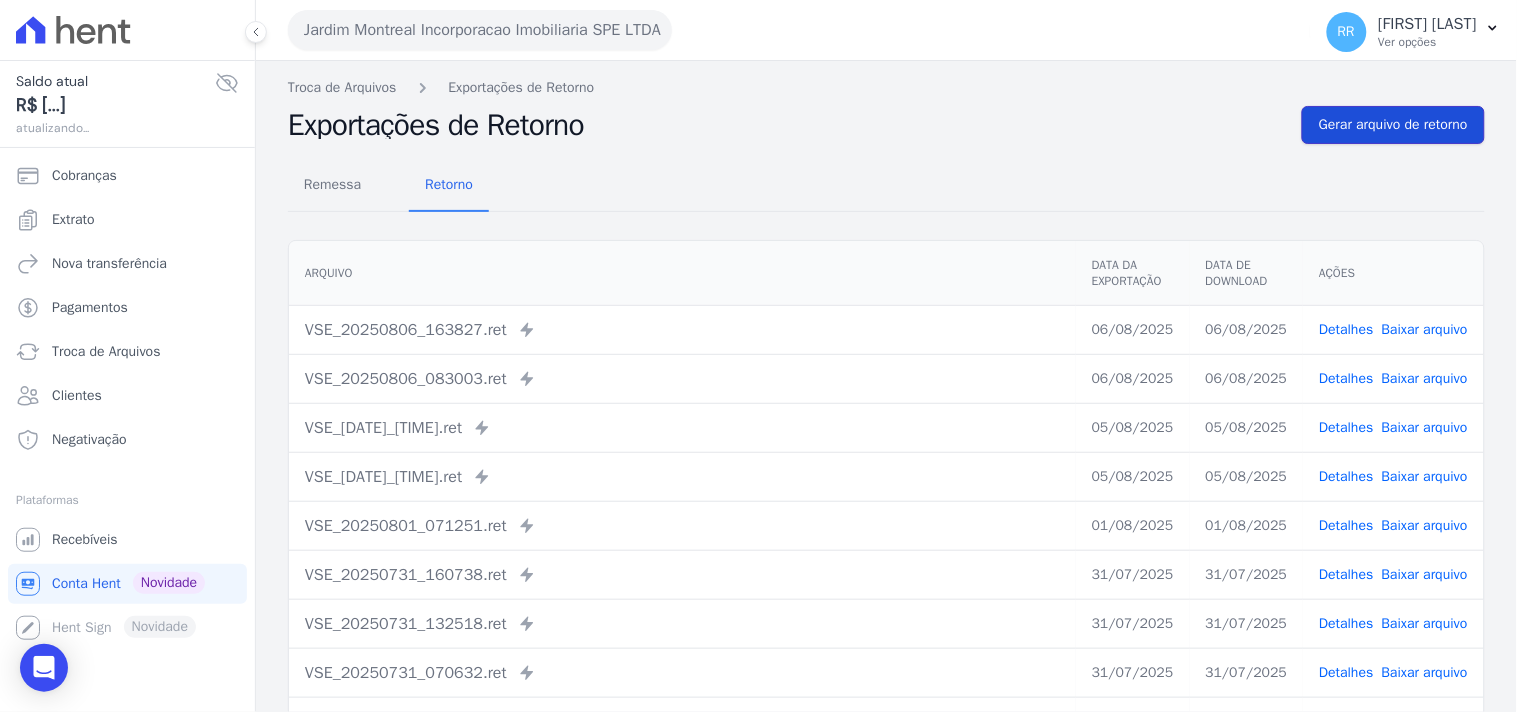 click on "Gerar arquivo de retorno" at bounding box center [1393, 125] 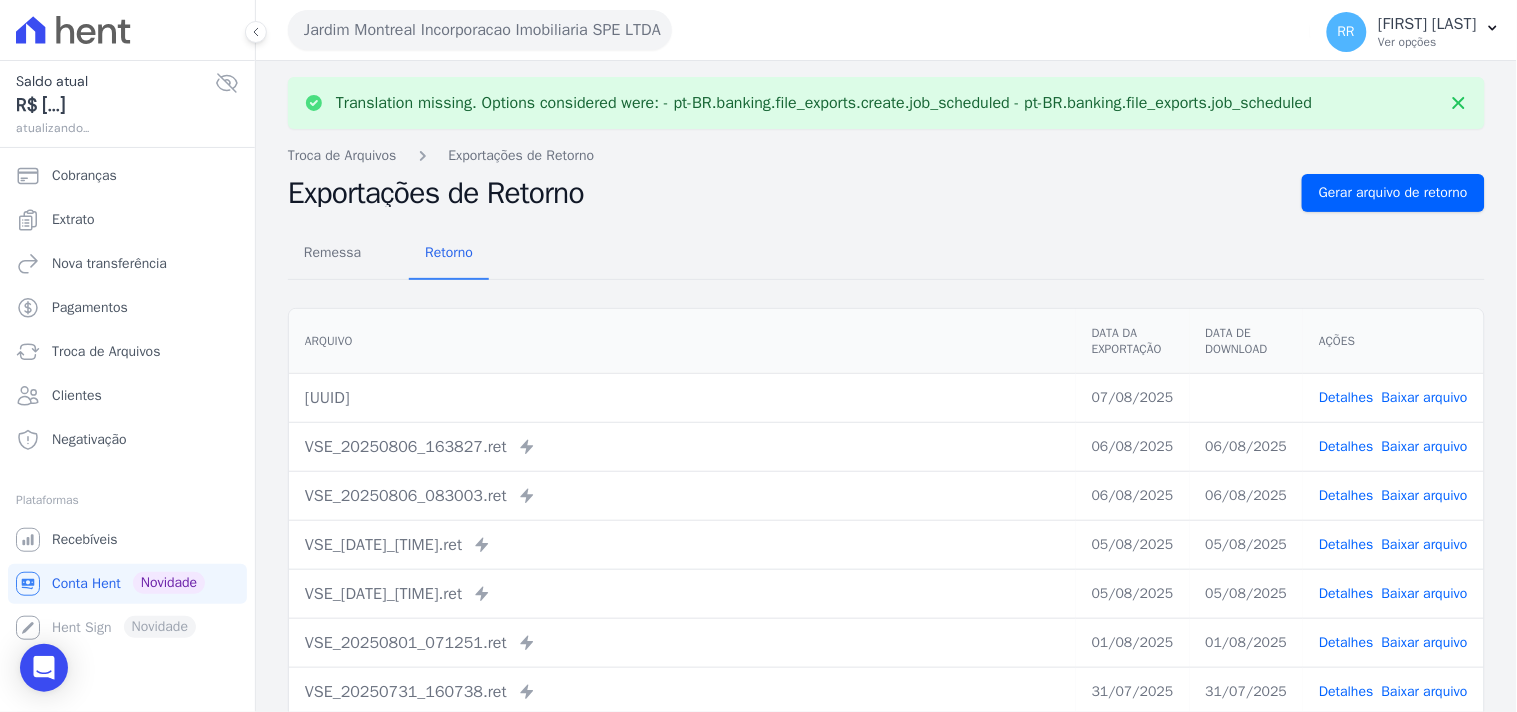 click on "Baixar arquivo" at bounding box center [1425, 397] 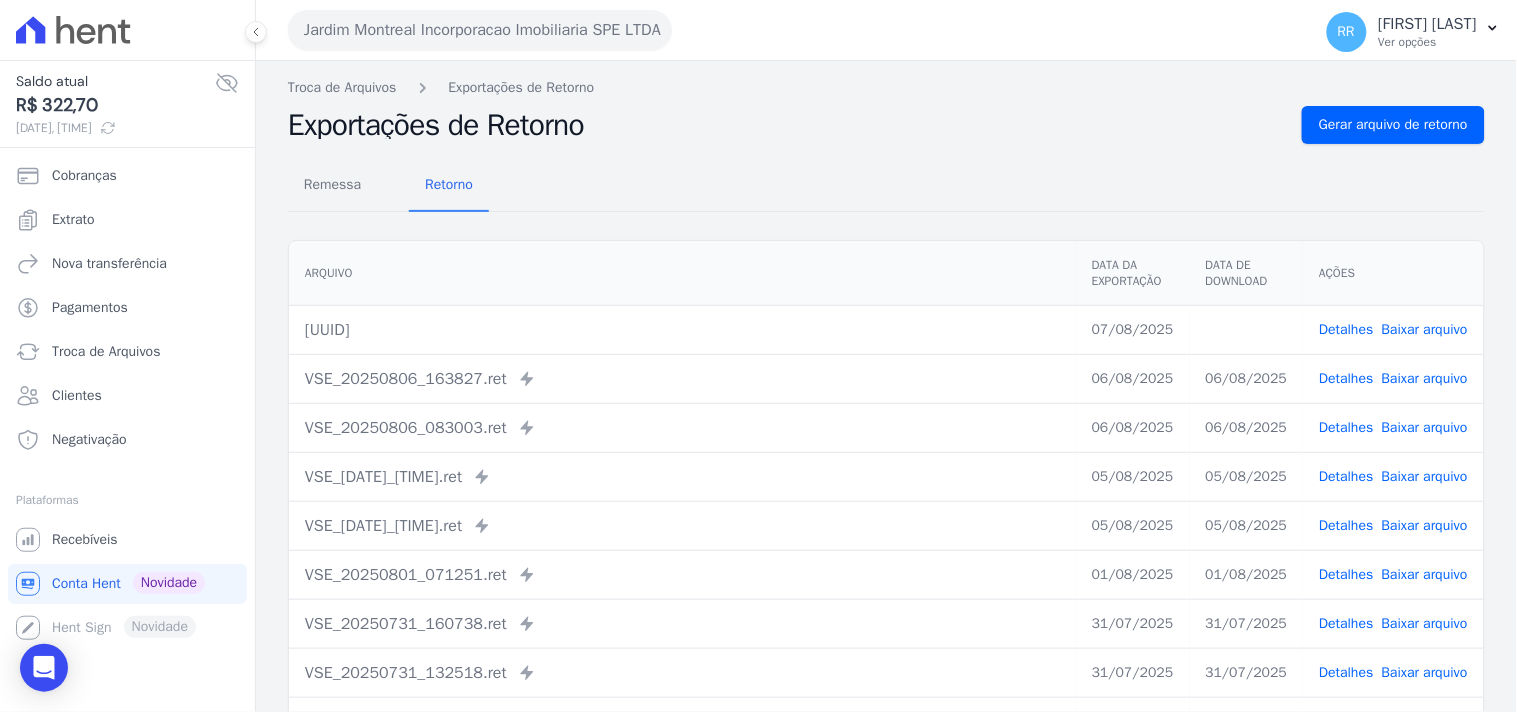 click on "Remessa
Retorno" at bounding box center (886, 186) 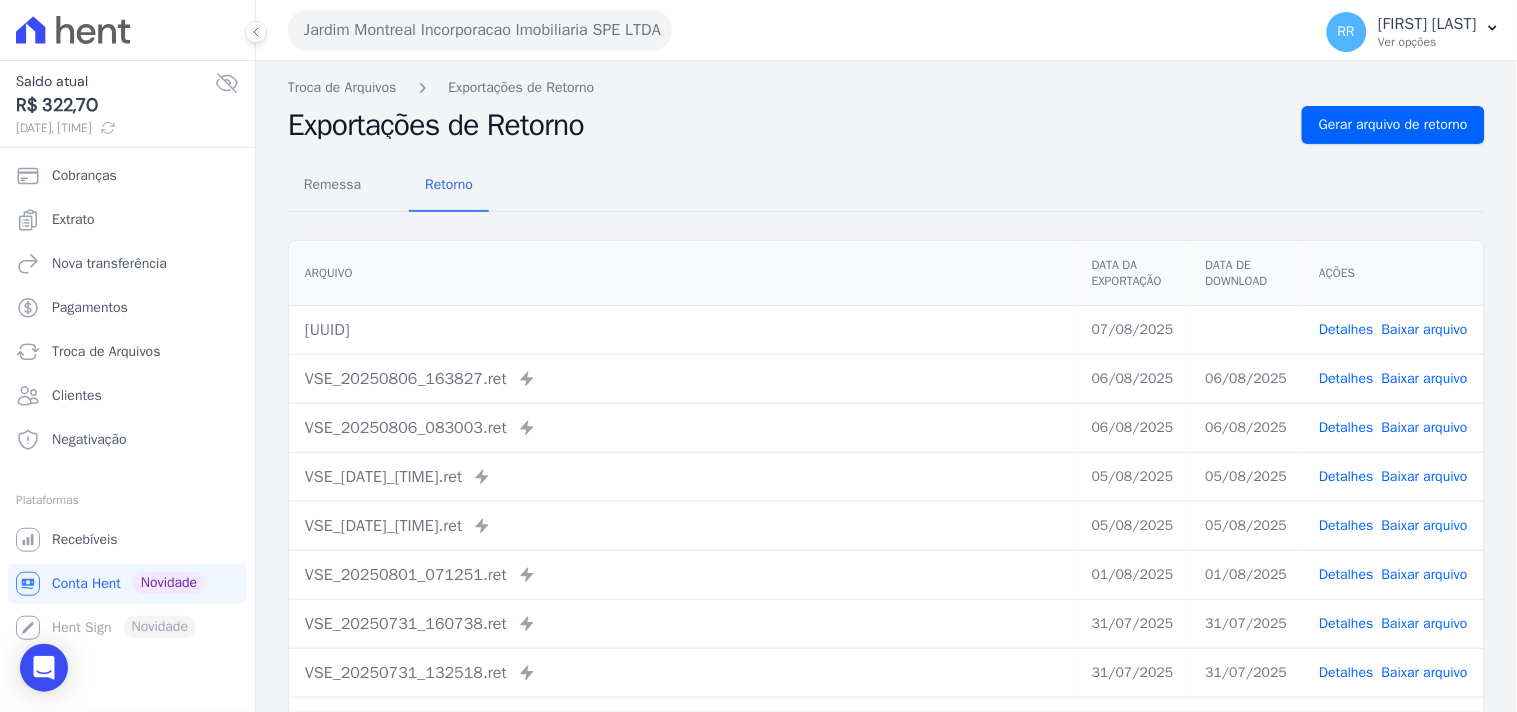 click on "Jardim Montreal Incorporacao Imobiliaria SPE LTDA" at bounding box center [480, 30] 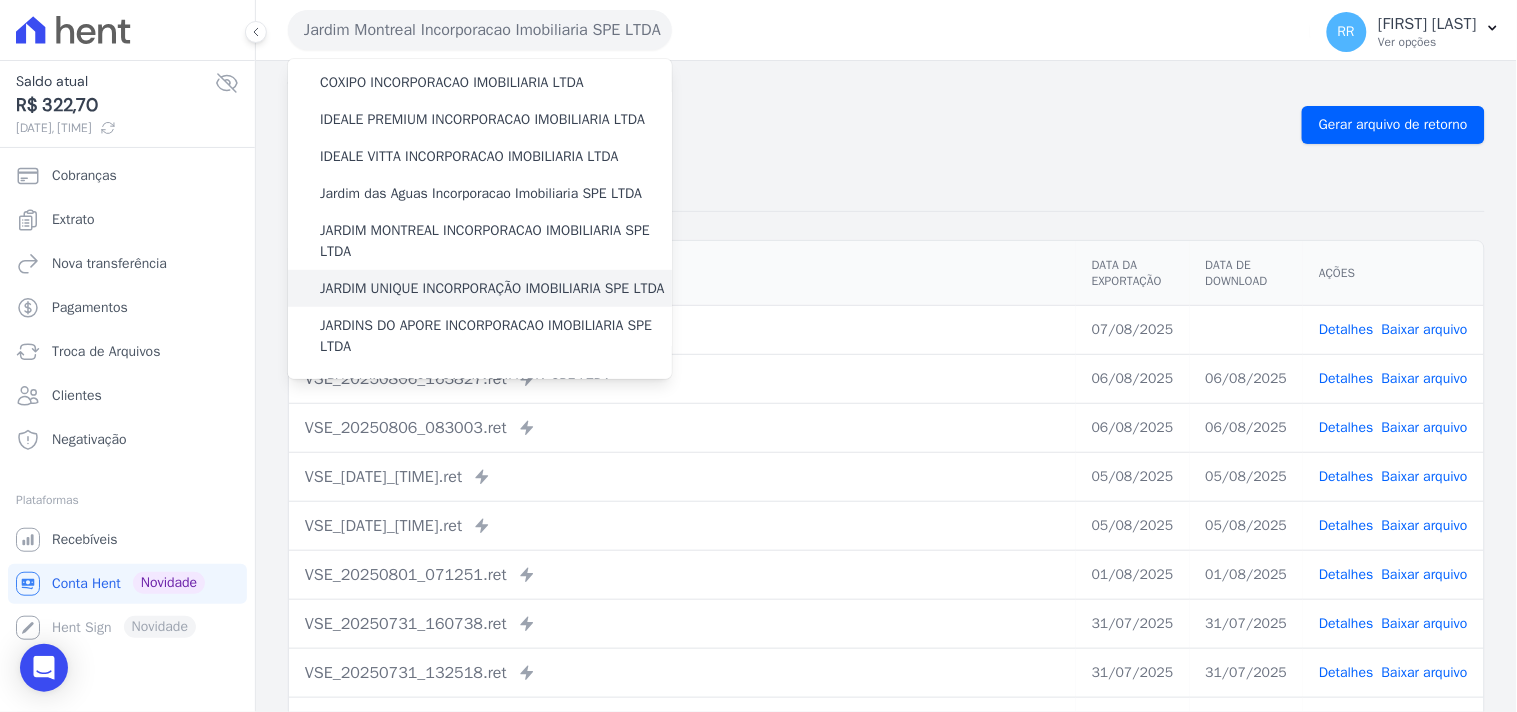 scroll, scrollTop: 258, scrollLeft: 0, axis: vertical 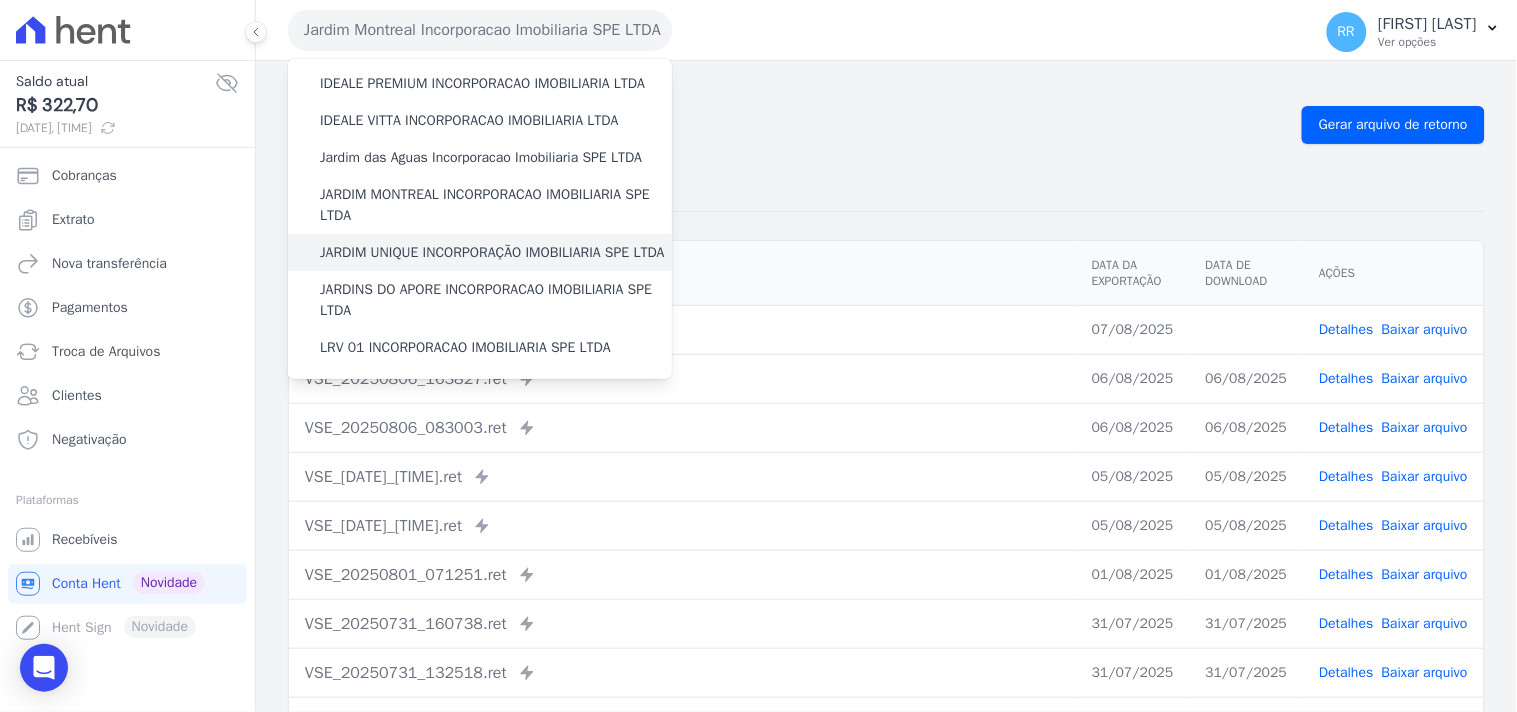 click on "JARDIM UNIQUE INCORPORAÇÃO IMOBILIARIA SPE LTDA" at bounding box center [492, 252] 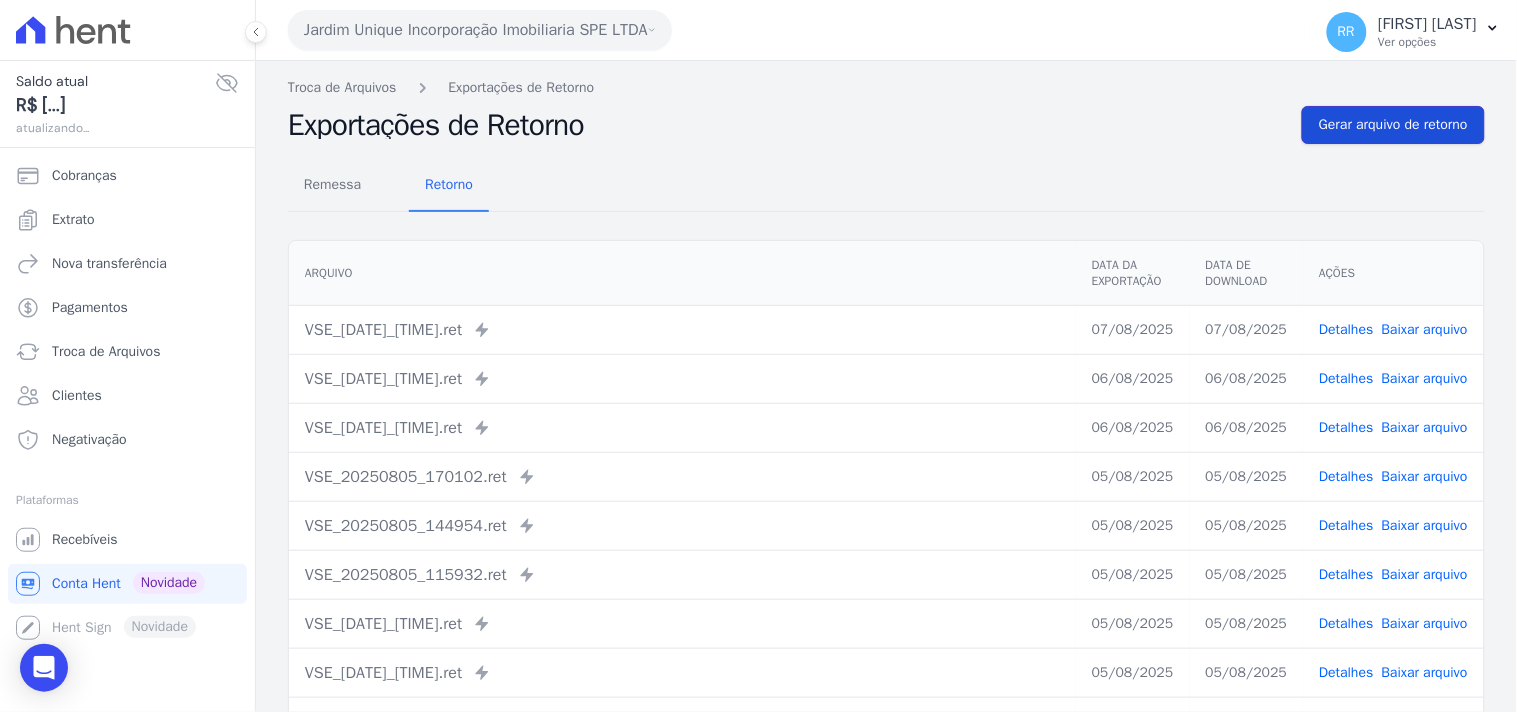 click on "Gerar arquivo de retorno" at bounding box center (1393, 125) 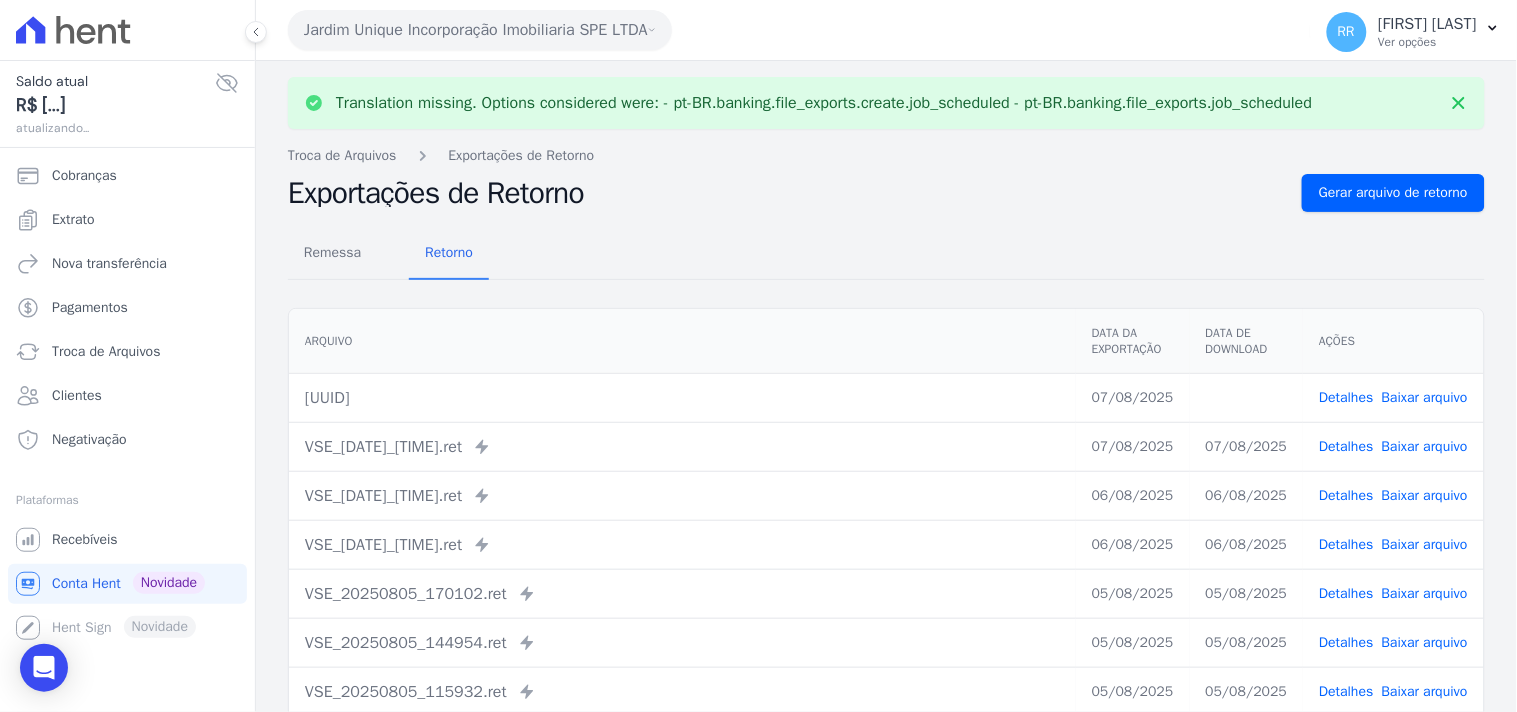click on "Baixar arquivo" at bounding box center [1425, 397] 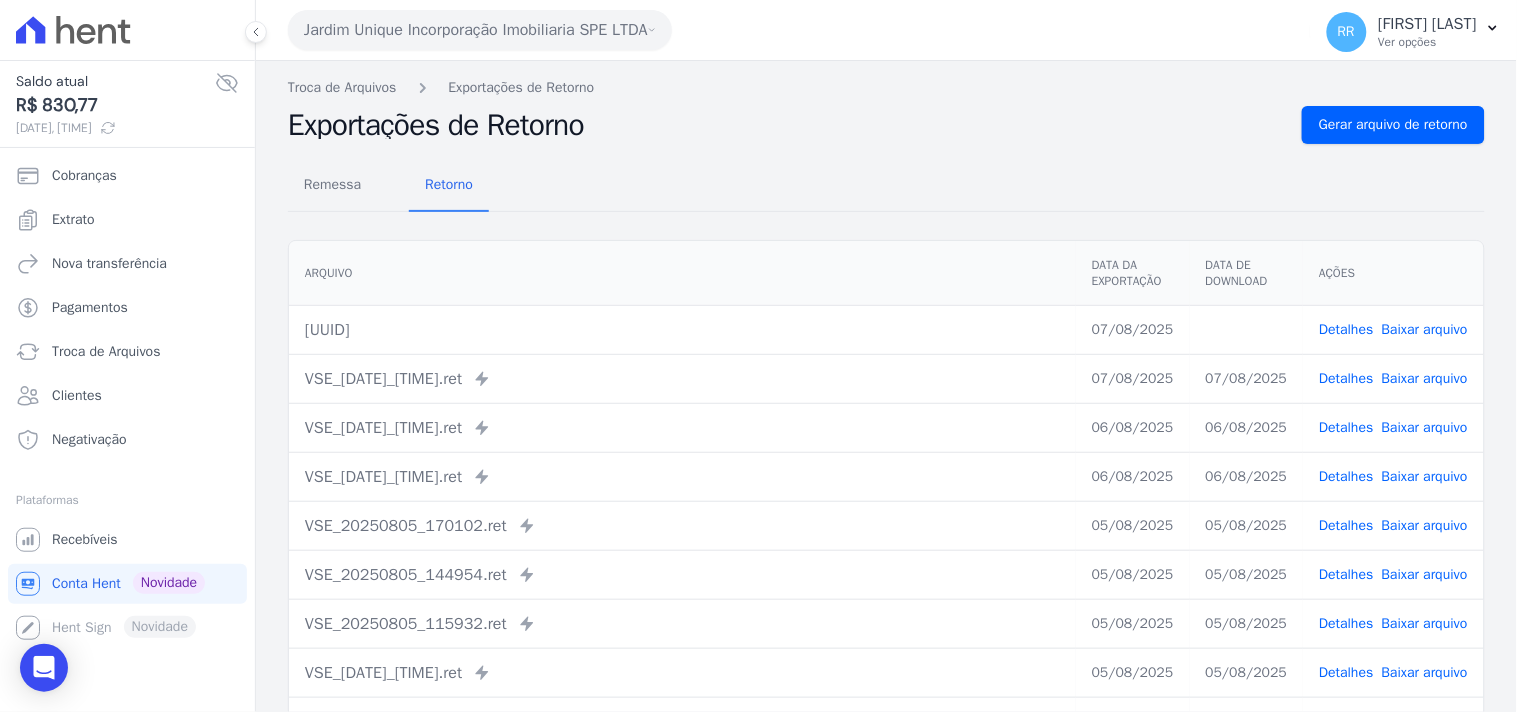 click on "Arquivo
Data da Exportação
Data de Download
Ações
[UUID]
[DATE]
Detalhes
Baixar arquivo" at bounding box center [886, 505] 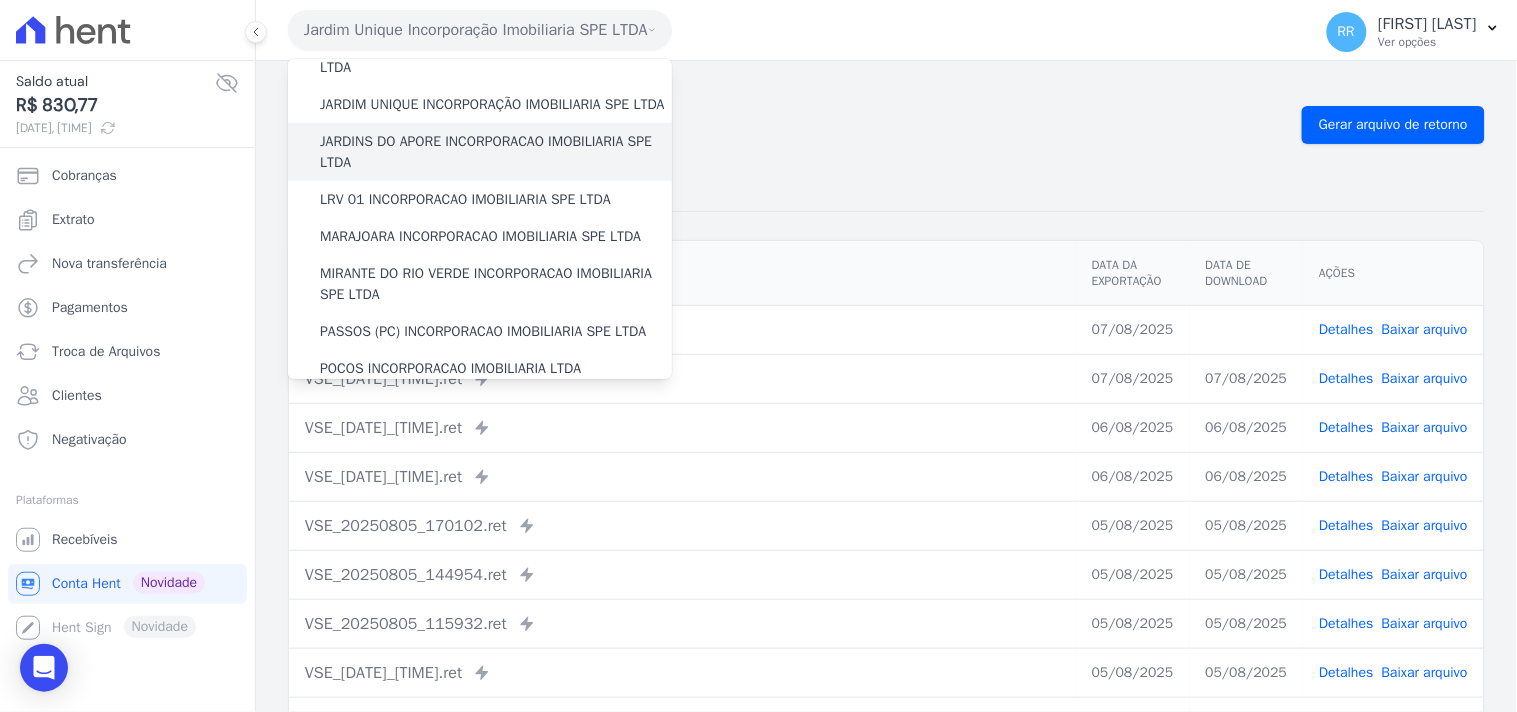 scroll, scrollTop: 407, scrollLeft: 0, axis: vertical 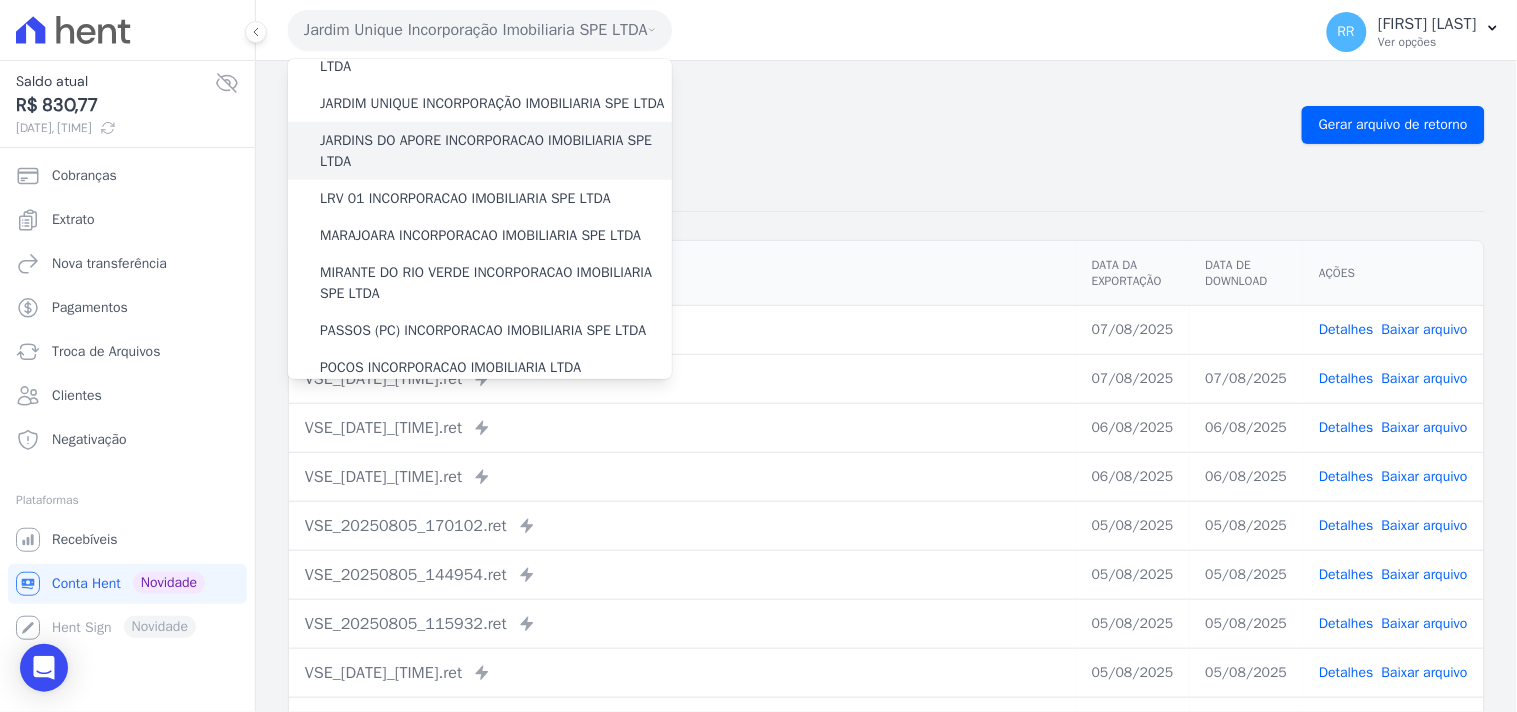 click on "JARDINS DO APORE INCORPORACAO IMOBILIARIA SPE LTDA" at bounding box center [496, 151] 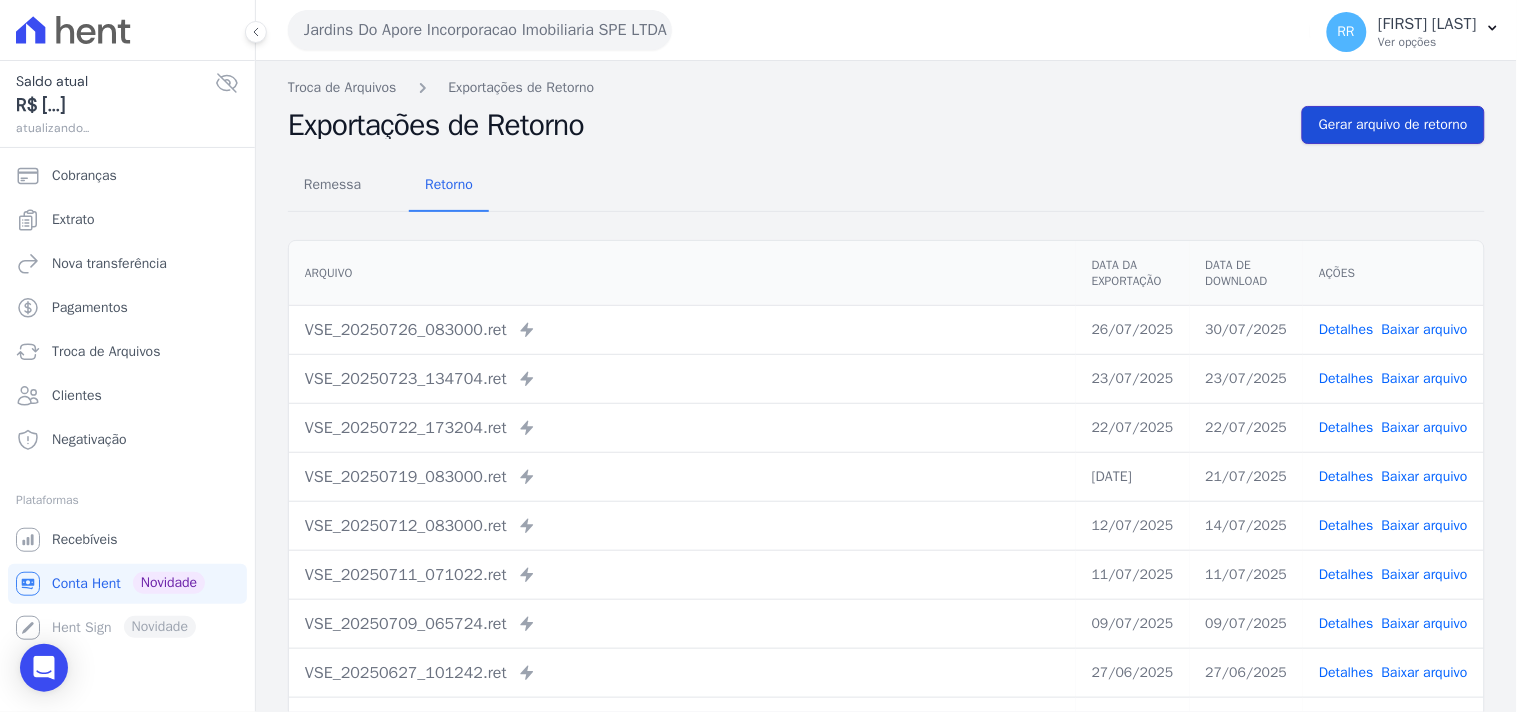 click on "Gerar arquivo de retorno" at bounding box center [1393, 125] 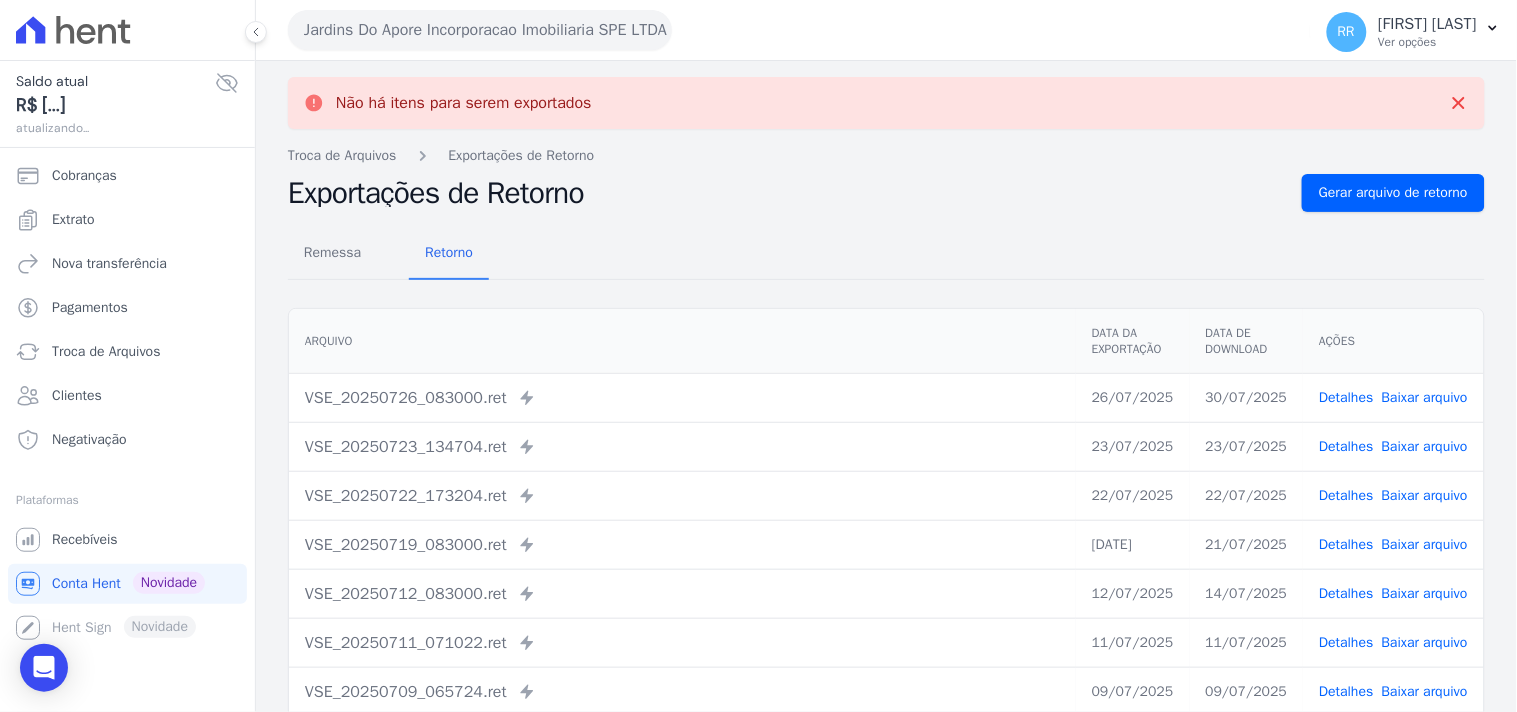 click on "Jardins Do Apore Incorporacao Imobiliaria SPE LTDA" at bounding box center (480, 30) 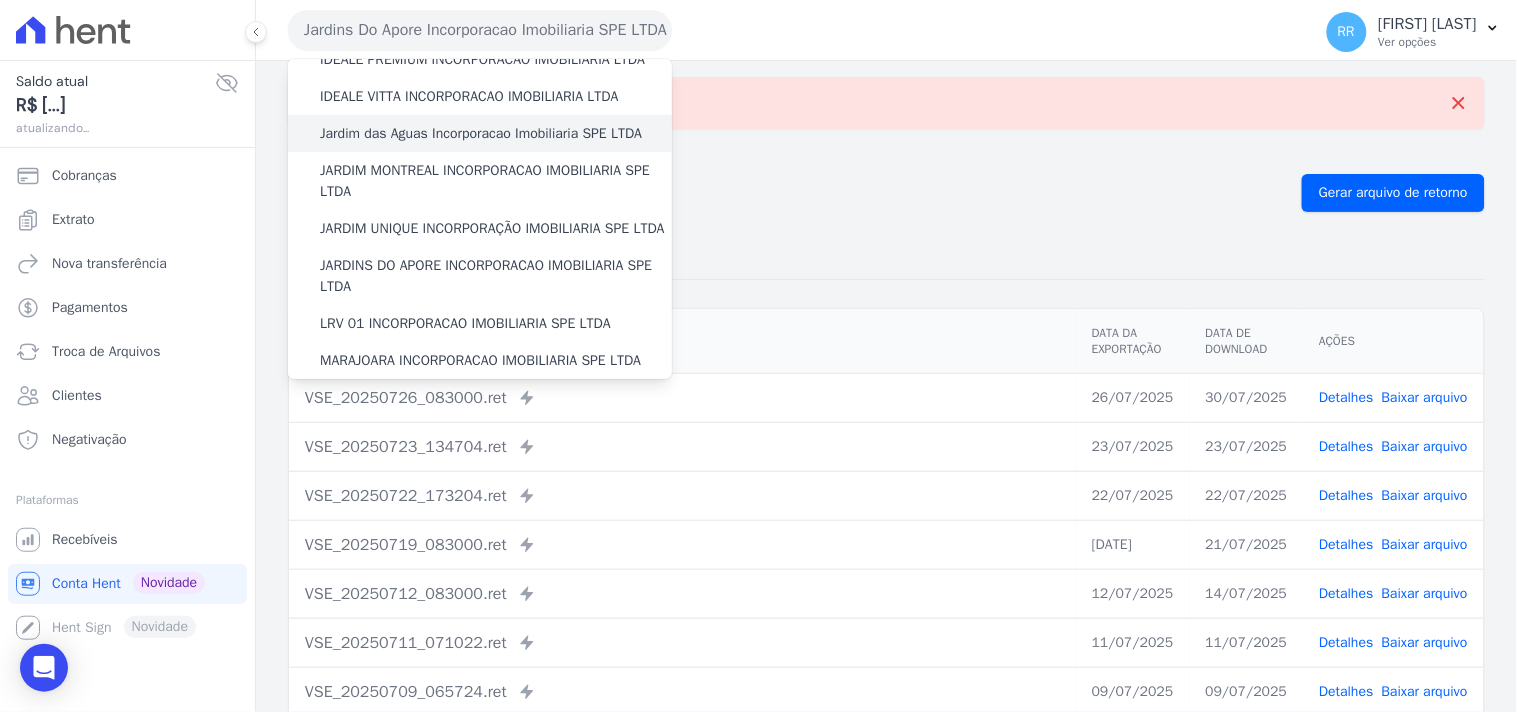 scroll, scrollTop: 370, scrollLeft: 0, axis: vertical 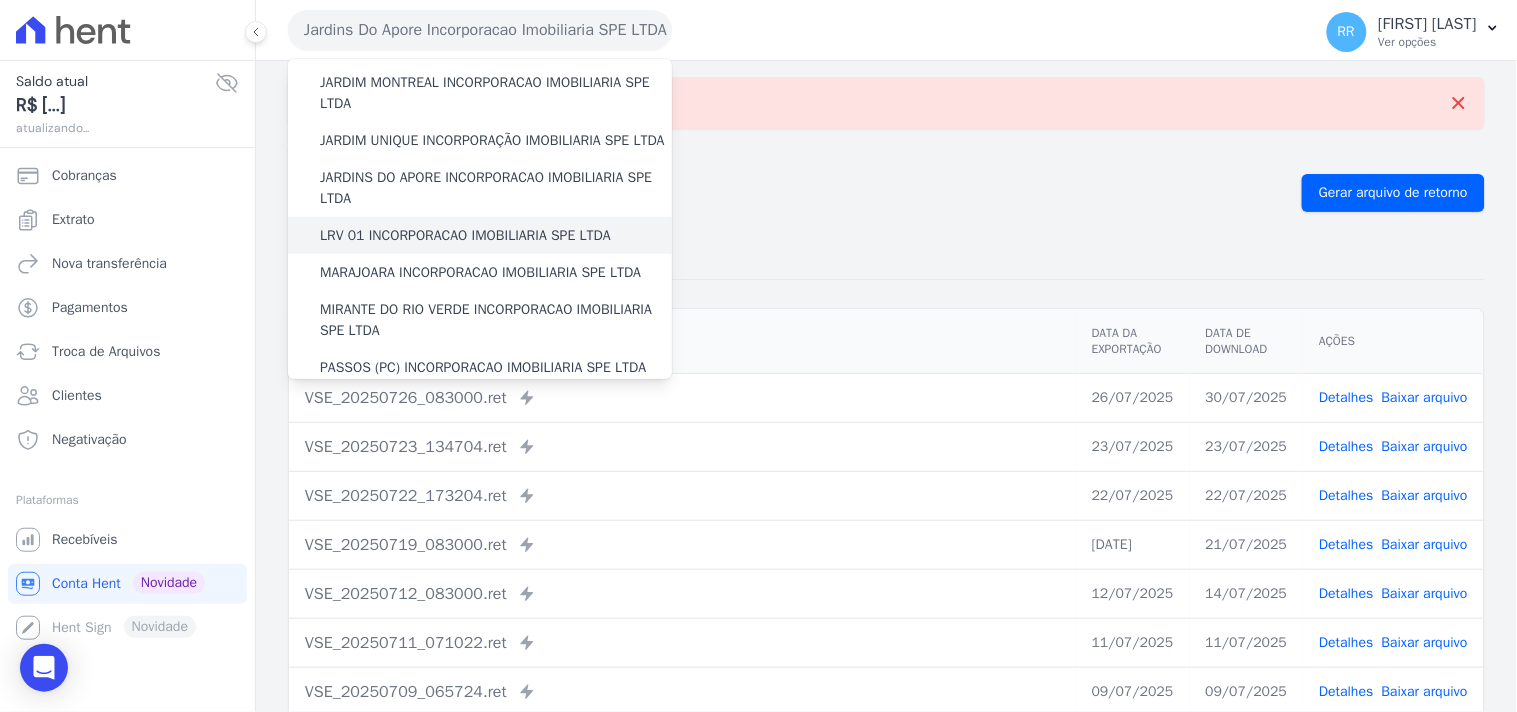 click on "LRV 01 INCORPORACAO IMOBILIARIA SPE LTDA" at bounding box center (465, 235) 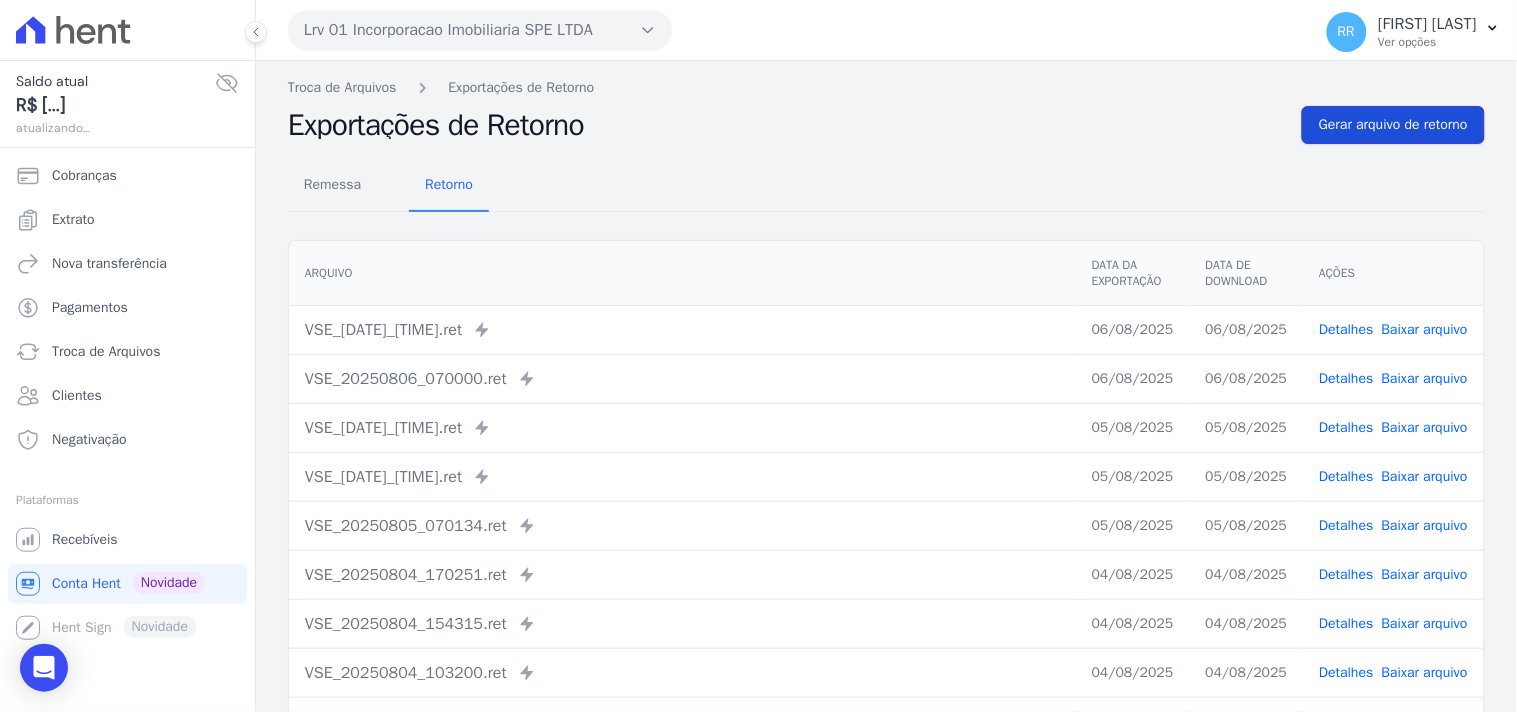 click on "Gerar arquivo de retorno" at bounding box center (1393, 125) 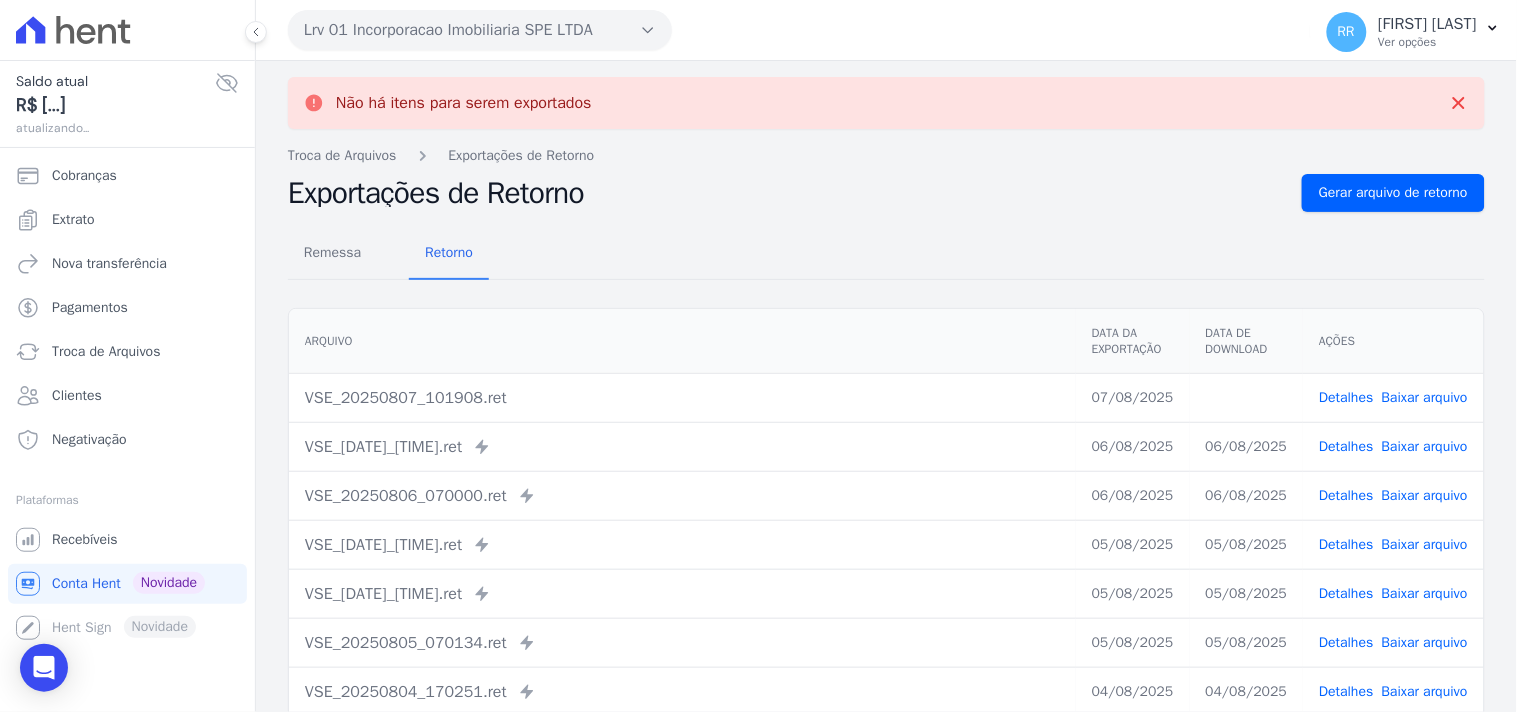click on "Baixar arquivo" at bounding box center [1425, 397] 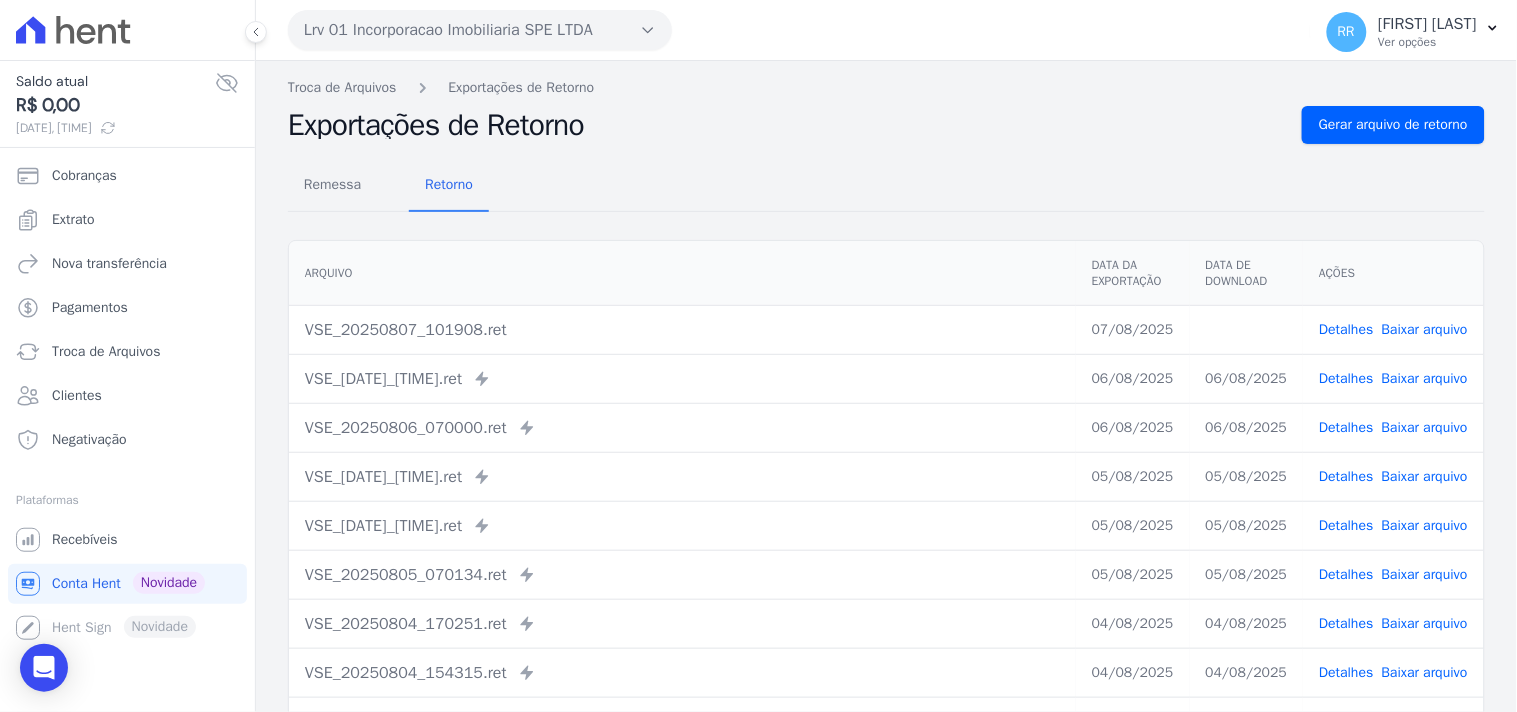 click on "Remessa
Retorno" at bounding box center [886, 186] 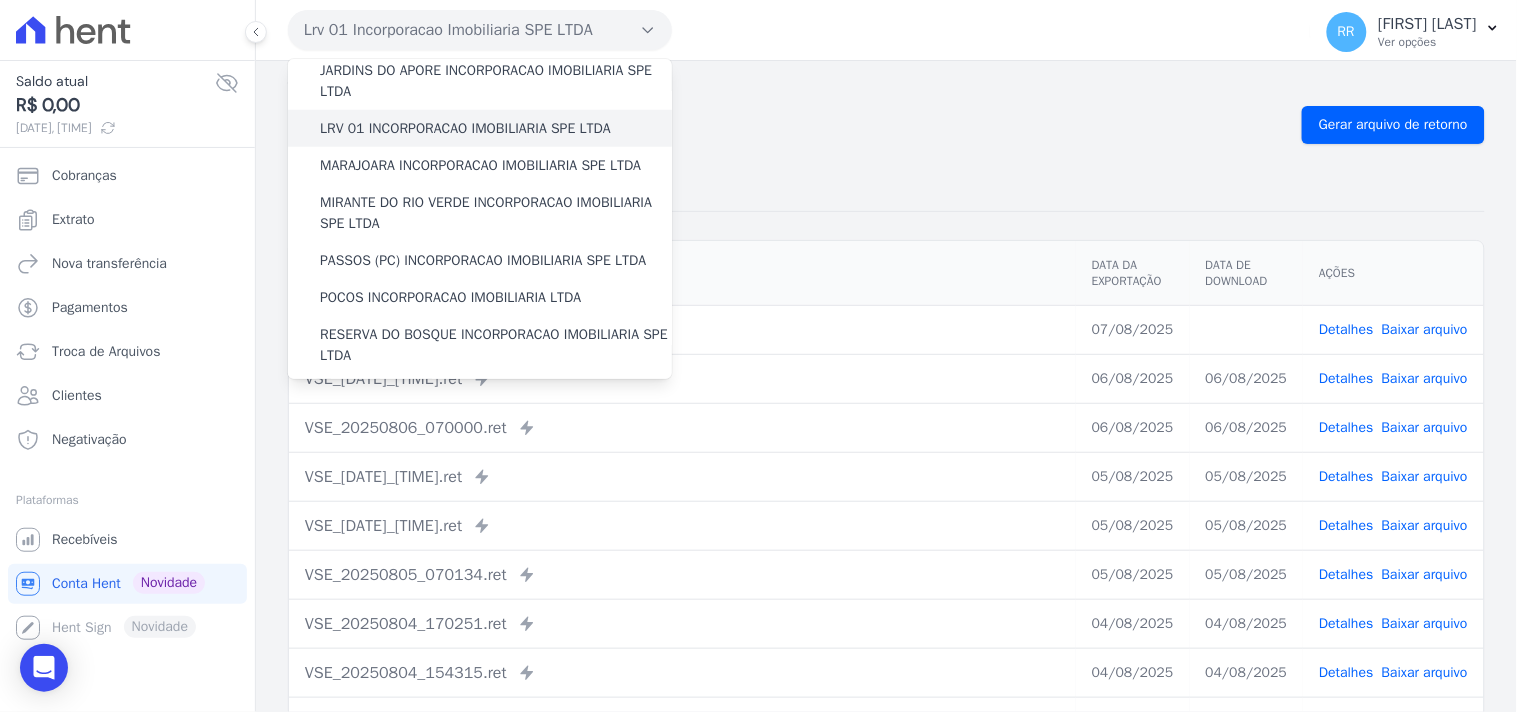 scroll, scrollTop: 481, scrollLeft: 0, axis: vertical 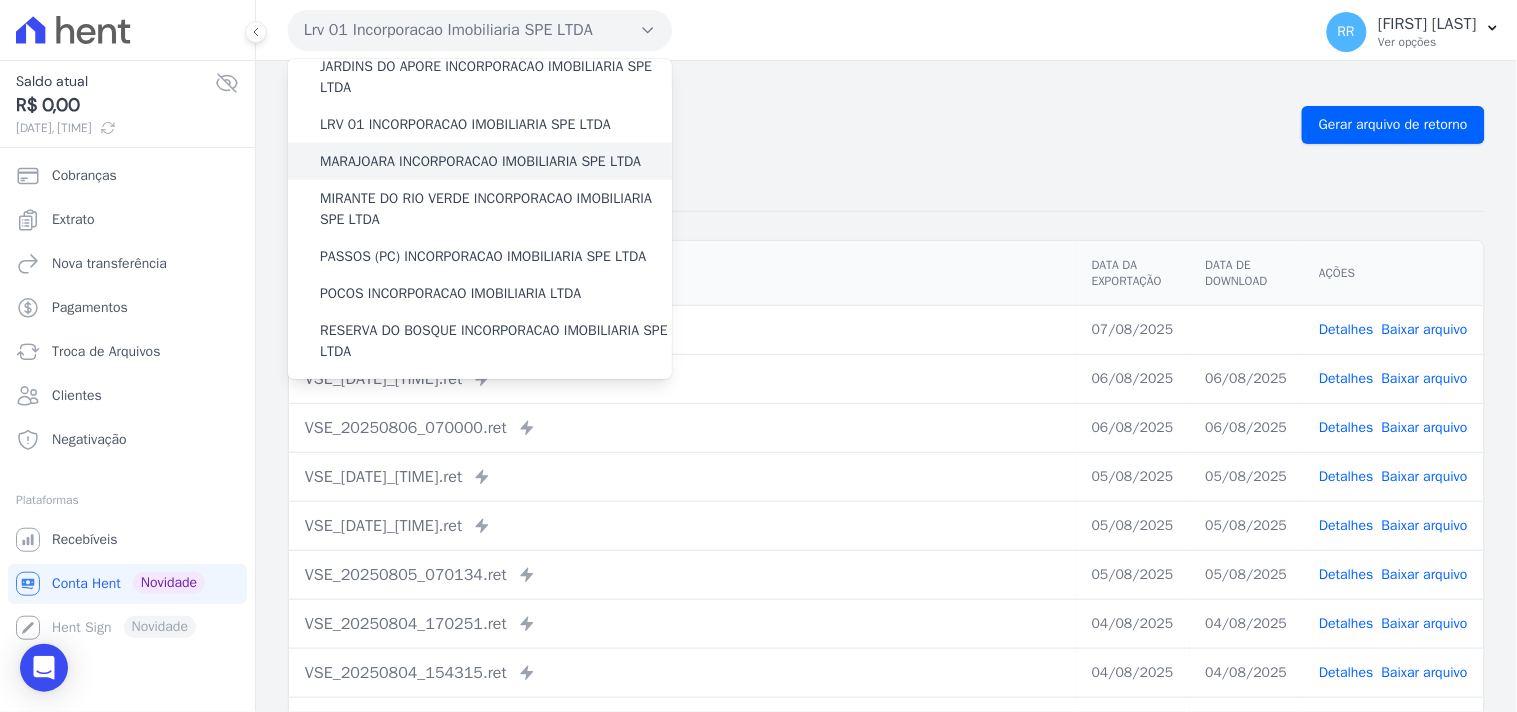 click on "MARAJOARA INCORPORACAO IMOBILIARIA SPE LTDA" at bounding box center (480, 161) 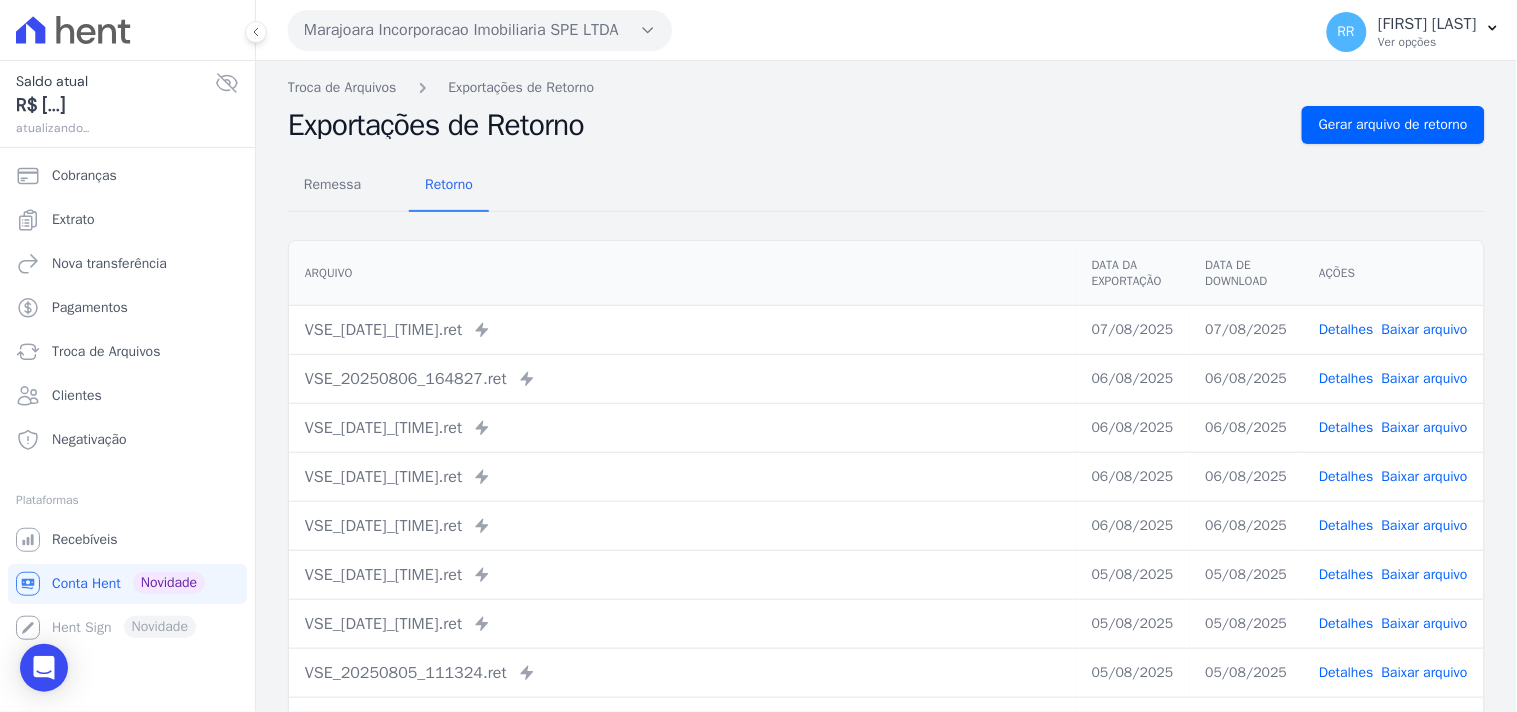 drag, startPoint x: 1345, startPoint y: 91, endPoint x: 1335, endPoint y: 120, distance: 30.675724 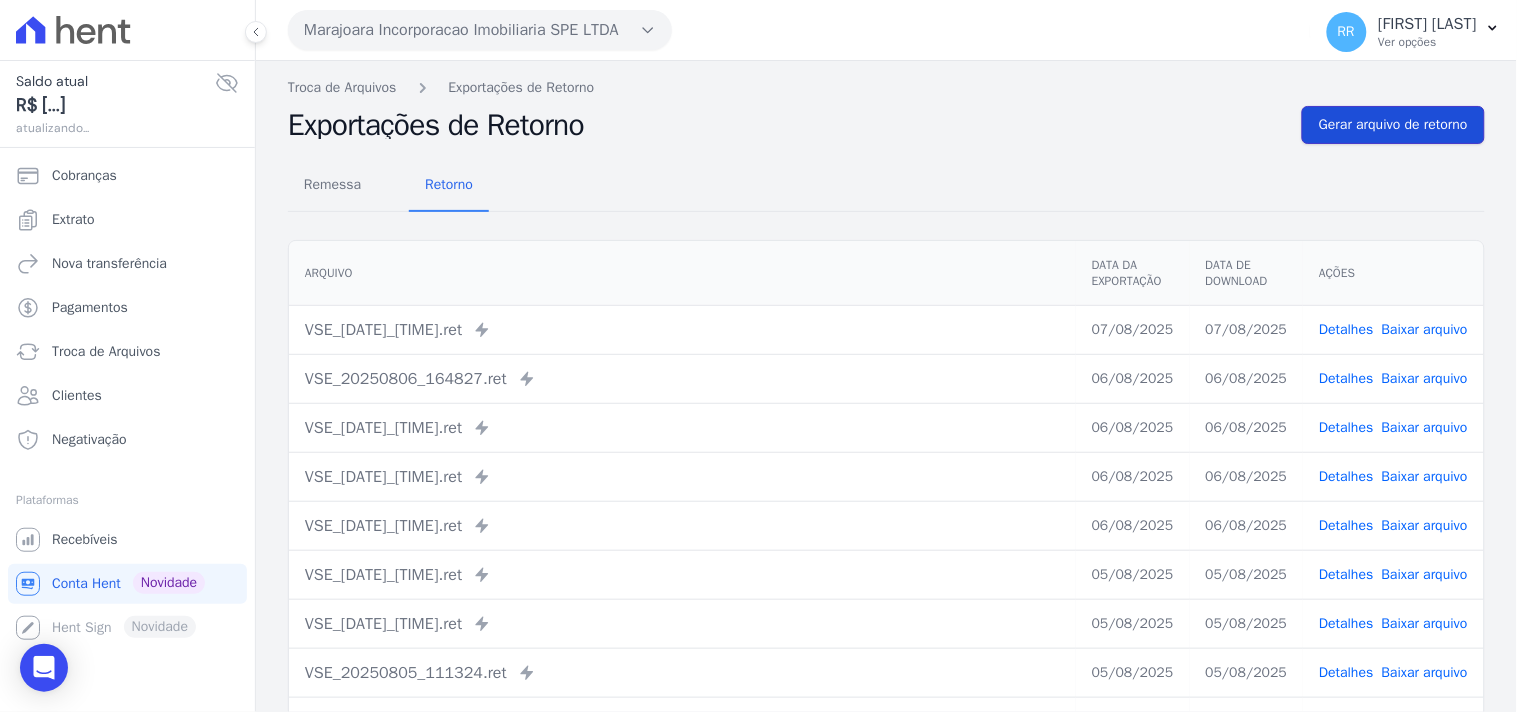 click on "Gerar arquivo de retorno" at bounding box center (1393, 125) 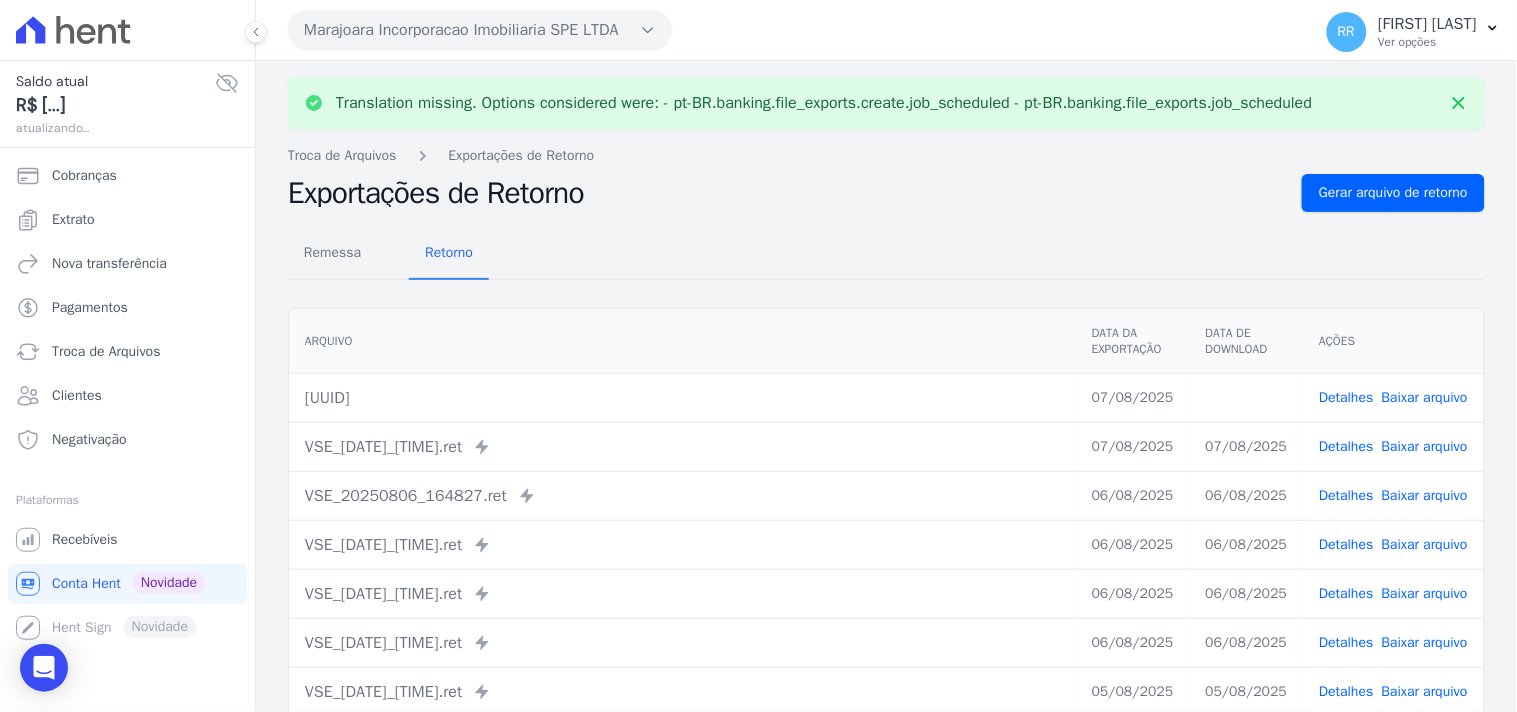 click on "Baixar arquivo" at bounding box center [1425, 397] 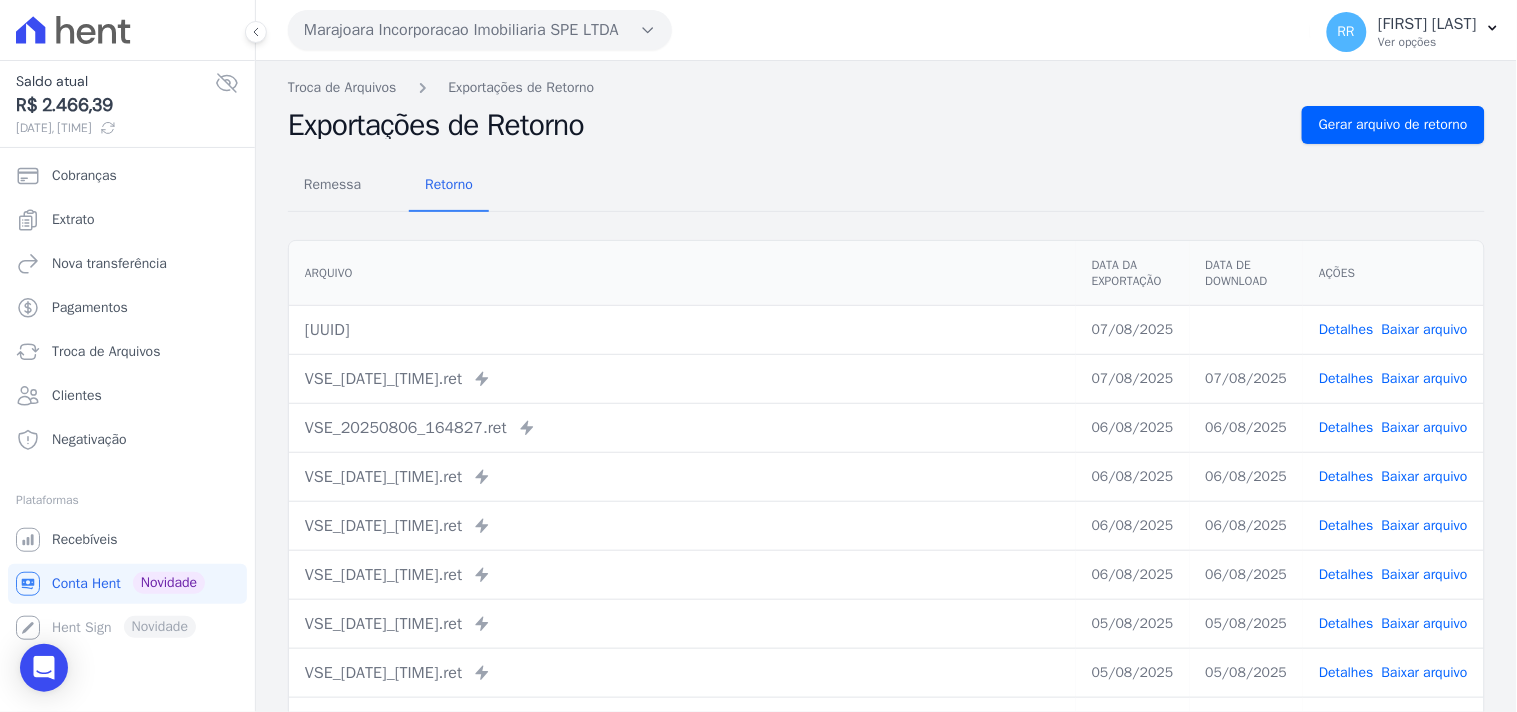 click on "Remessa
Retorno" at bounding box center [886, 186] 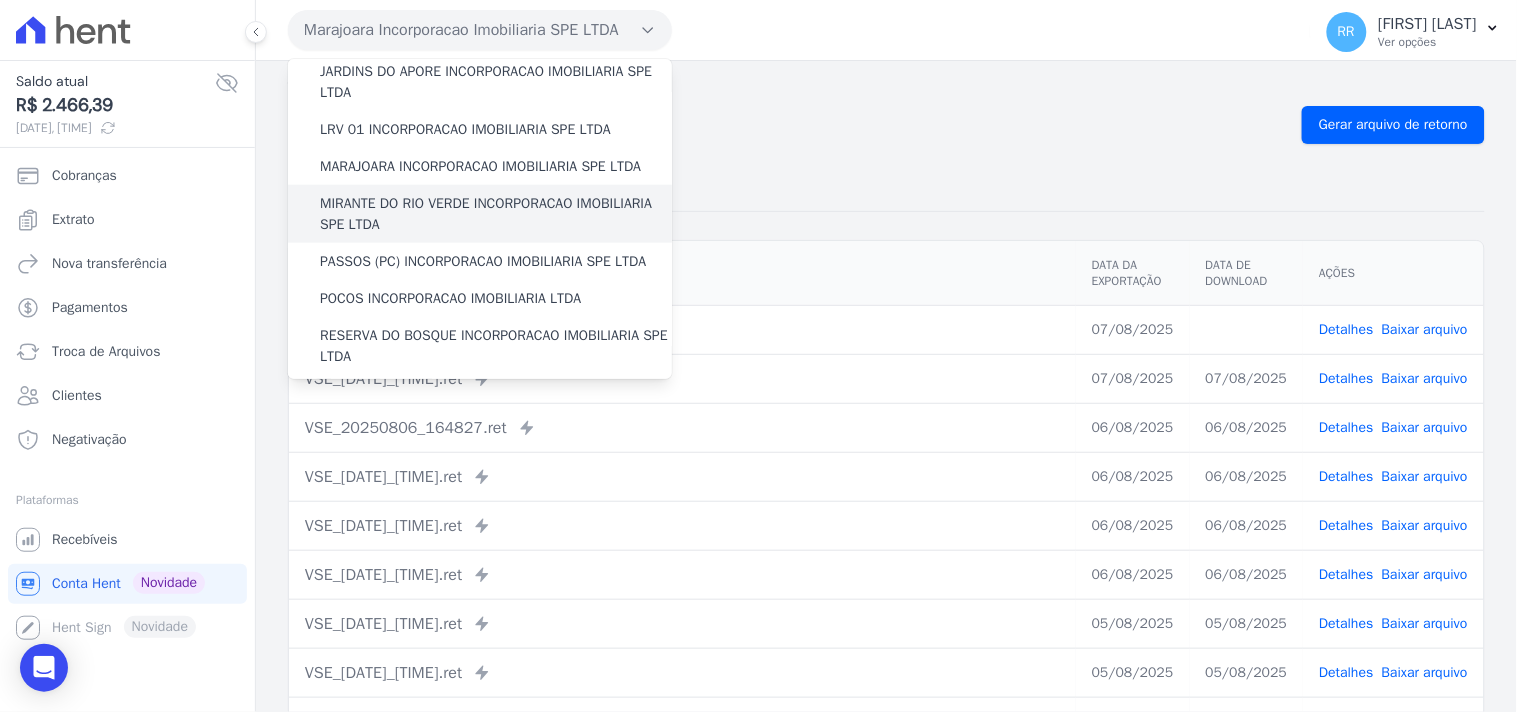scroll, scrollTop: 481, scrollLeft: 0, axis: vertical 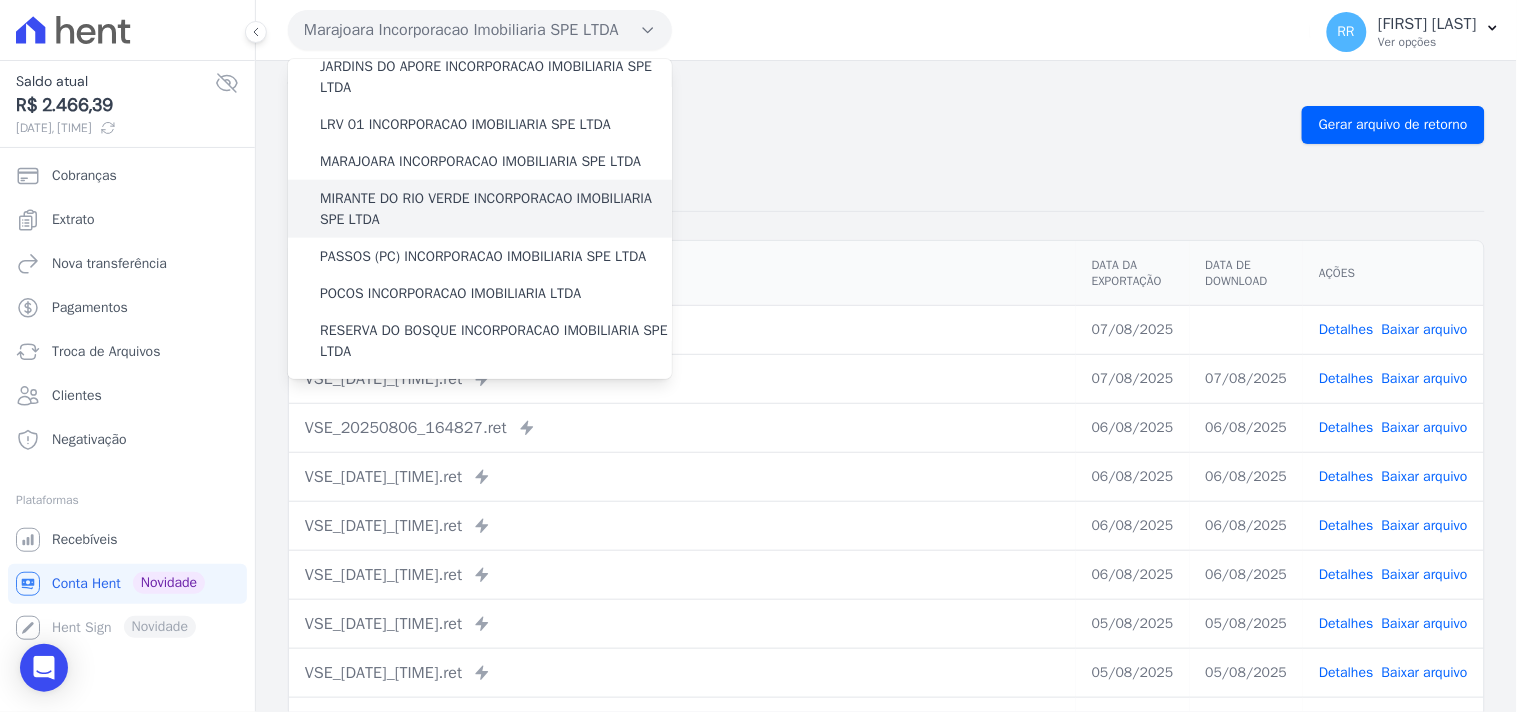 click on "MIRANTE DO RIO VERDE INCORPORACAO IMOBILIARIA SPE LTDA" at bounding box center (496, 209) 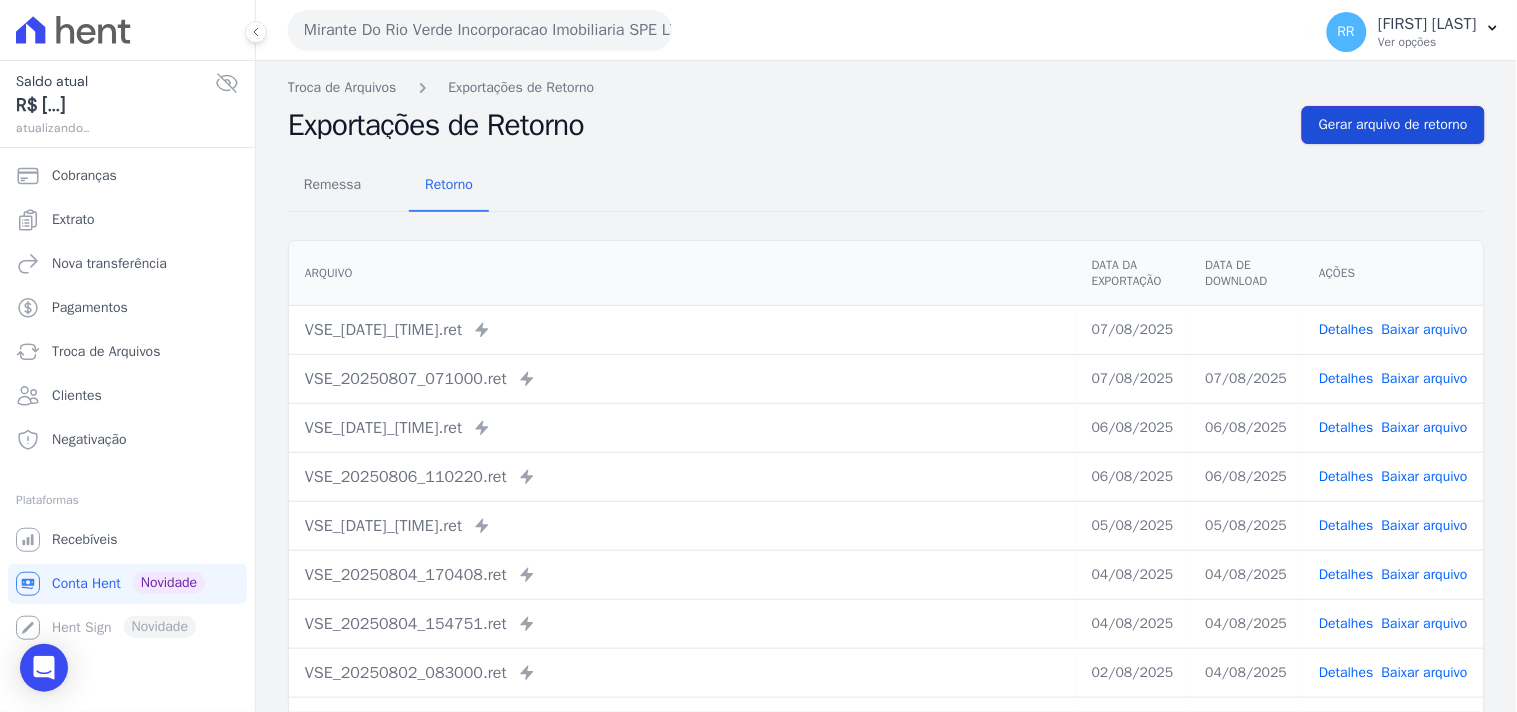click on "Gerar arquivo de retorno" at bounding box center (1393, 125) 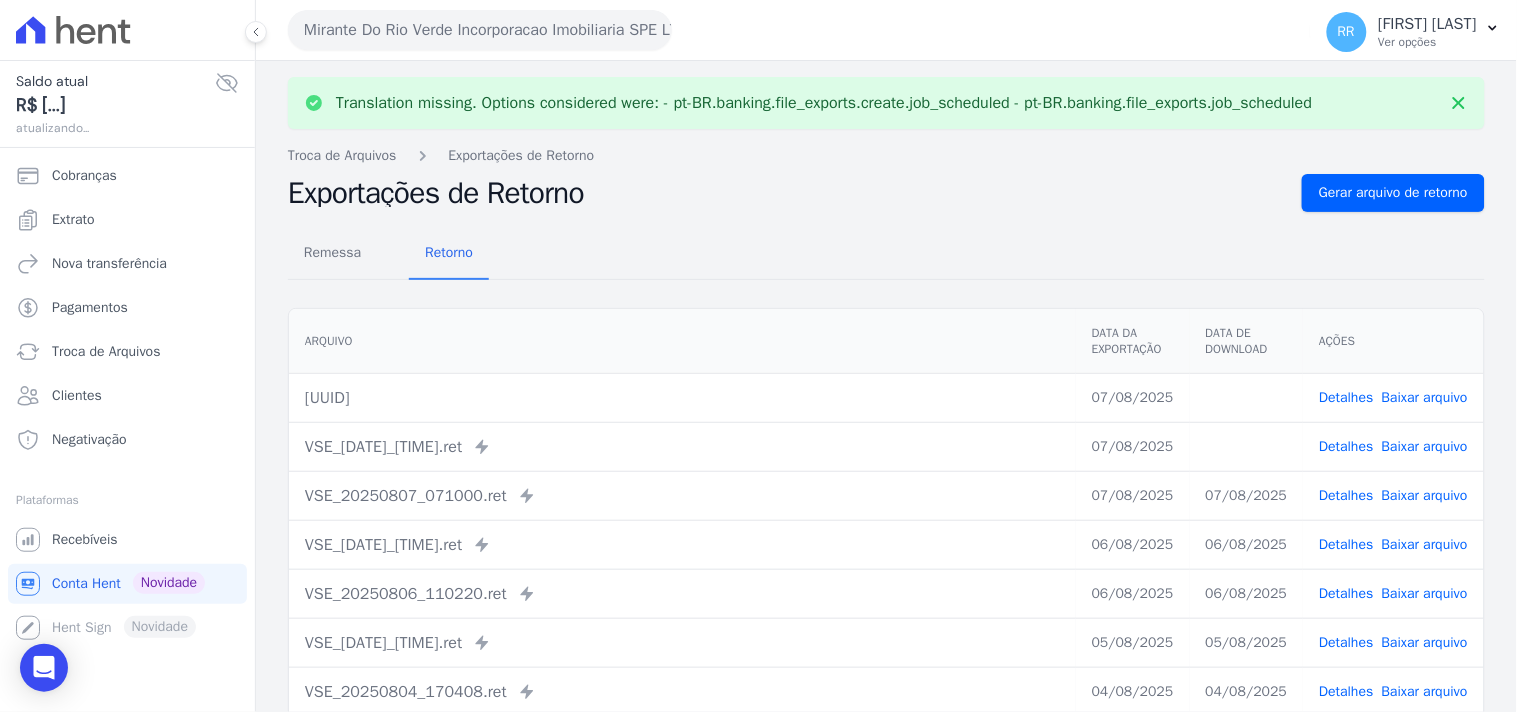 click on "Baixar arquivo" at bounding box center (1425, 446) 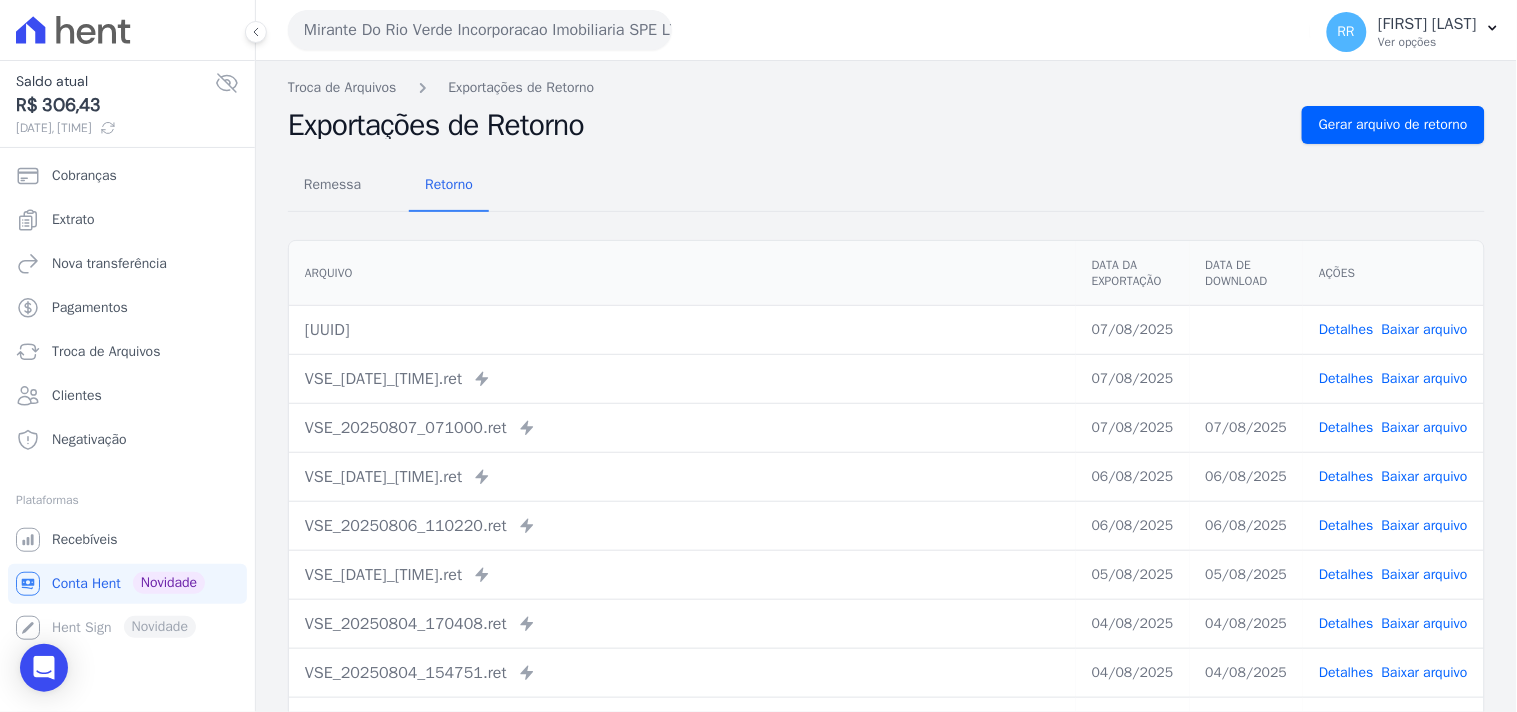click on "Baixar arquivo" at bounding box center [1425, 329] 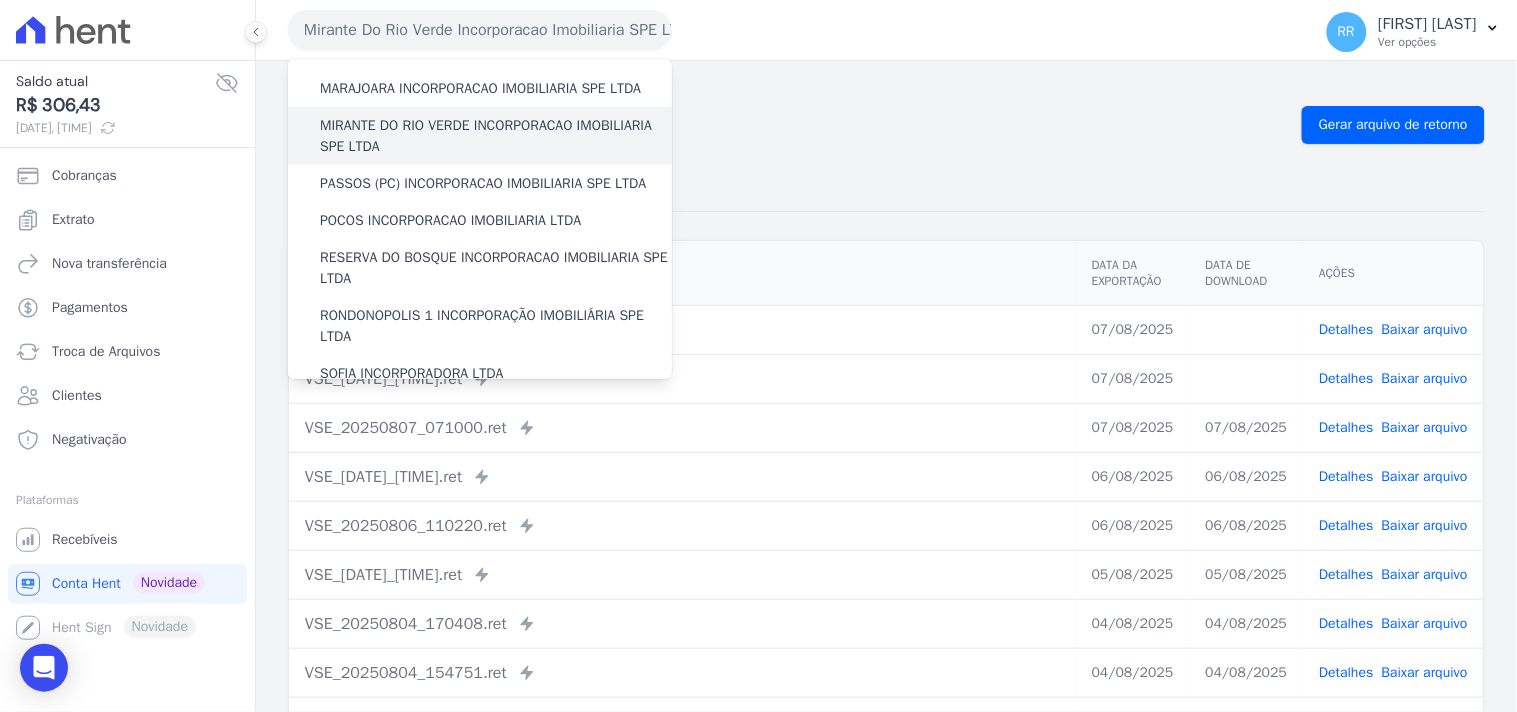 scroll, scrollTop: 592, scrollLeft: 0, axis: vertical 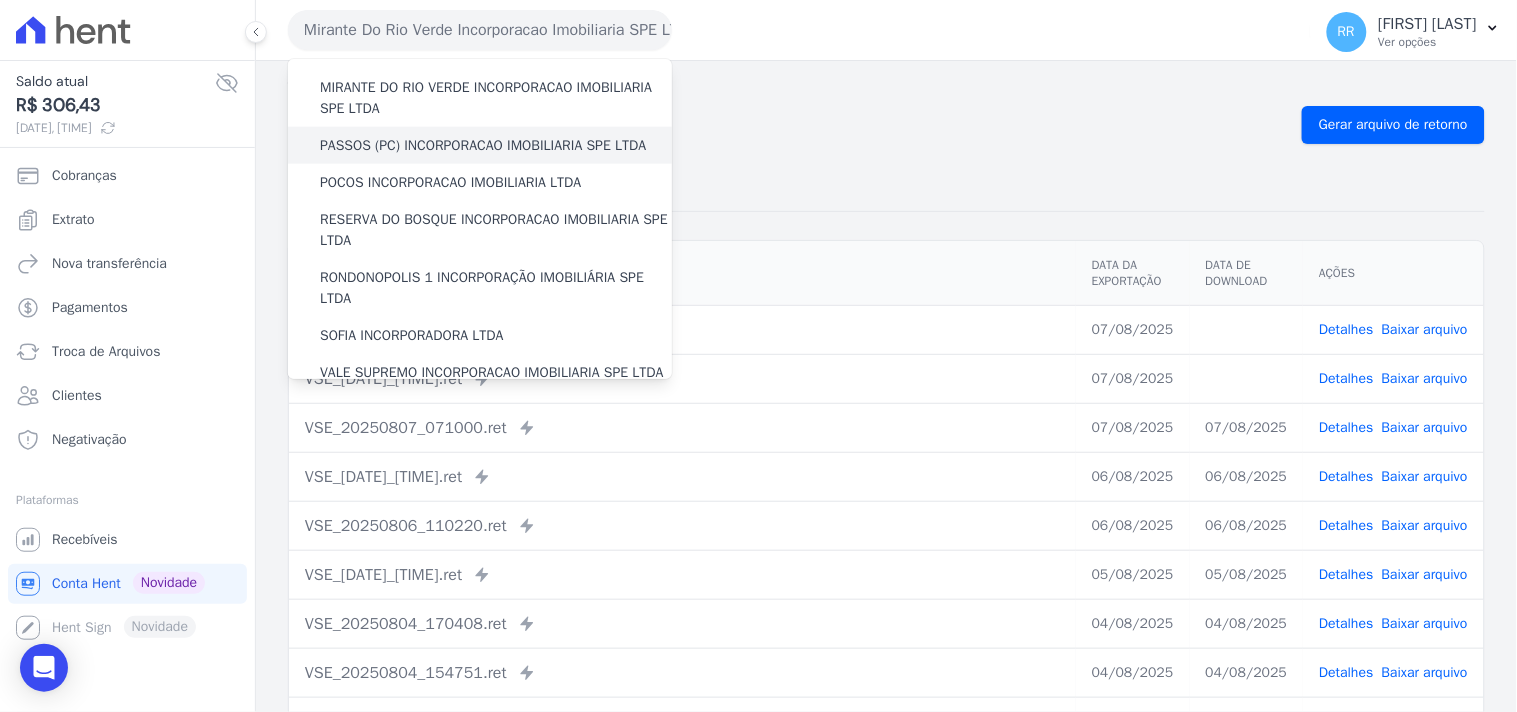 click on "PASSOS (PC) INCORPORACAO IMOBILIARIA SPE LTDA" at bounding box center [480, 145] 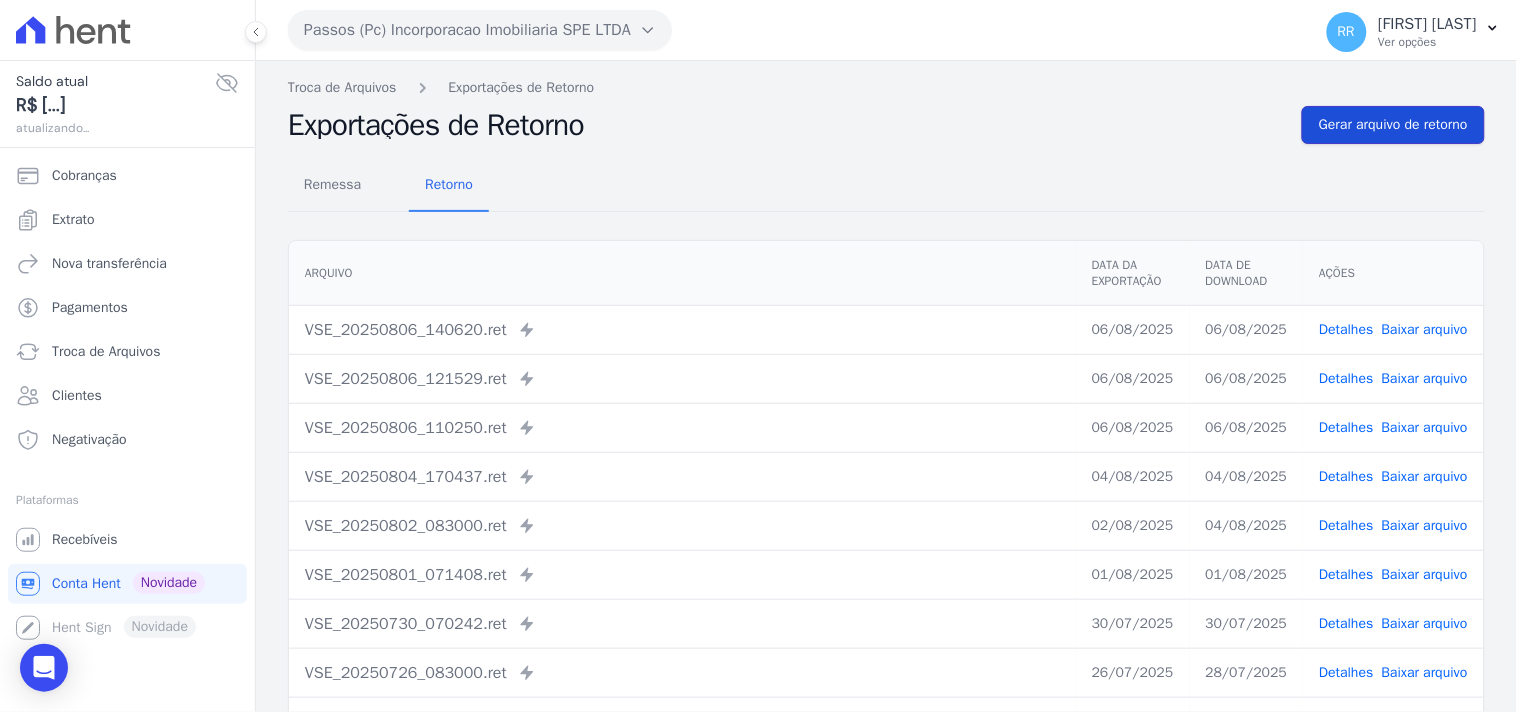click on "Gerar arquivo de retorno" at bounding box center [1393, 125] 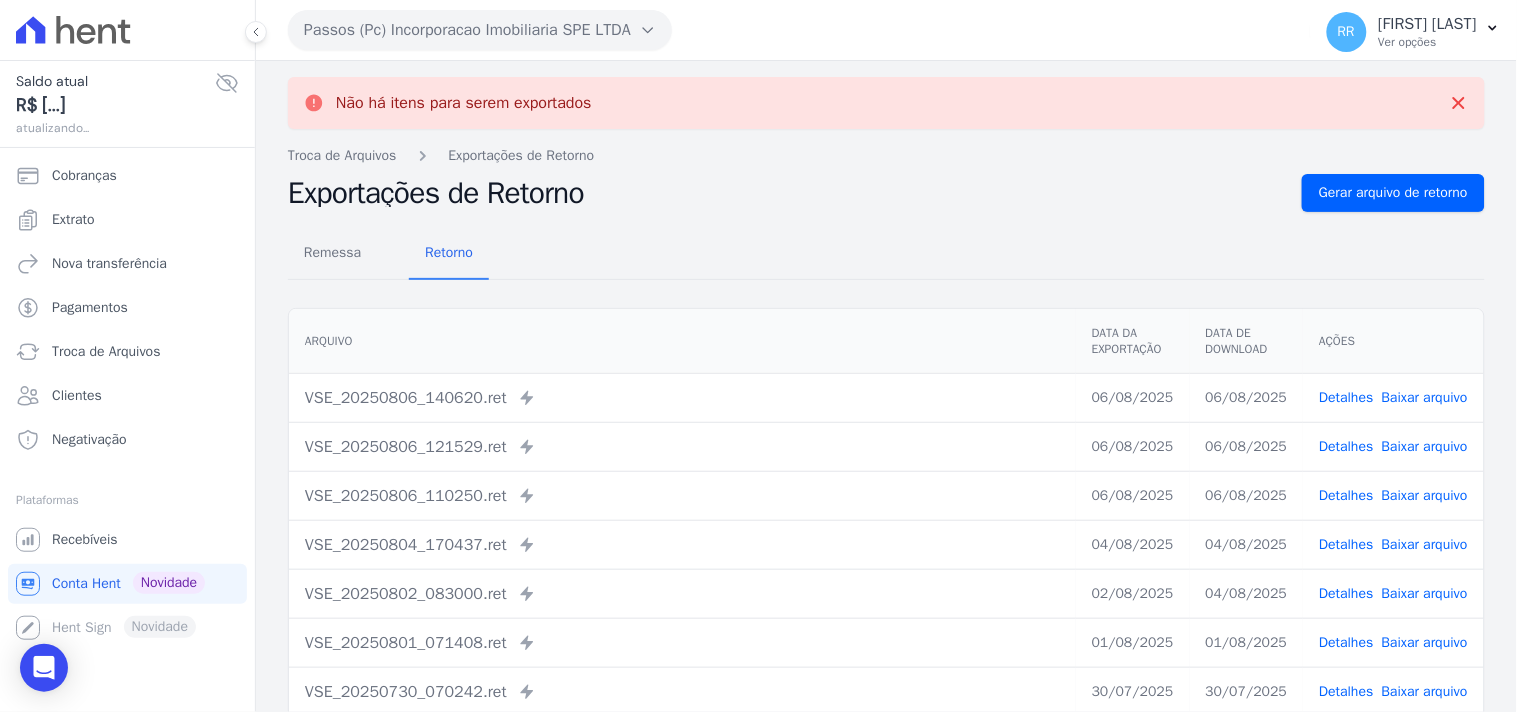 click on "Passos (Pc) Incorporacao Imobiliaria SPE LTDA" at bounding box center [480, 30] 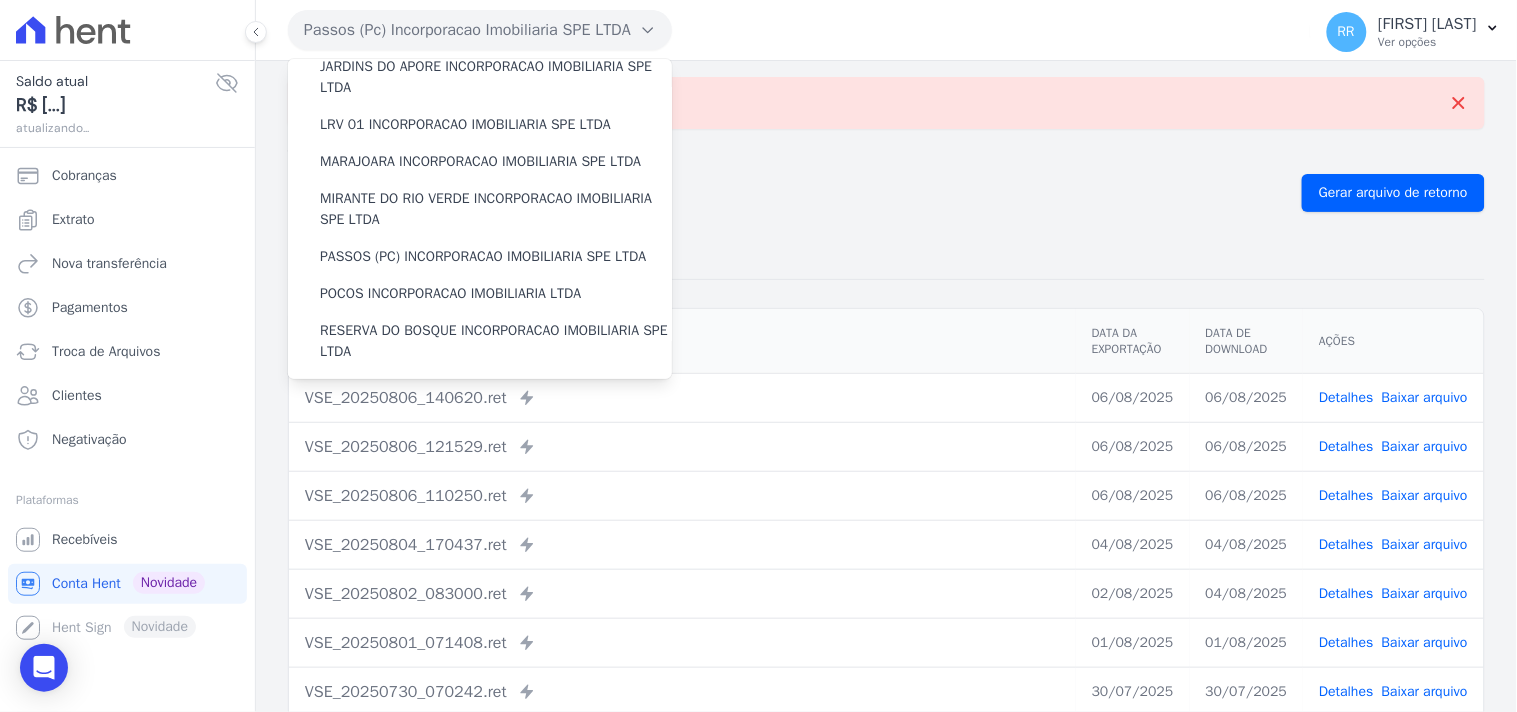scroll, scrollTop: 555, scrollLeft: 0, axis: vertical 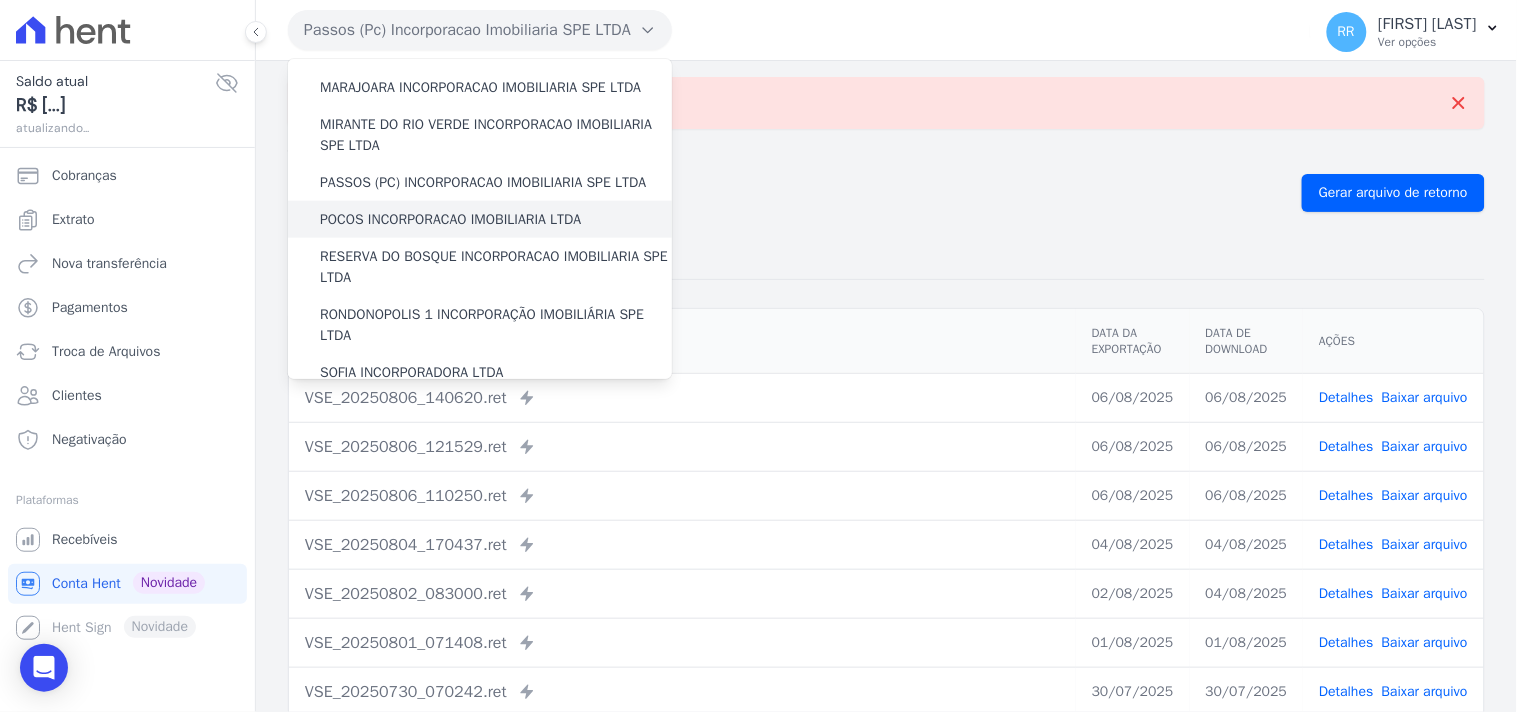 click on "POCOS INCORPORACAO IMOBILIARIA LTDA" at bounding box center (450, 219) 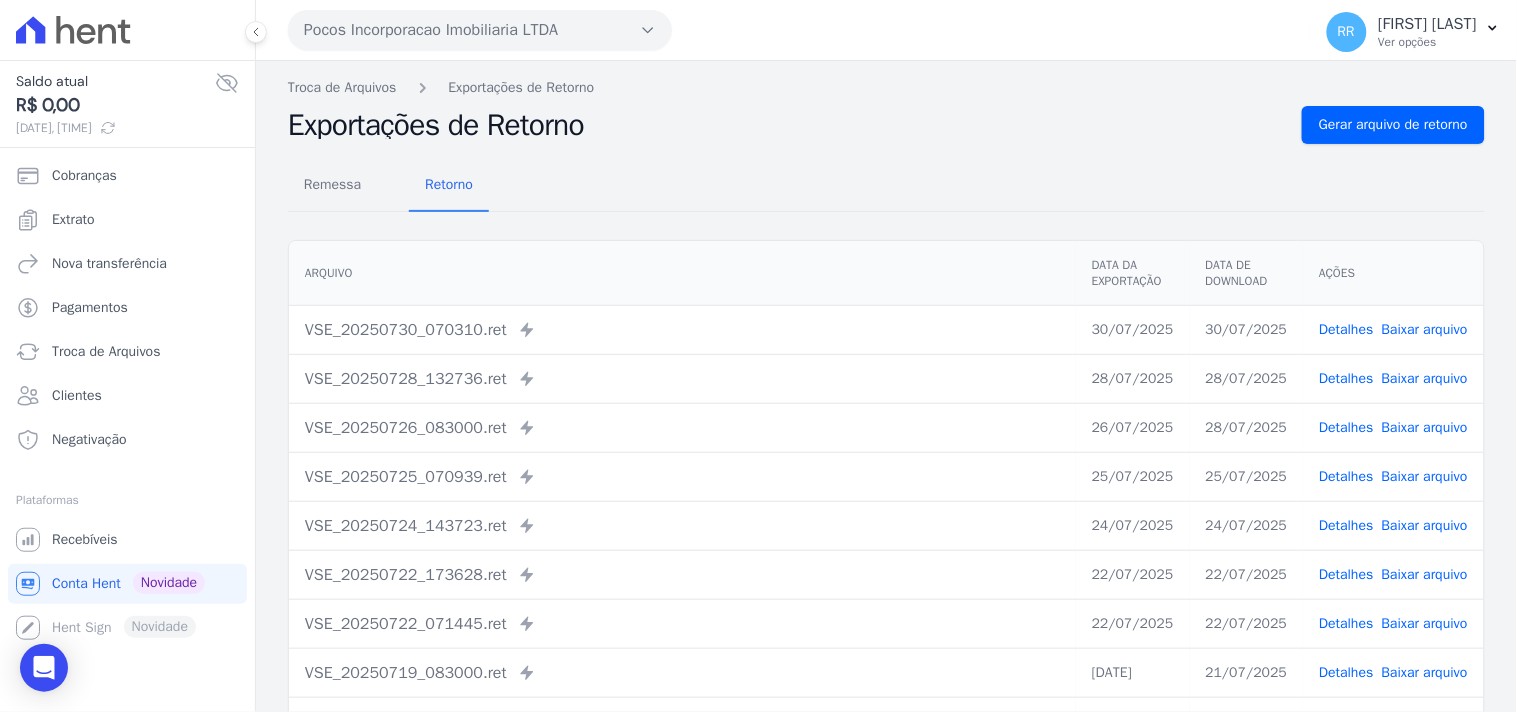 click on "Arquivo
Data da Exportação
Data de Download
Ações
VSE_[DATE]_[TIME].ret
Enviado para Nexxera em: [DATE], [TIME]
[DATE]
[DATE]
Detalhes" at bounding box center [886, 505] 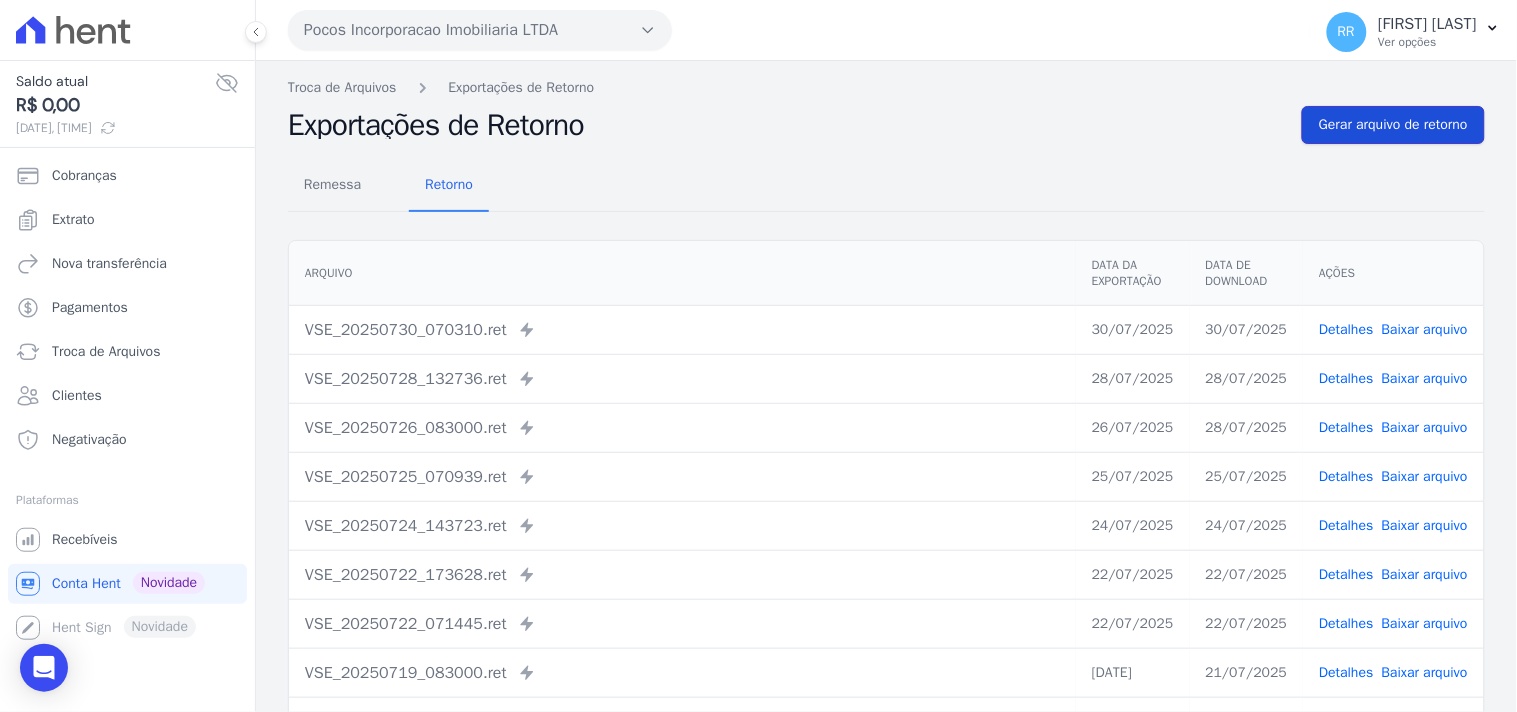 click on "Gerar arquivo de retorno" at bounding box center (1393, 125) 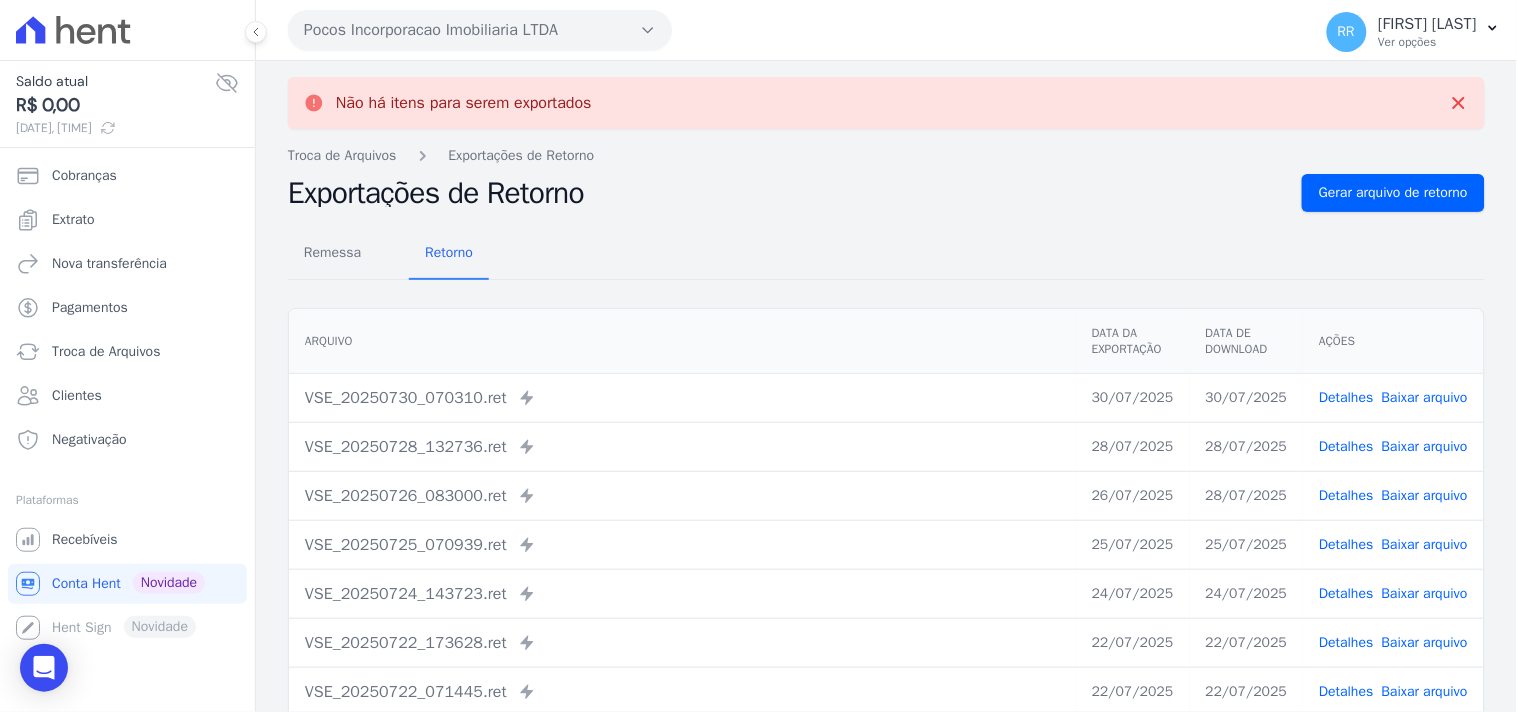 click on "Pocos Incorporacao Imobiliaria LTDA" at bounding box center [480, 30] 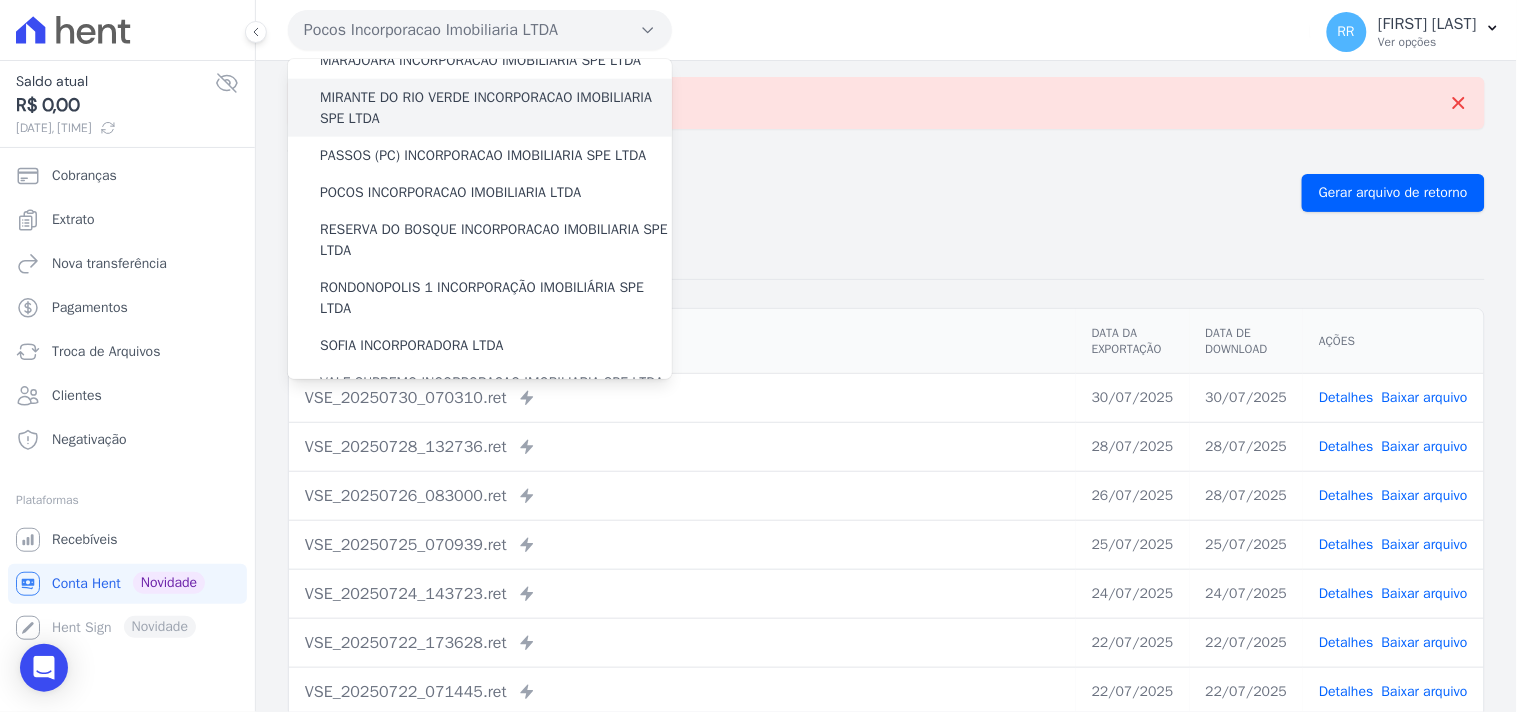 scroll, scrollTop: 592, scrollLeft: 0, axis: vertical 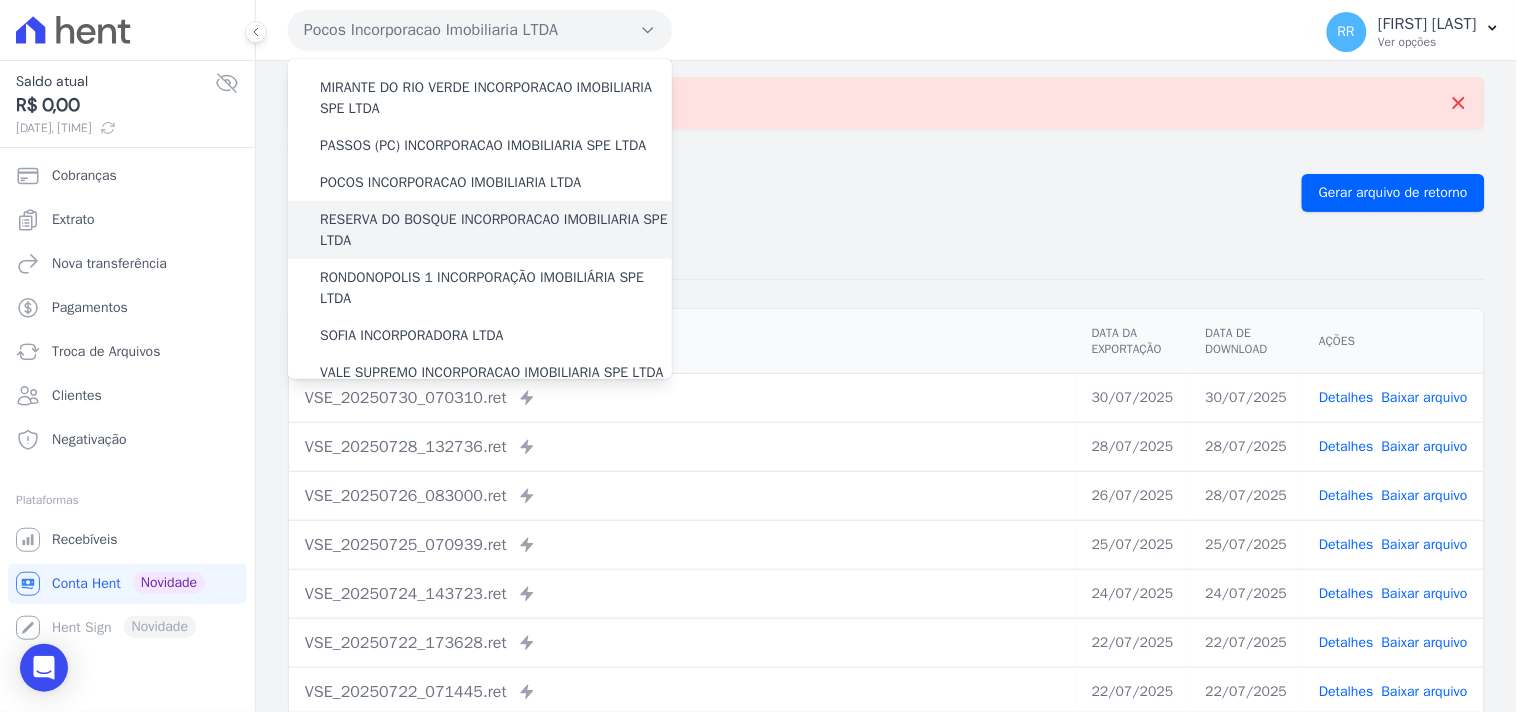 click on "RESERVA DO BOSQUE INCORPORACAO IMOBILIARIA SPE LTDA" at bounding box center [496, 230] 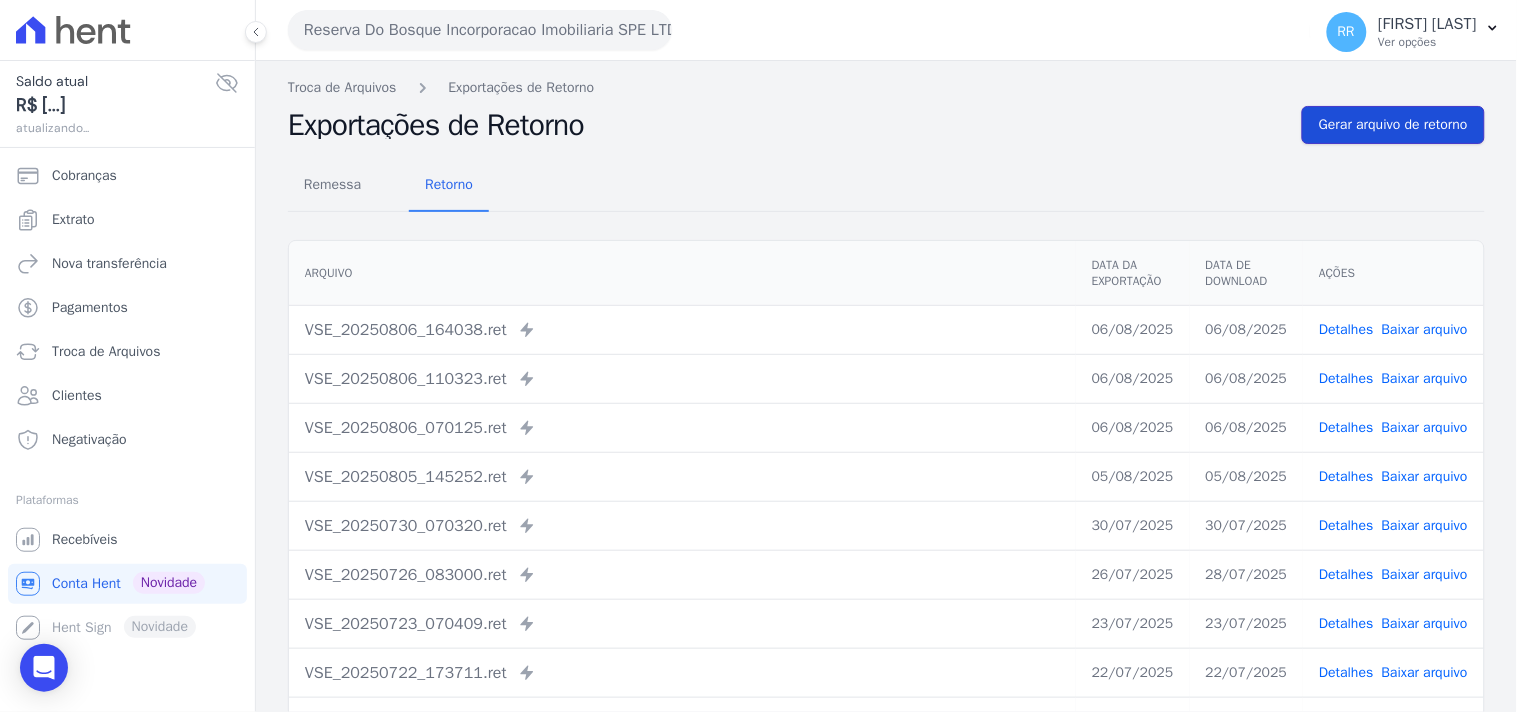 click on "Gerar arquivo de retorno" at bounding box center (1393, 125) 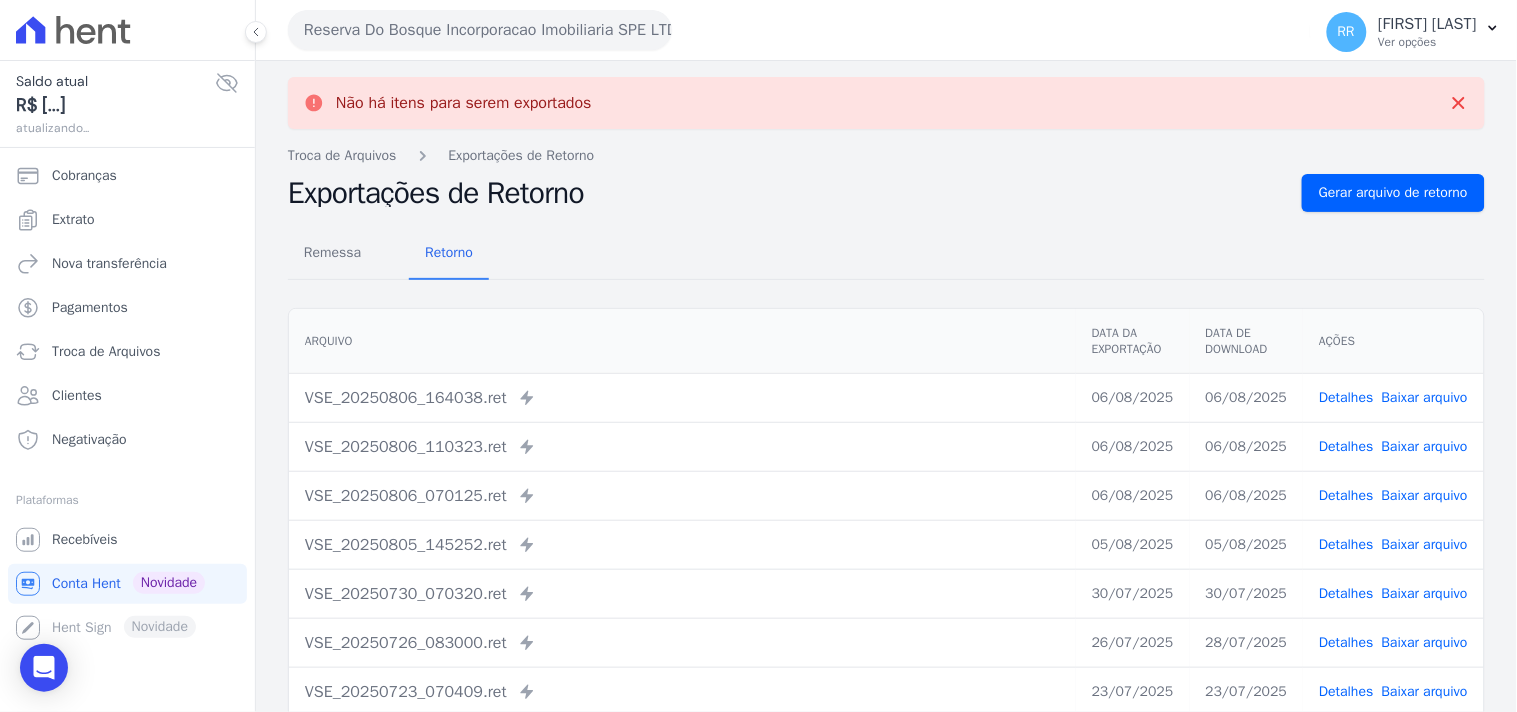 click on "Reserva Do Bosque Incorporacao Imobiliaria SPE LTDA" at bounding box center (480, 30) 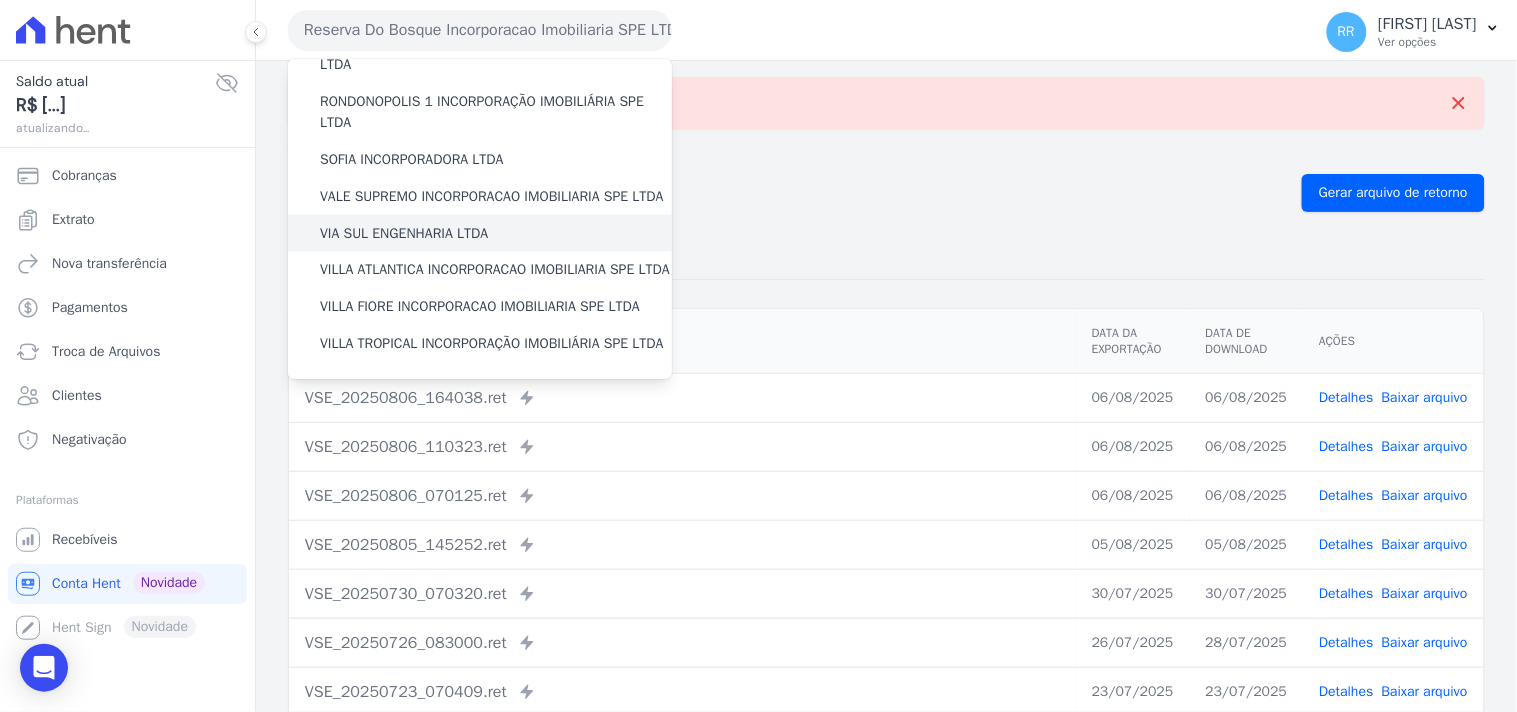 scroll, scrollTop: 777, scrollLeft: 0, axis: vertical 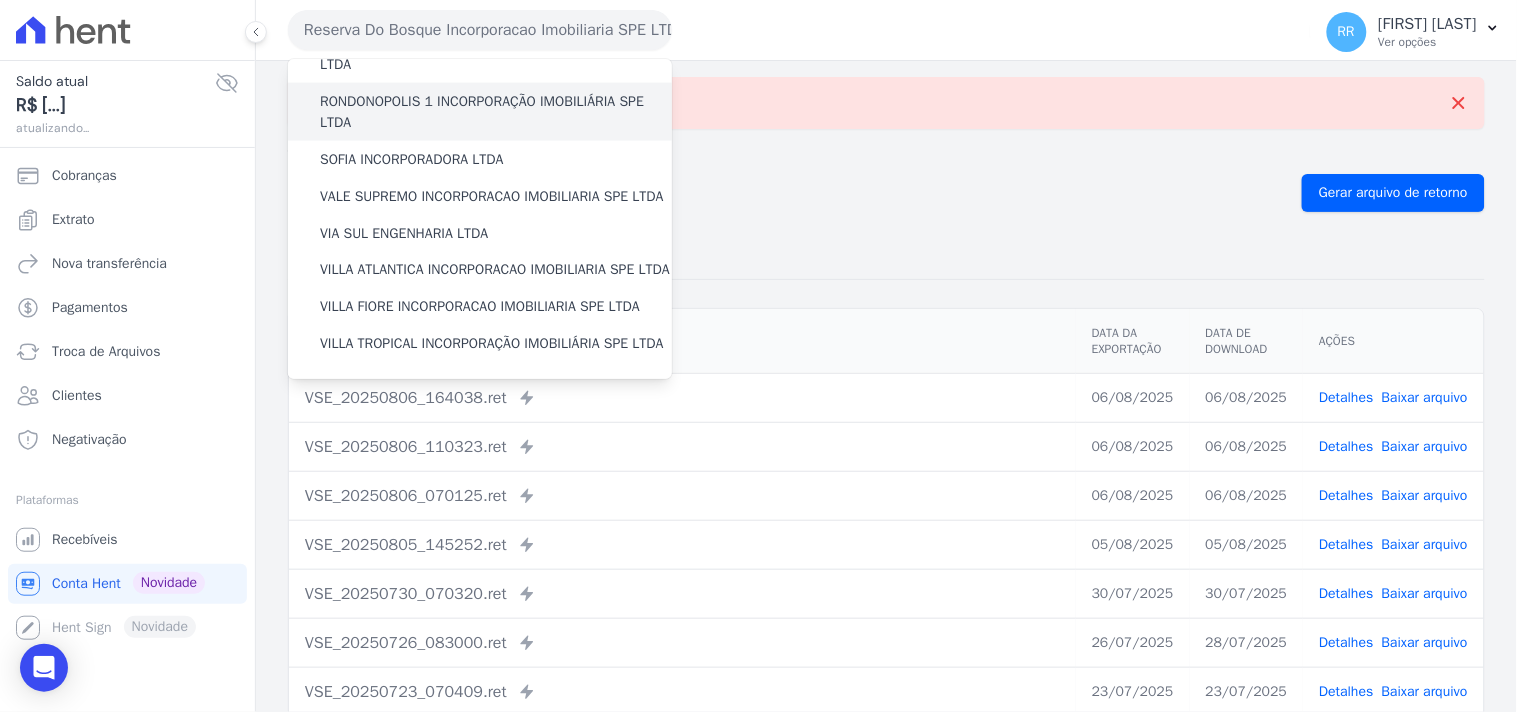 click on "RONDONOPOLIS 1 INCORPORAÇÃO IMOBILIÁRIA SPE LTDA" at bounding box center [496, 112] 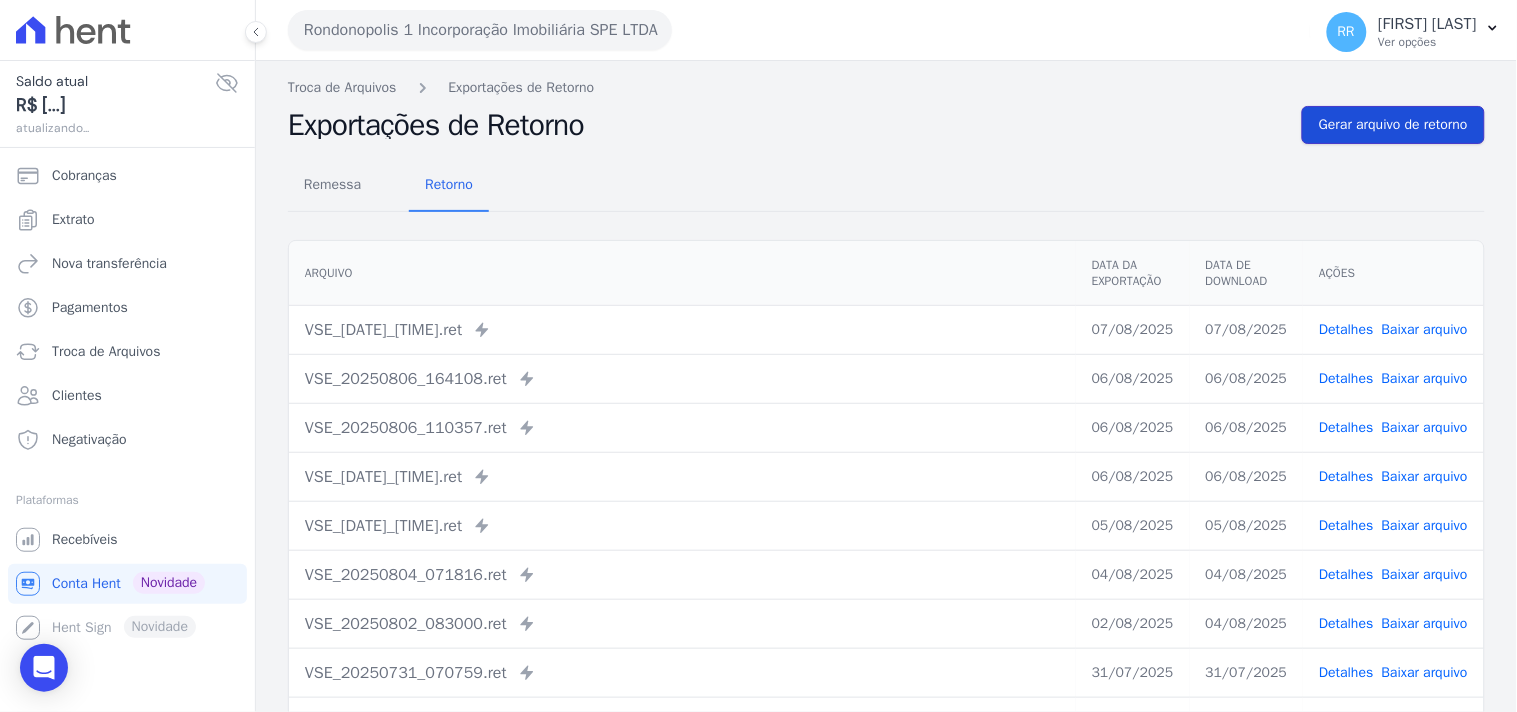 click on "Gerar arquivo de retorno" at bounding box center (1393, 125) 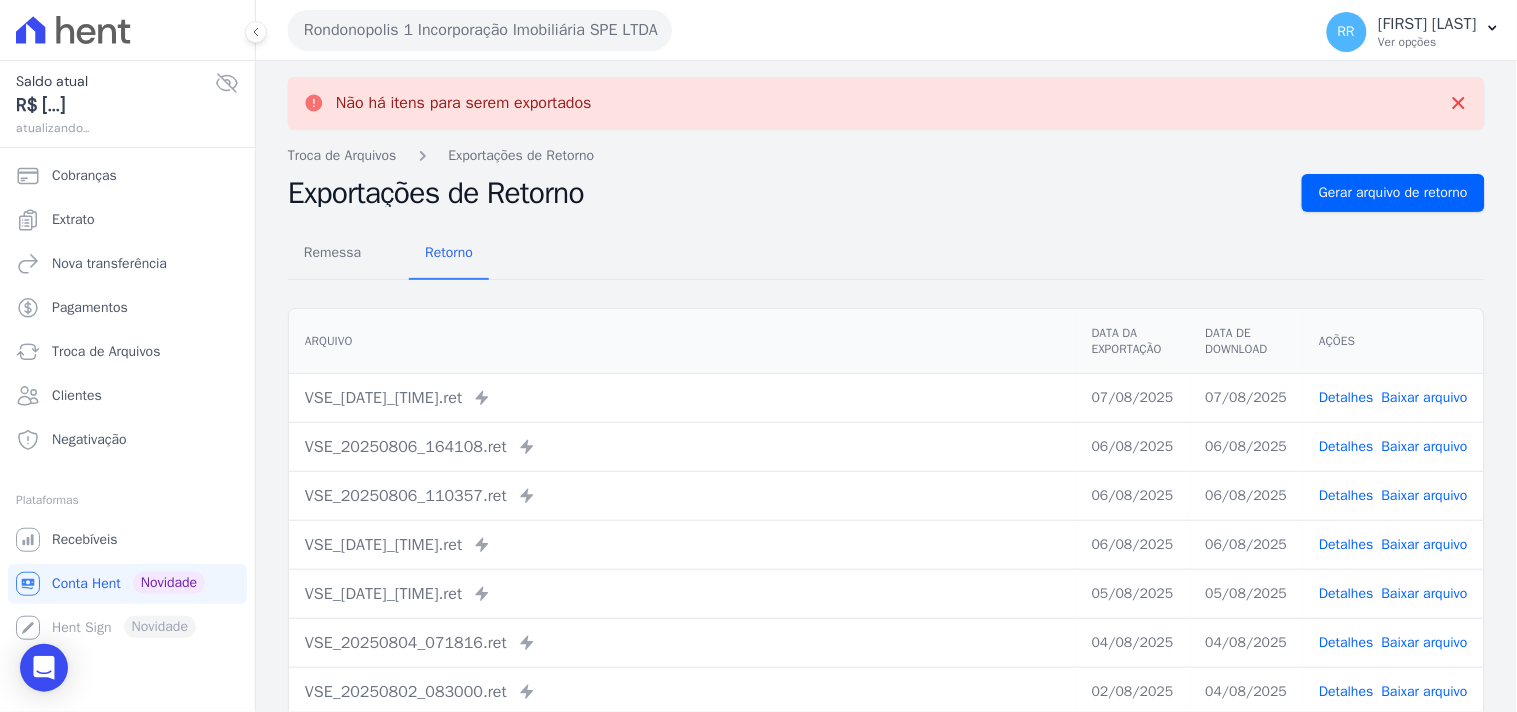 click on "Rondonopolis 1 Incorporação Imobiliária SPE LTDA" at bounding box center (480, 30) 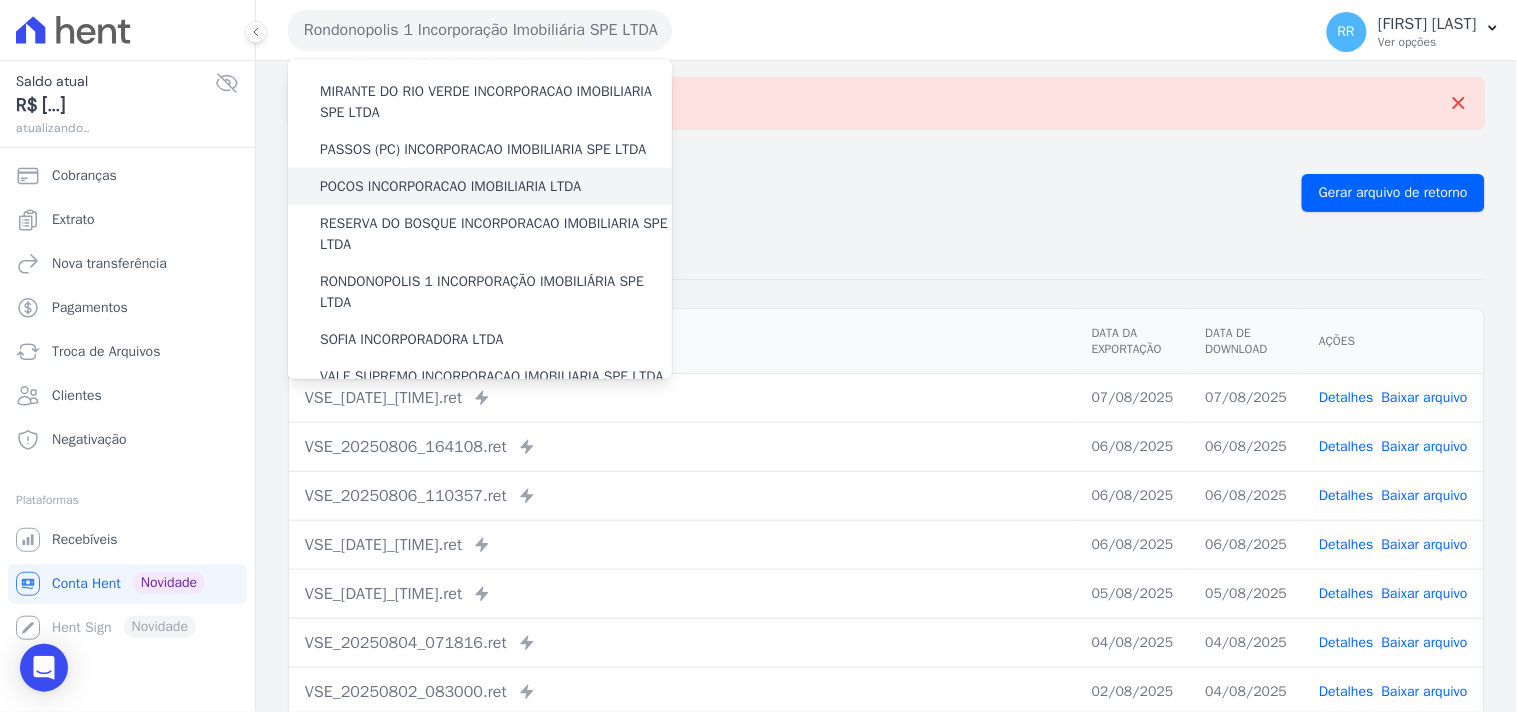 scroll, scrollTop: 630, scrollLeft: 0, axis: vertical 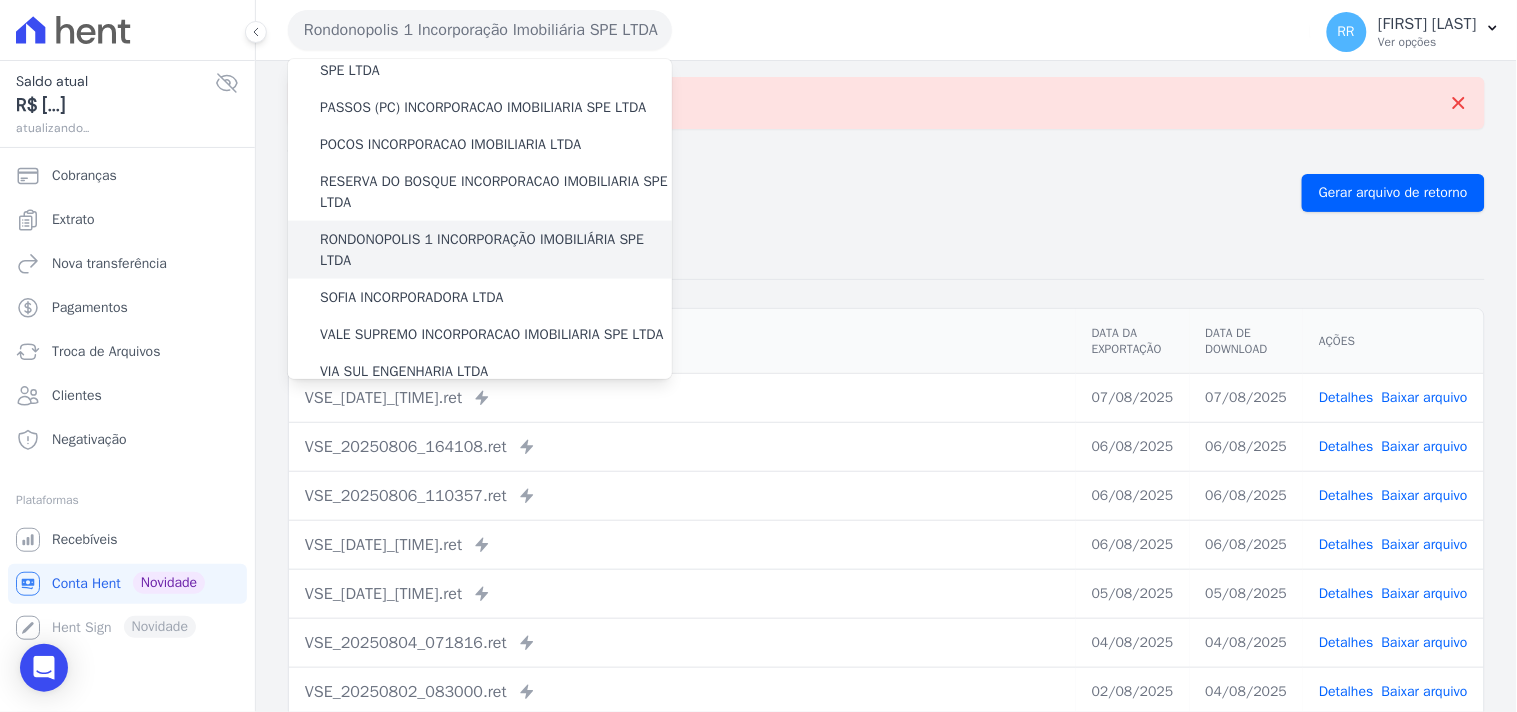 click on "RONDONOPOLIS 1 INCORPORAÇÃO IMOBILIÁRIA SPE LTDA" at bounding box center (480, 250) 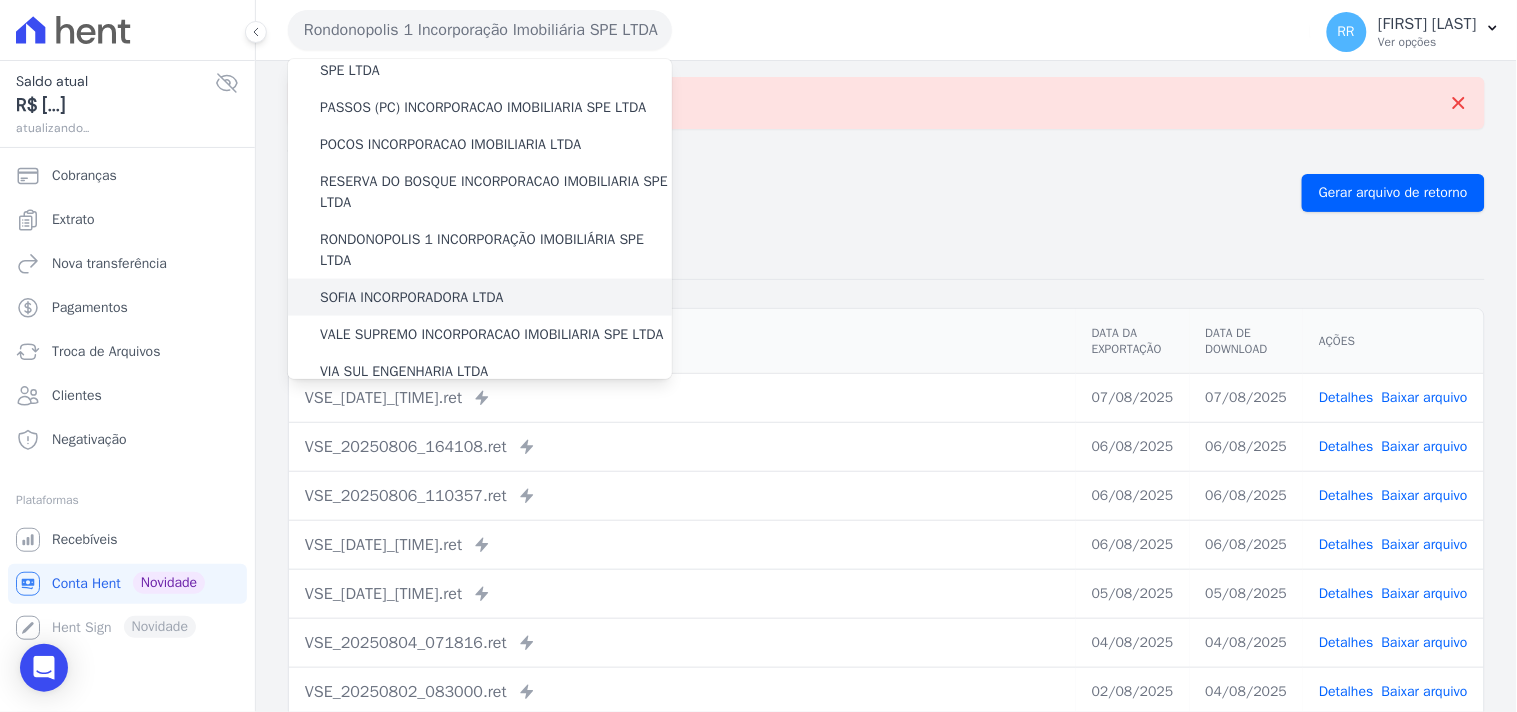 click on "SOFIA INCORPORADORA LTDA" at bounding box center (412, 297) 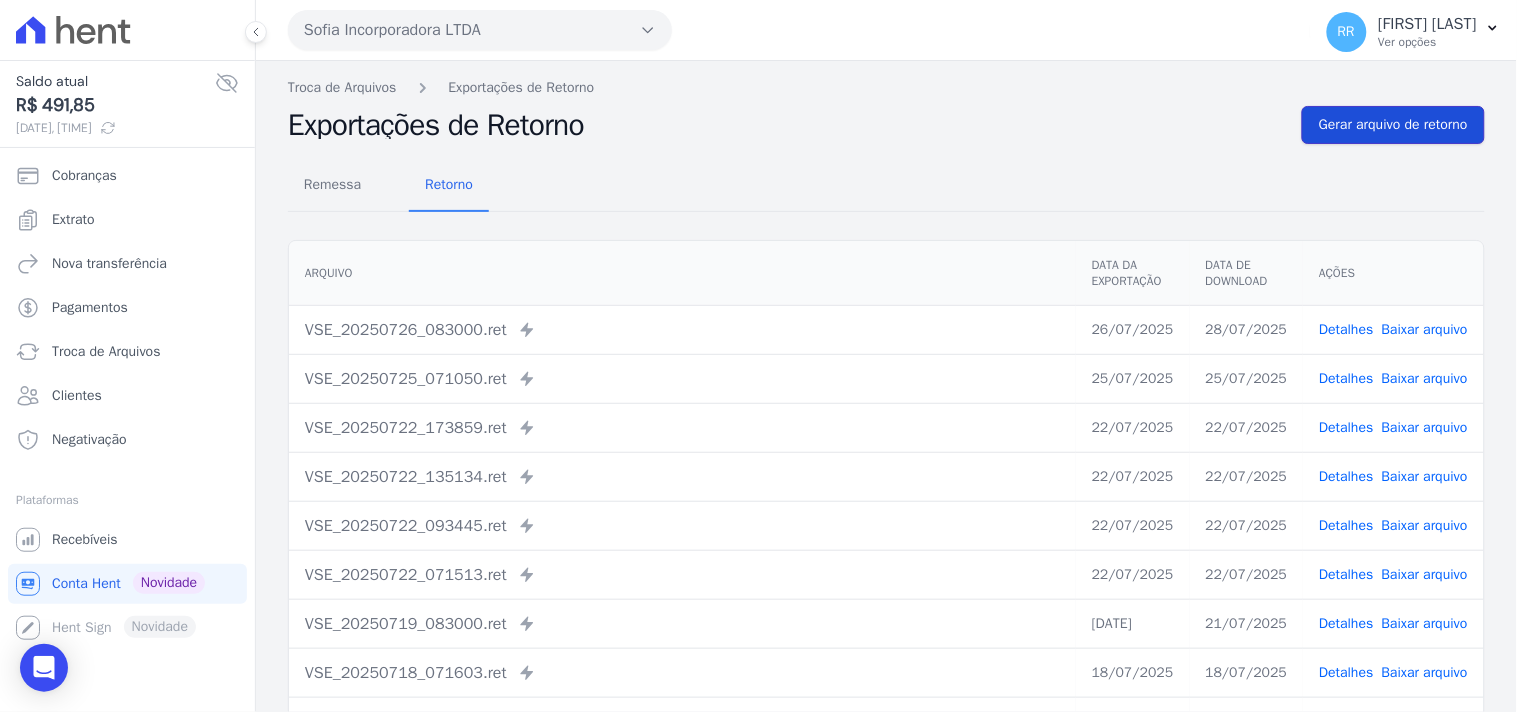 click on "Gerar arquivo de retorno" at bounding box center (1393, 125) 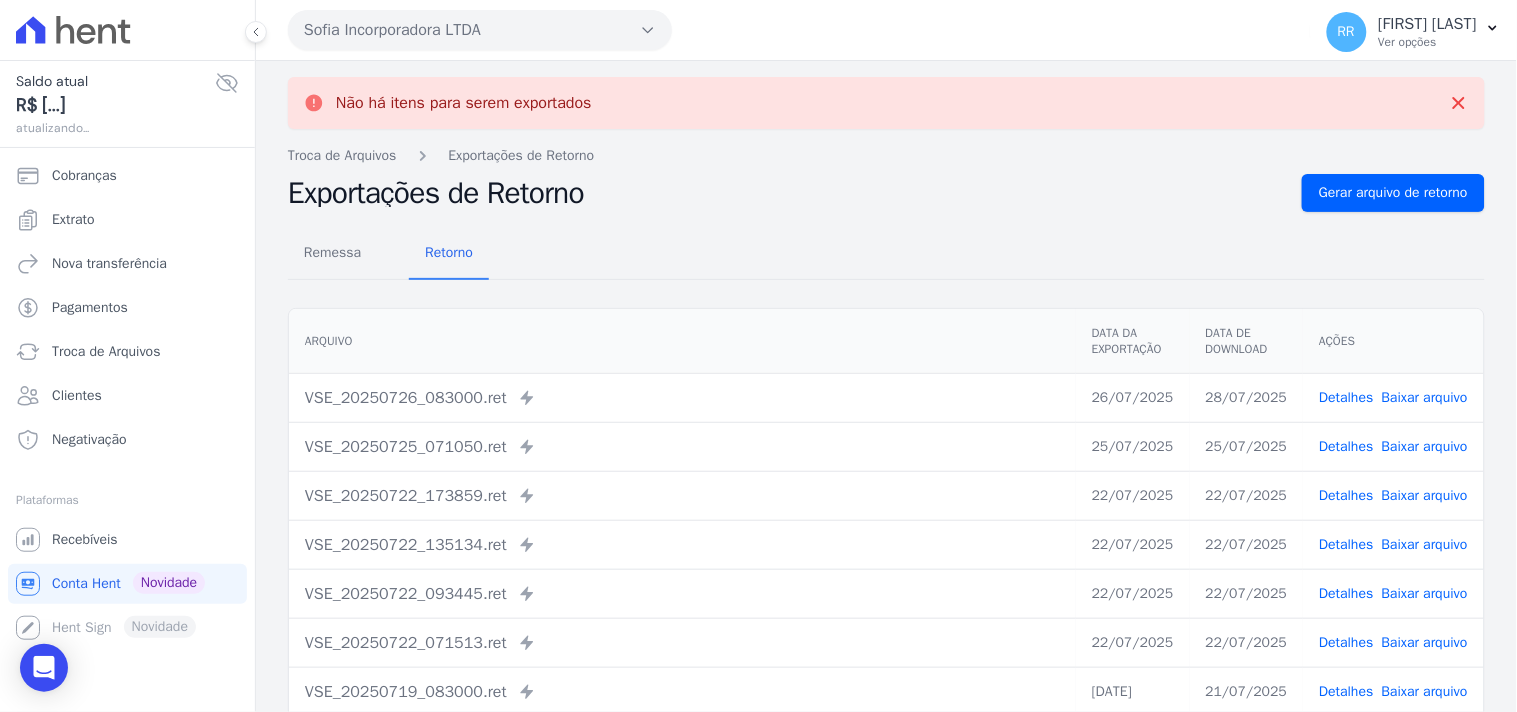 click on "Sofia Incorporadora LTDA" at bounding box center (480, 30) 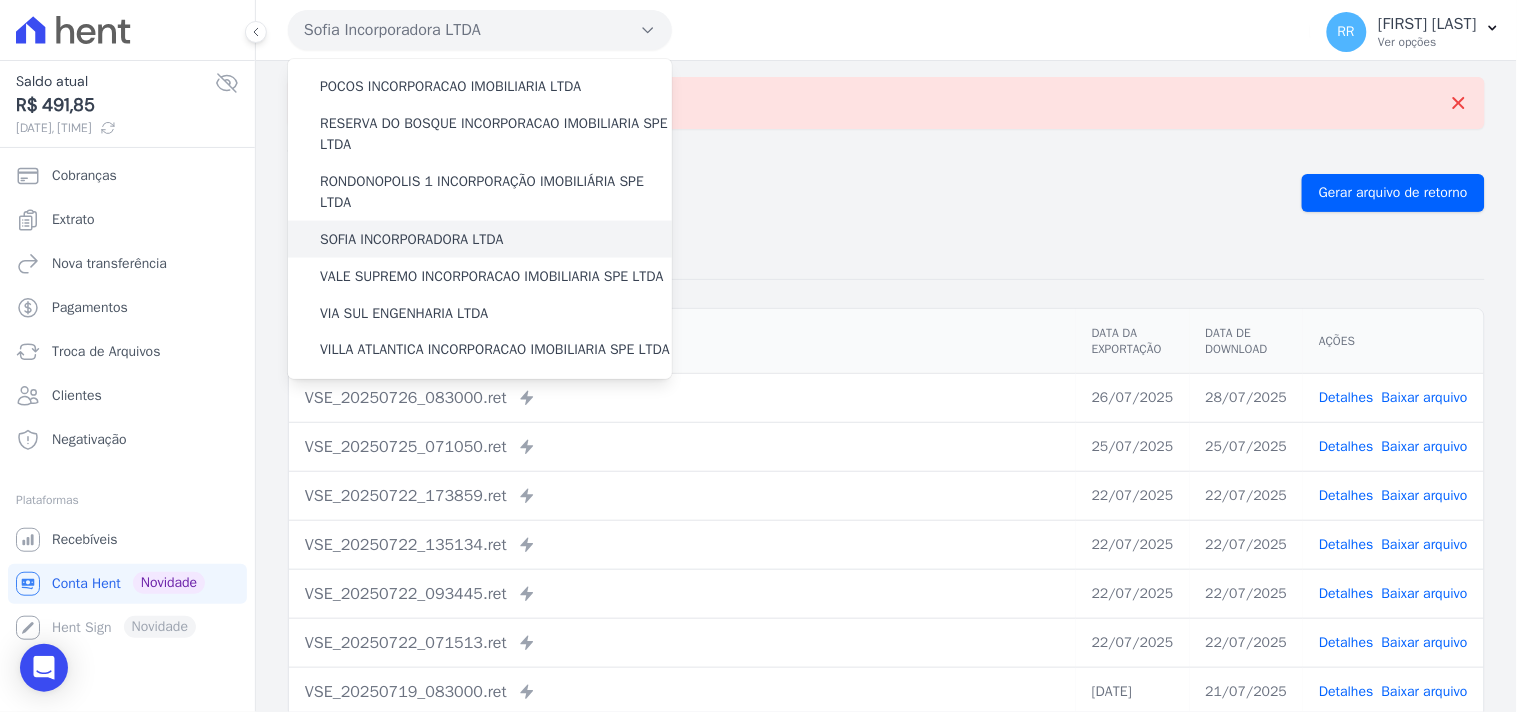scroll, scrollTop: 777, scrollLeft: 0, axis: vertical 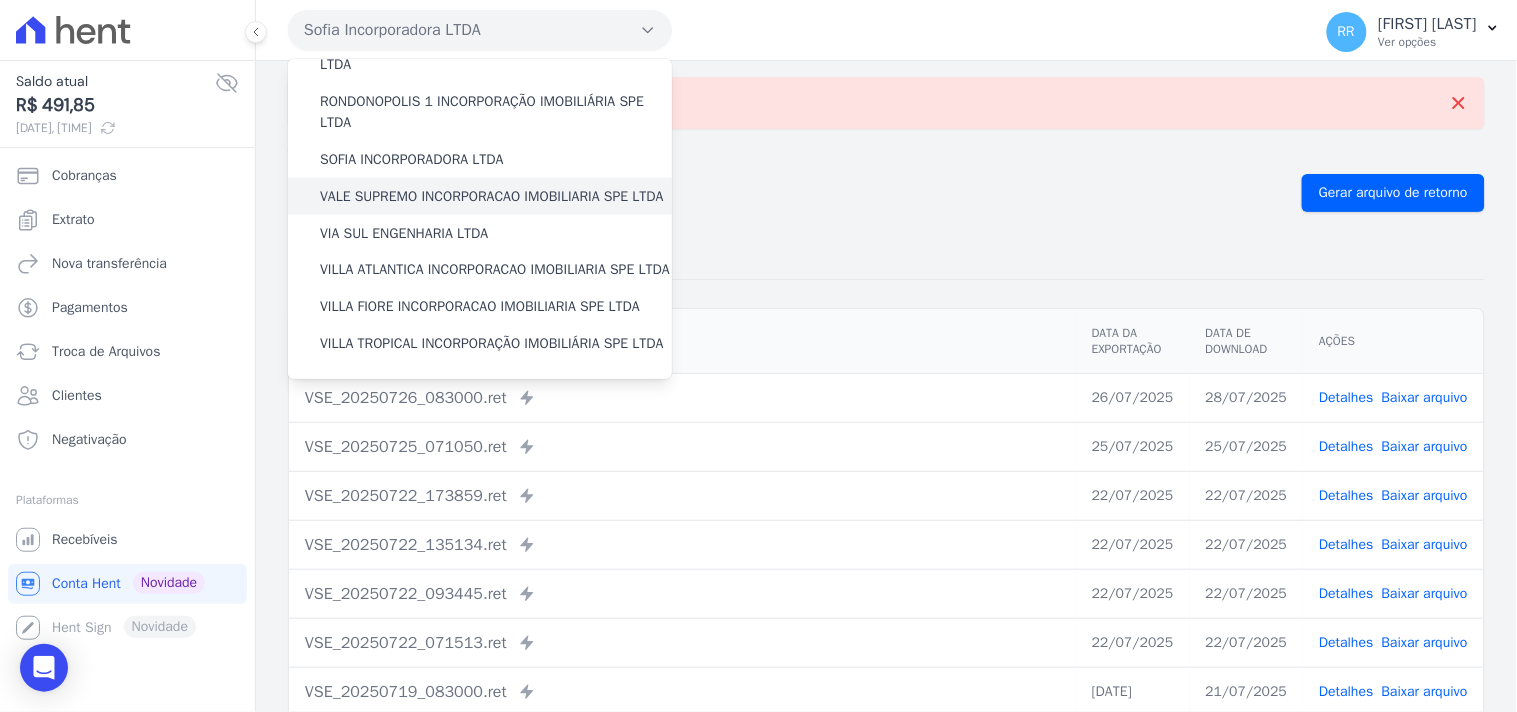 click on "VALE SUPREMO INCORPORACAO IMOBILIARIA SPE LTDA" at bounding box center [492, 196] 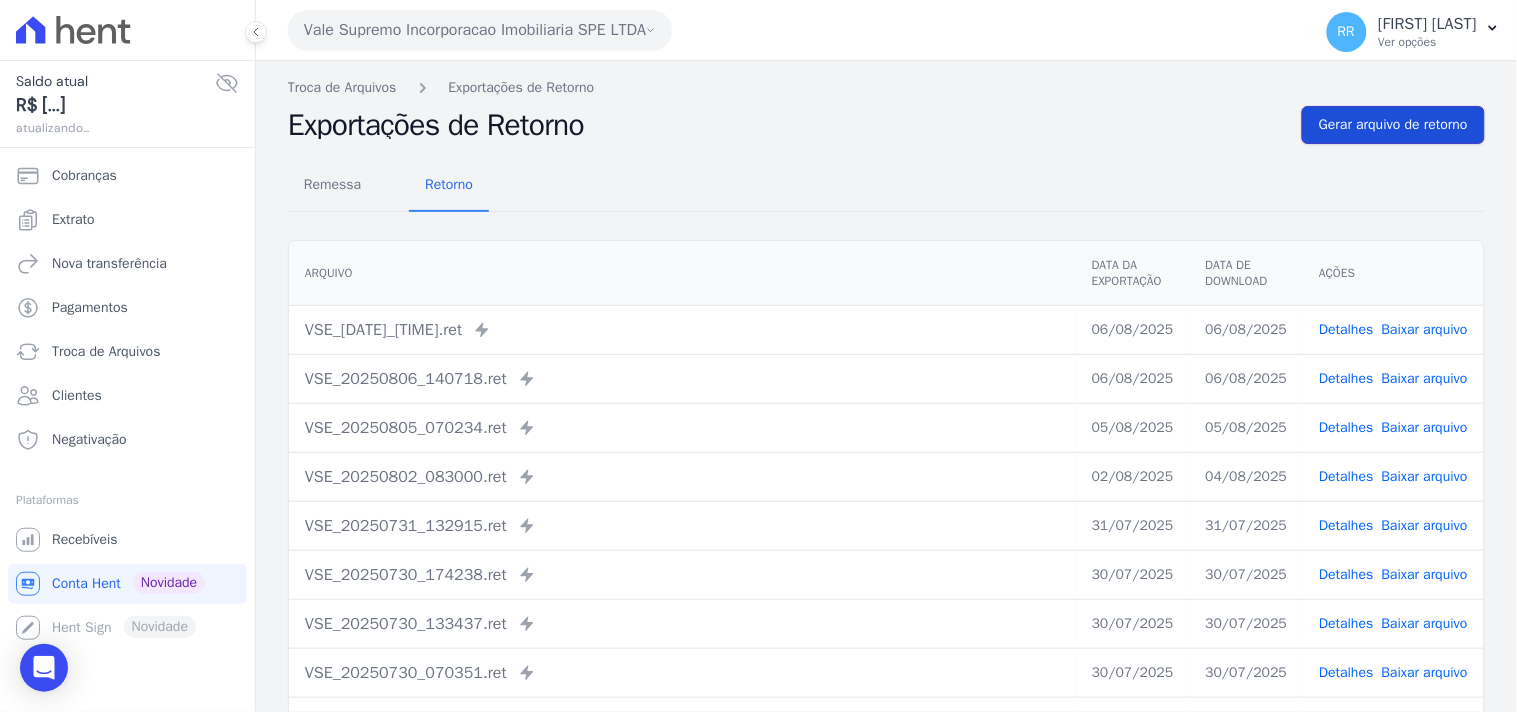 click on "Gerar arquivo de retorno" at bounding box center [1393, 125] 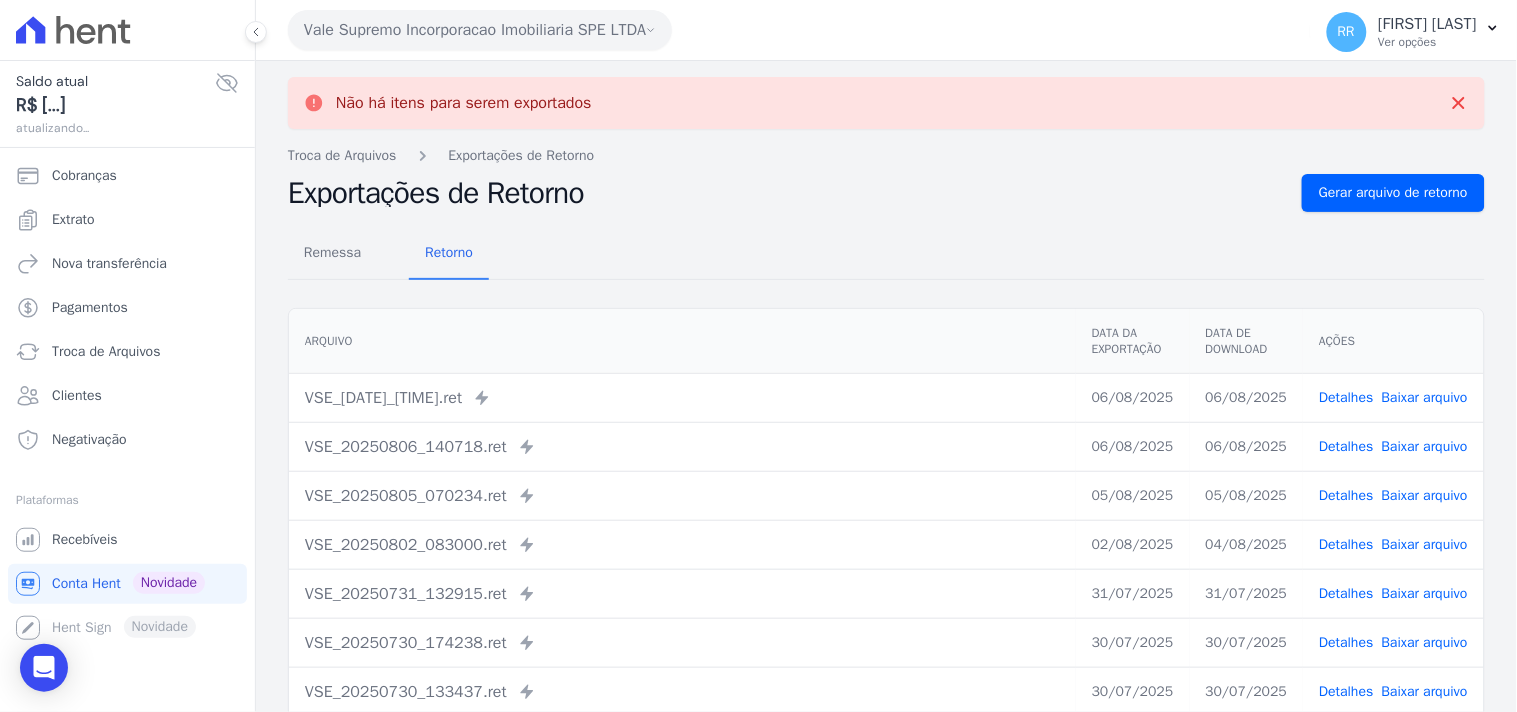 click on "Vale Supremo Incorporacao Imobiliaria SPE LTDA" at bounding box center [480, 30] 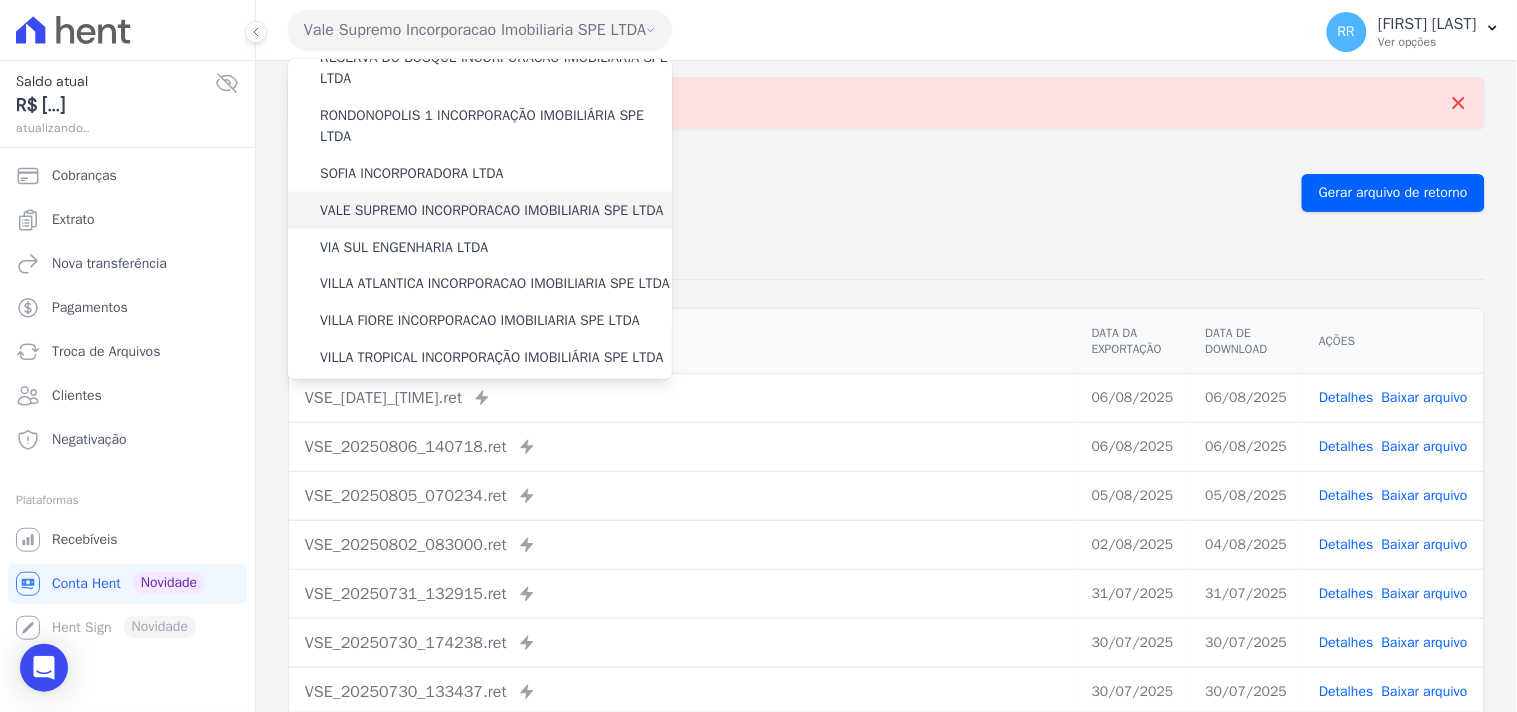 scroll, scrollTop: 893, scrollLeft: 0, axis: vertical 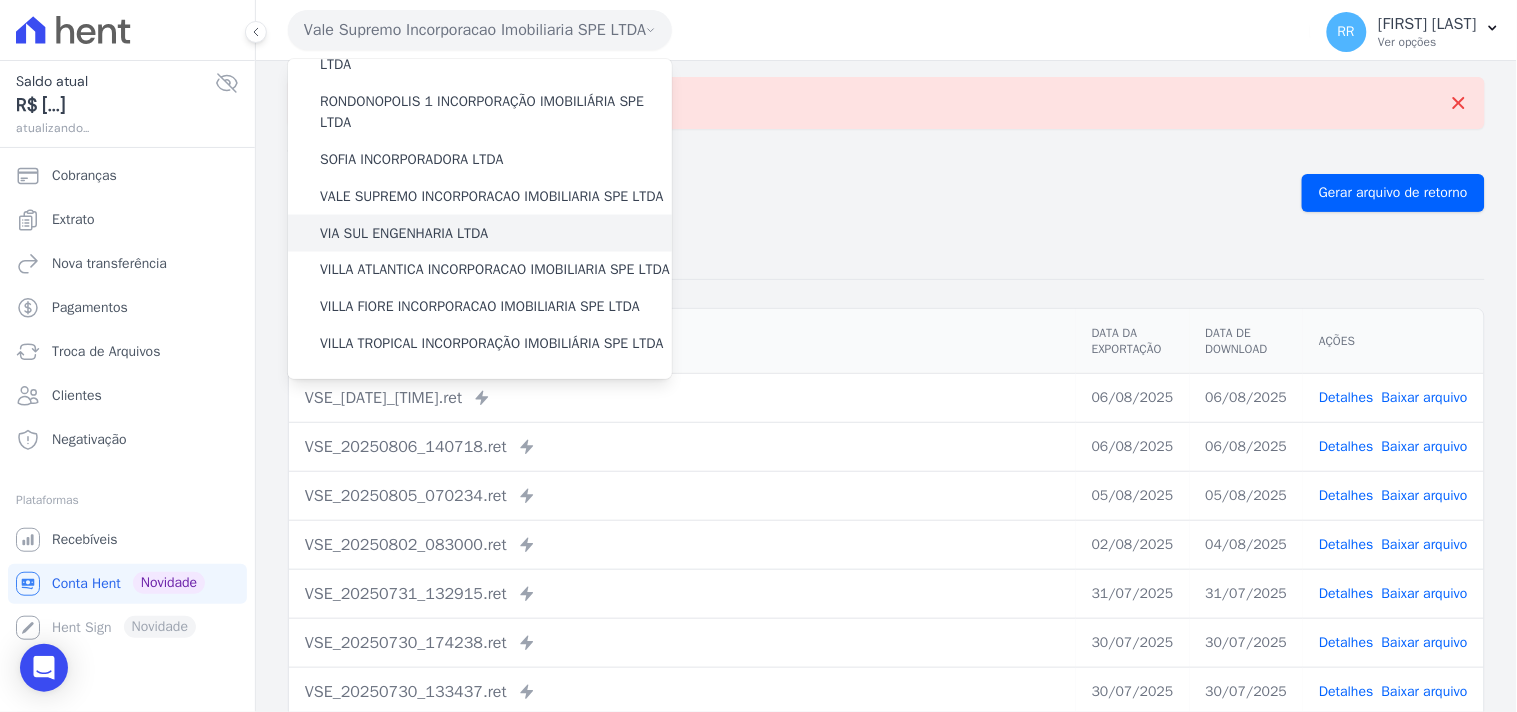 click on "VIA SUL ENGENHARIA LTDA" at bounding box center (404, 233) 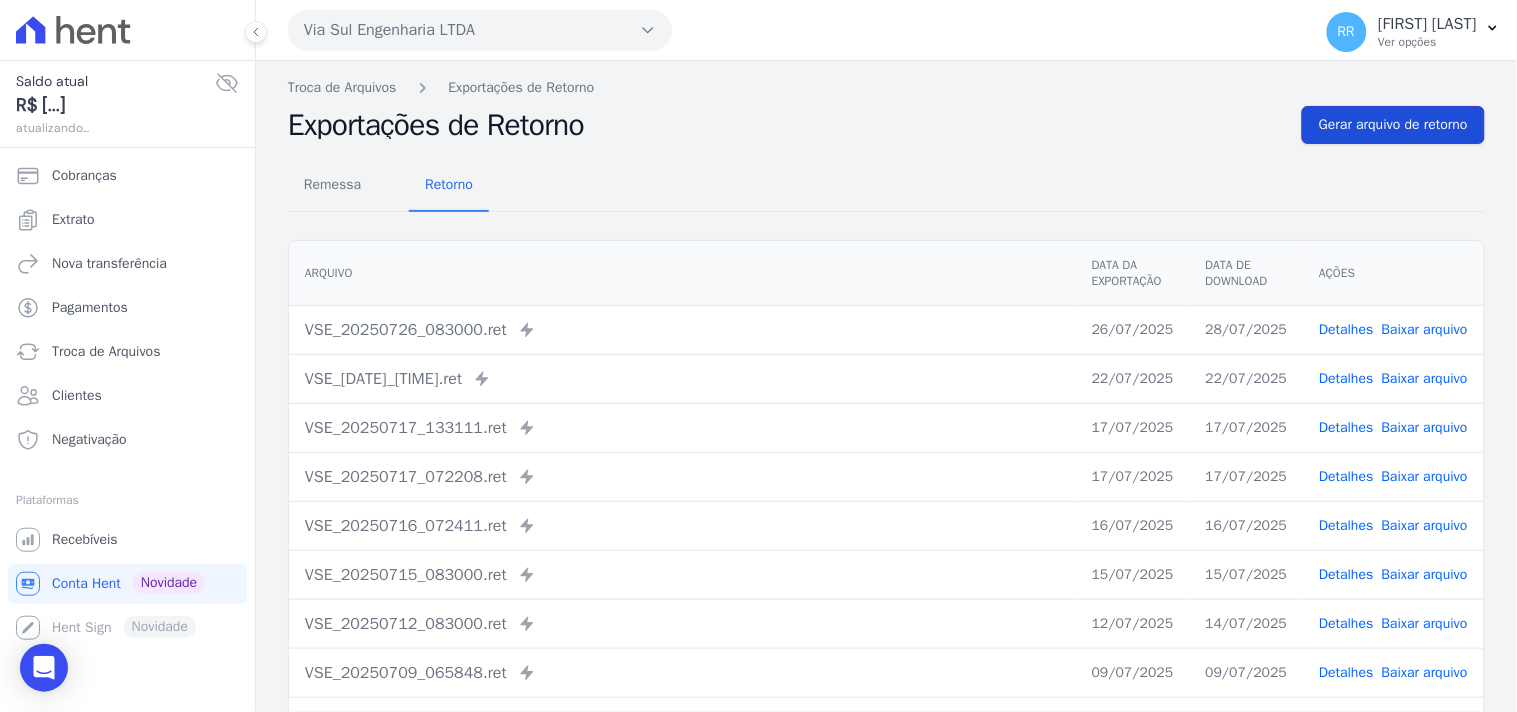 click on "Gerar arquivo de retorno" at bounding box center [1393, 125] 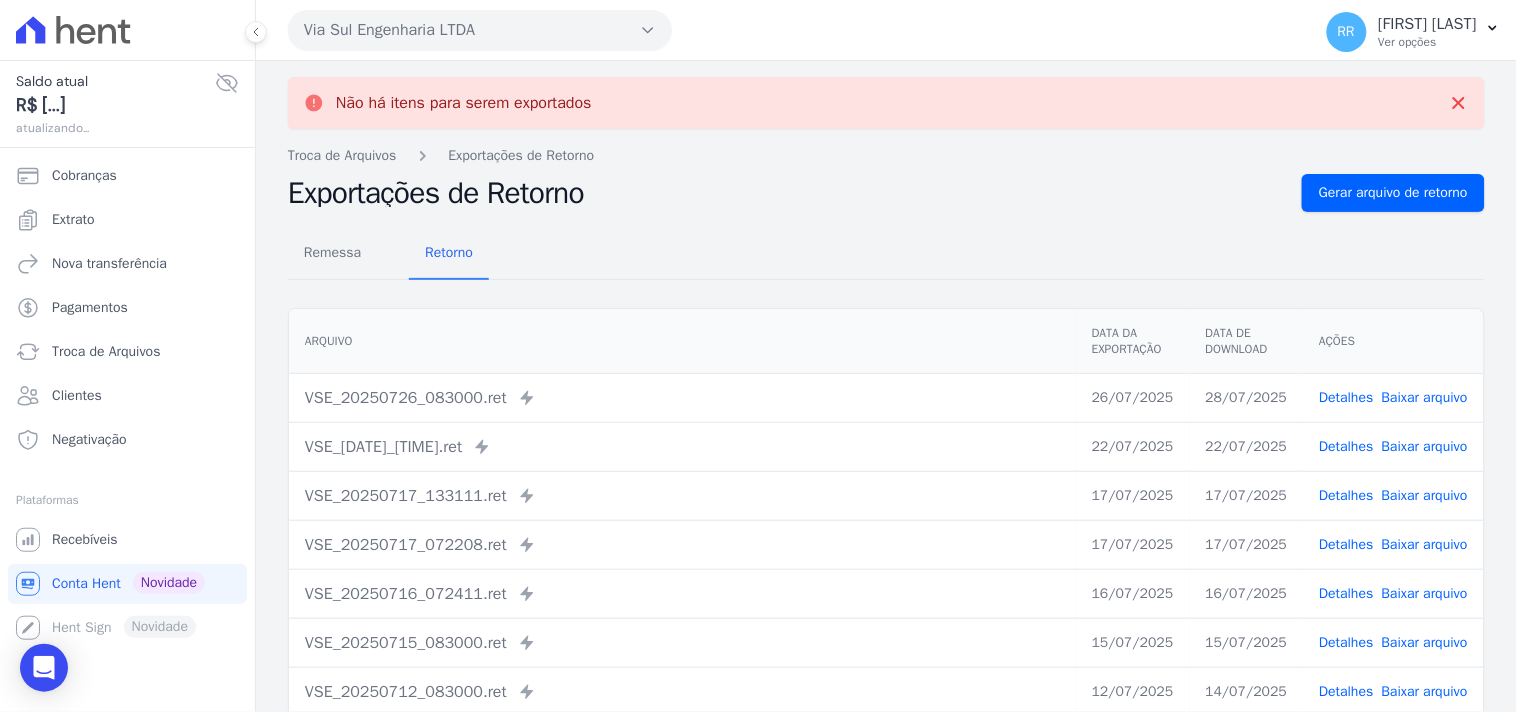 click on "Via Sul Engenharia LTDA" at bounding box center [480, 30] 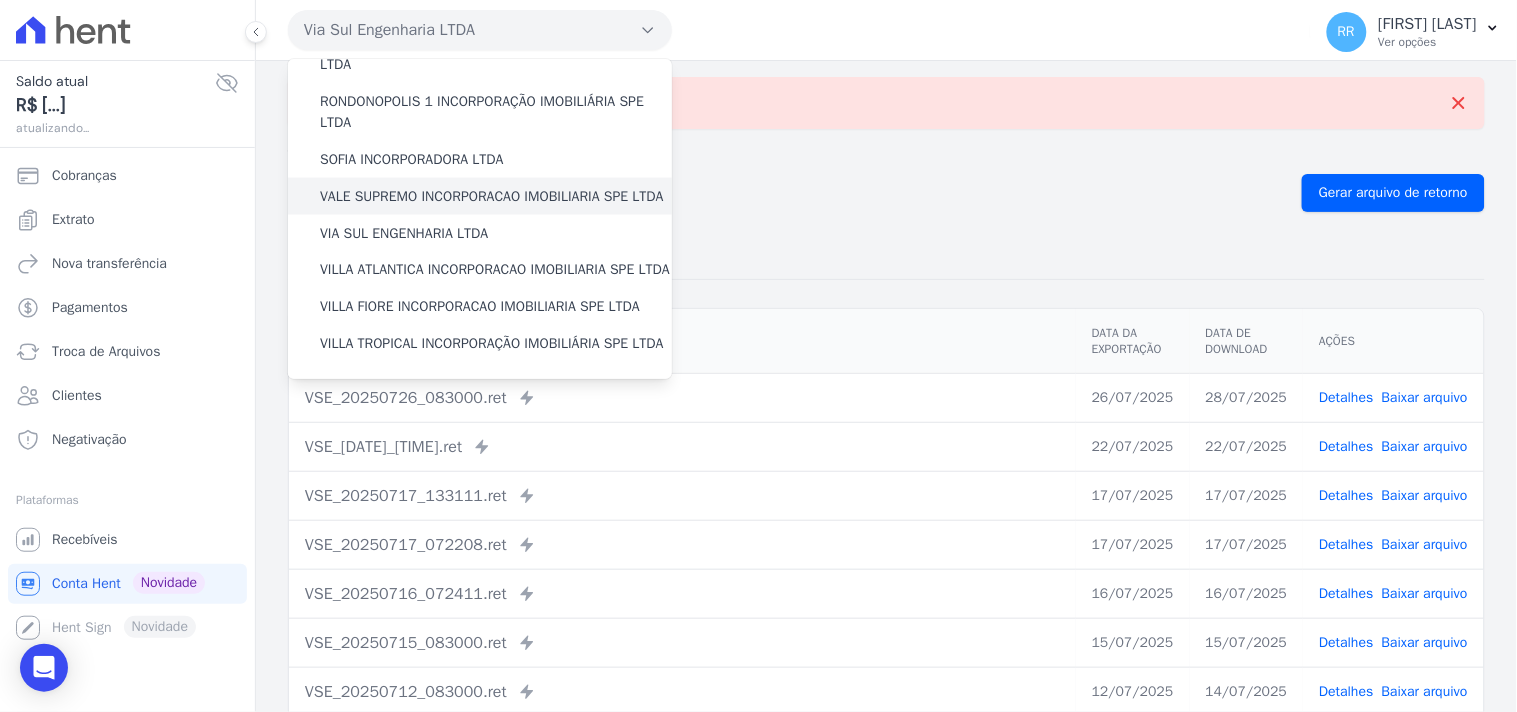 scroll, scrollTop: 893, scrollLeft: 0, axis: vertical 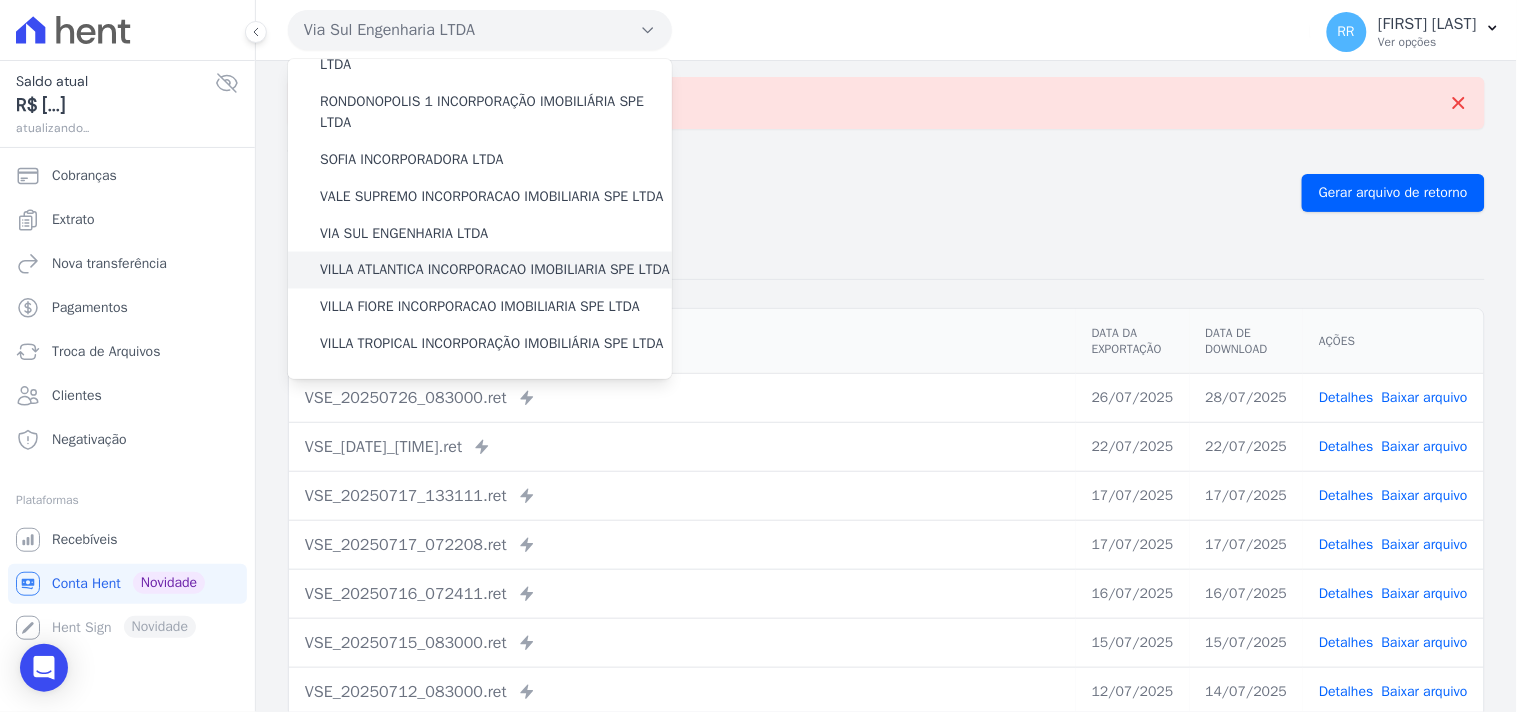 click on "VILLA ATLANTICA INCORPORACAO IMOBILIARIA SPE LTDA" at bounding box center (495, 270) 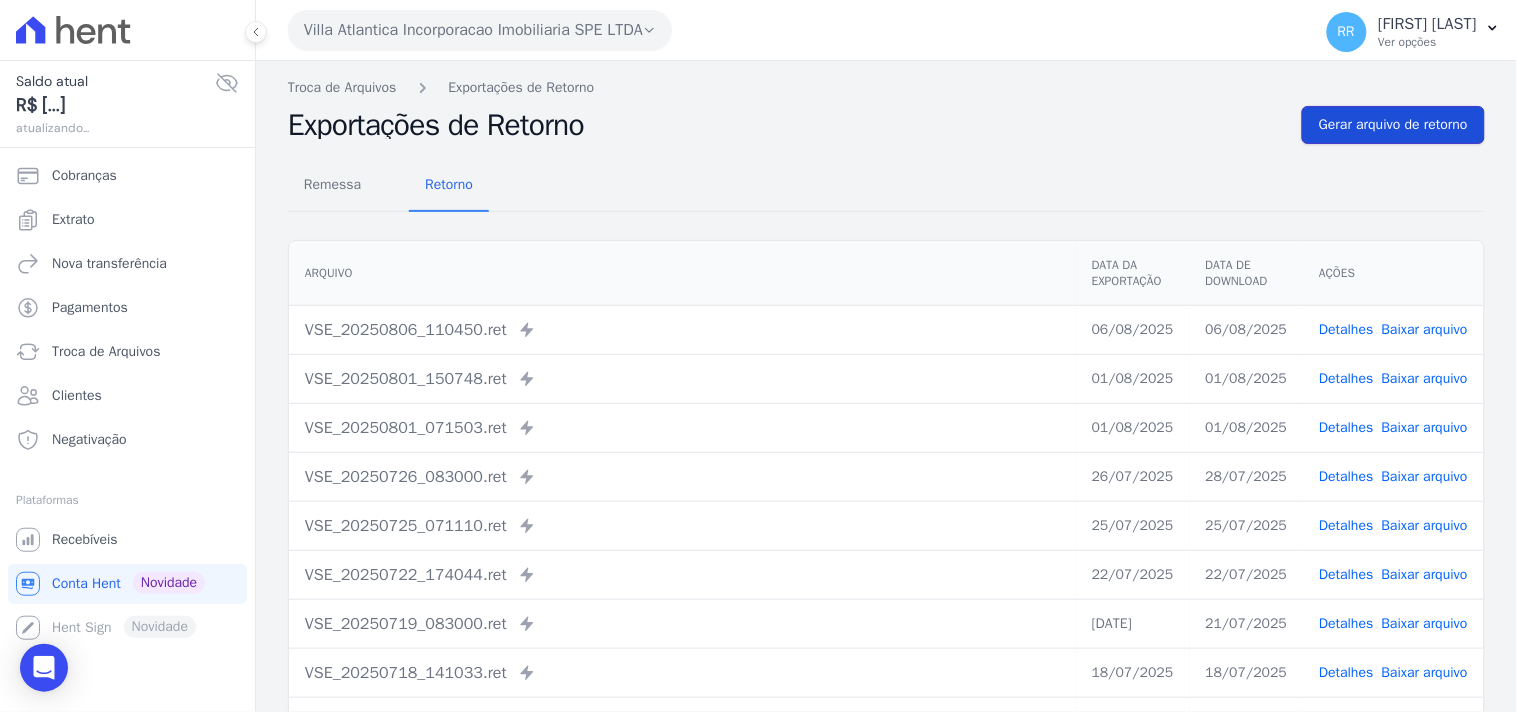 click on "Gerar arquivo de retorno" at bounding box center [1393, 125] 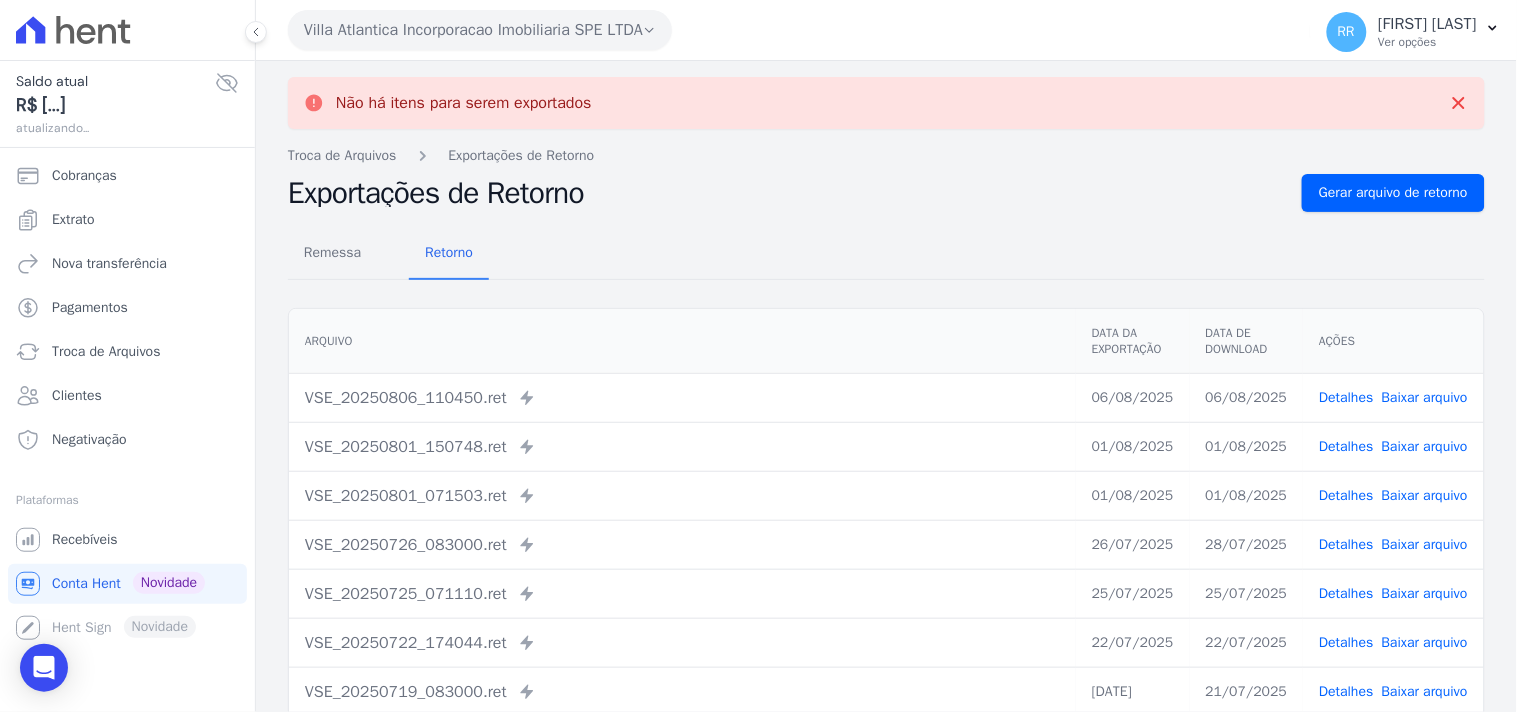 click on "Villa Atlantica Incorporacao Imobiliaria SPE LTDA" at bounding box center [480, 30] 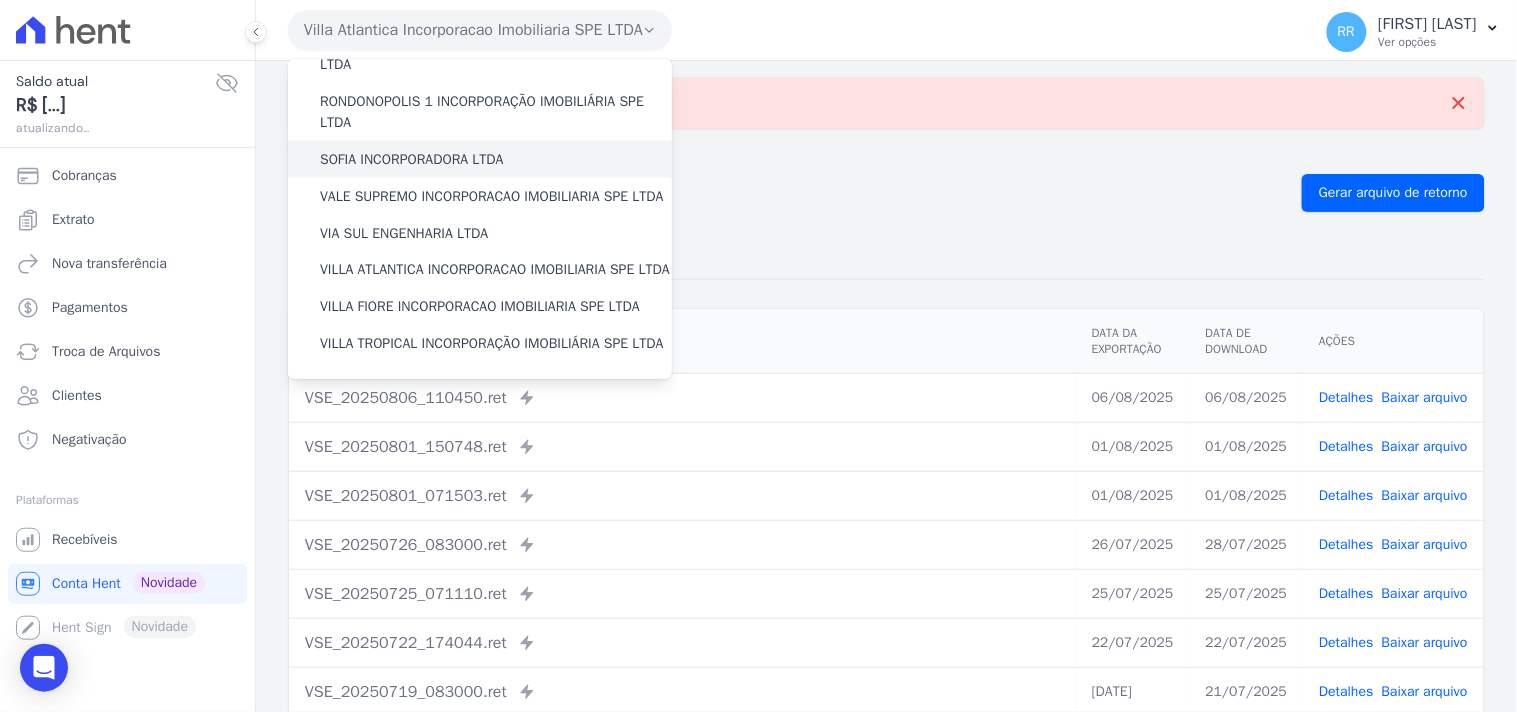 scroll, scrollTop: 893, scrollLeft: 0, axis: vertical 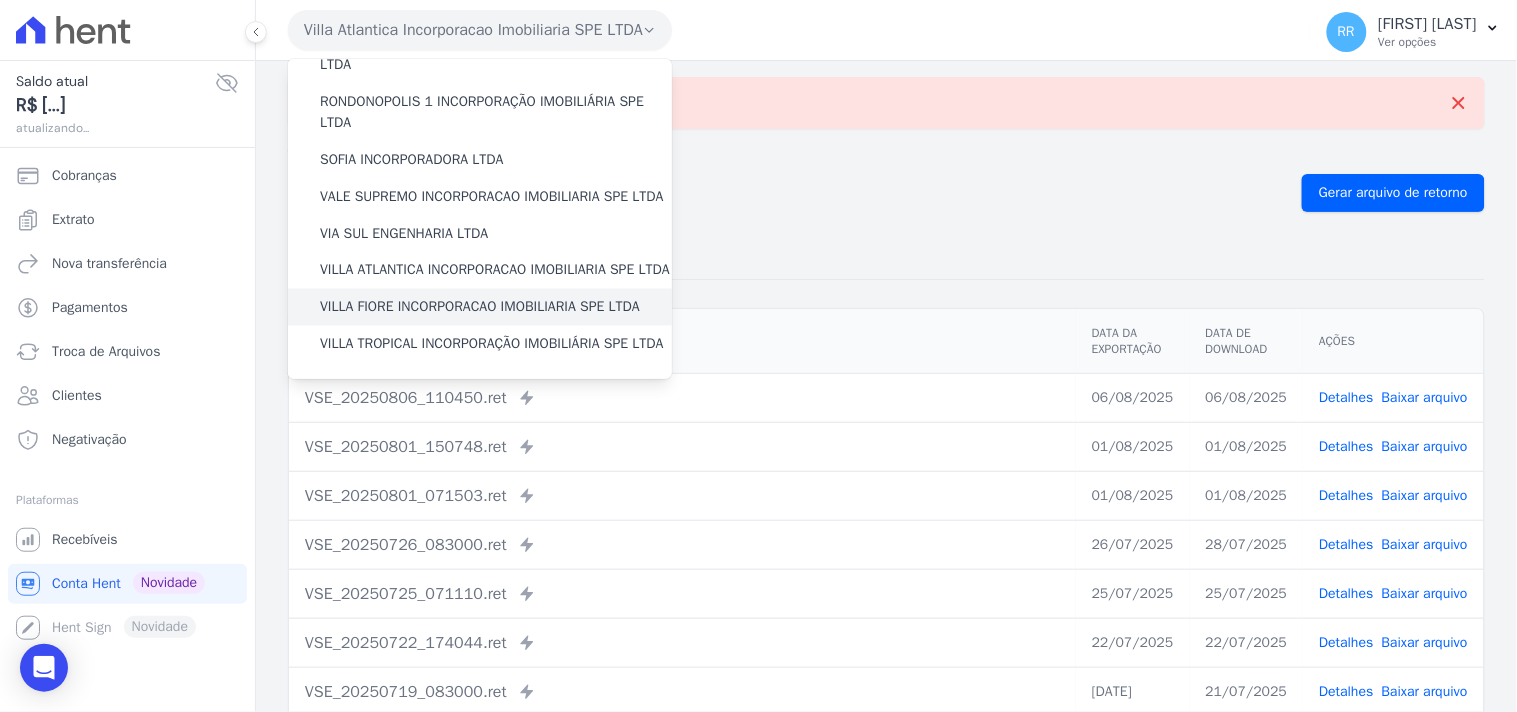 click on "VILLA FIORE INCORPORACAO IMOBILIARIA SPE LTDA" at bounding box center (480, 307) 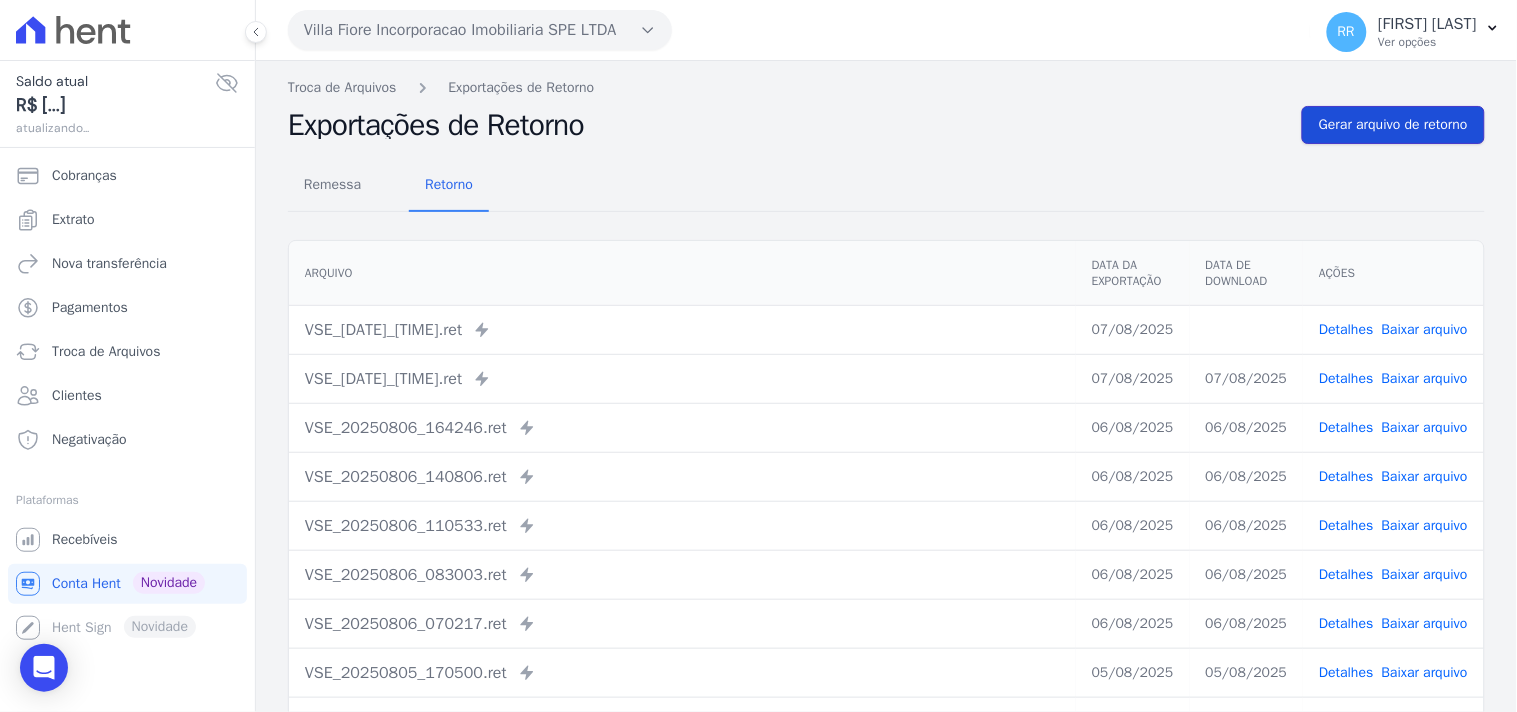 click on "Gerar arquivo de retorno" at bounding box center (1393, 125) 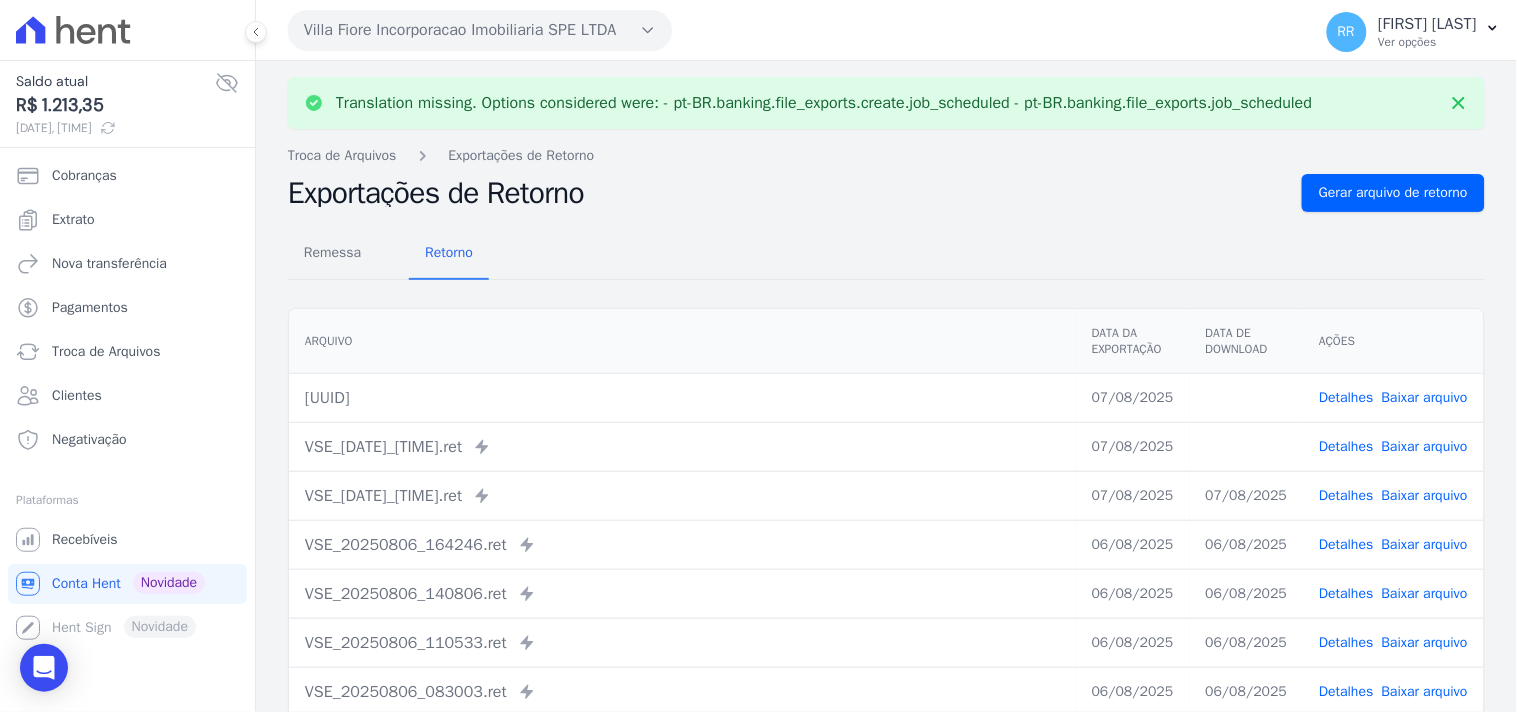 click on "Baixar arquivo" at bounding box center (1425, 446) 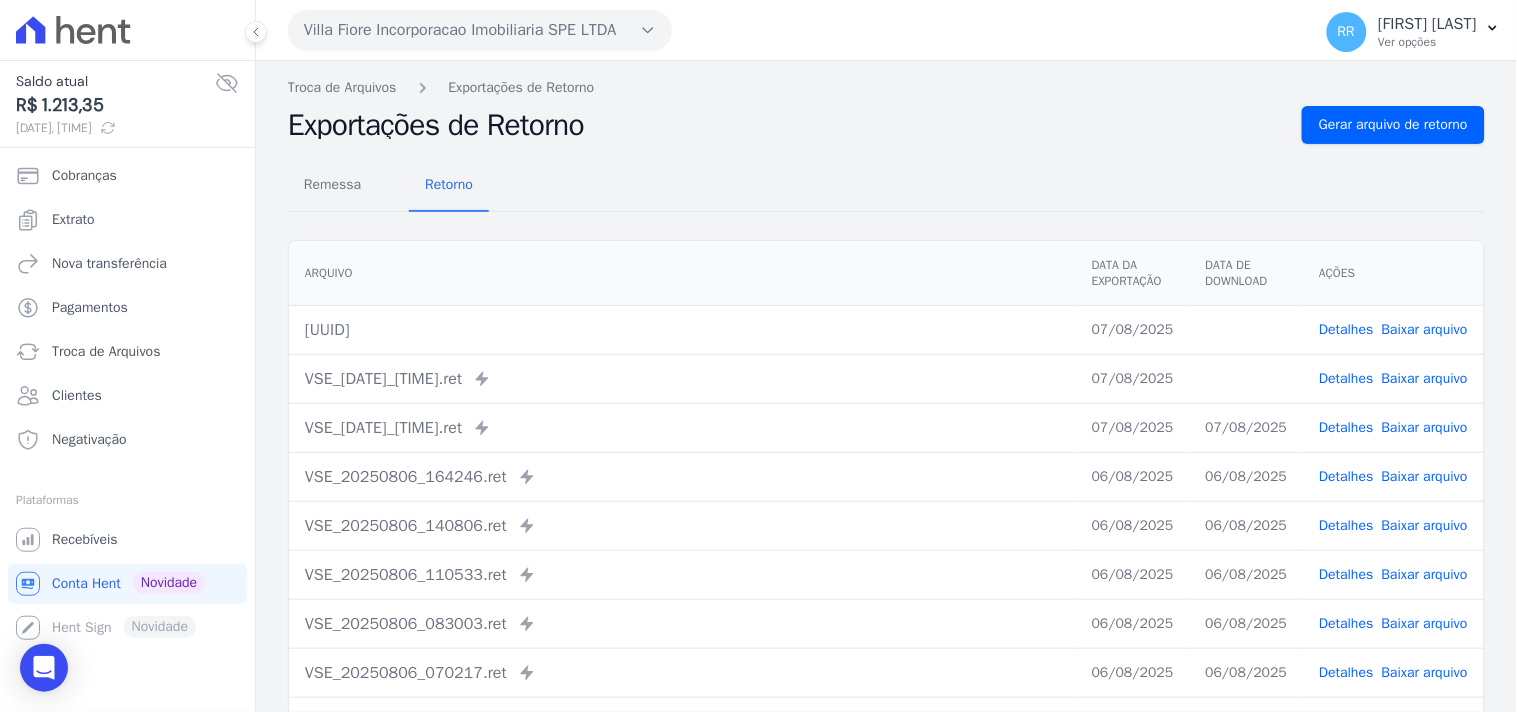 click on "Remessa
Retorno" at bounding box center (886, 186) 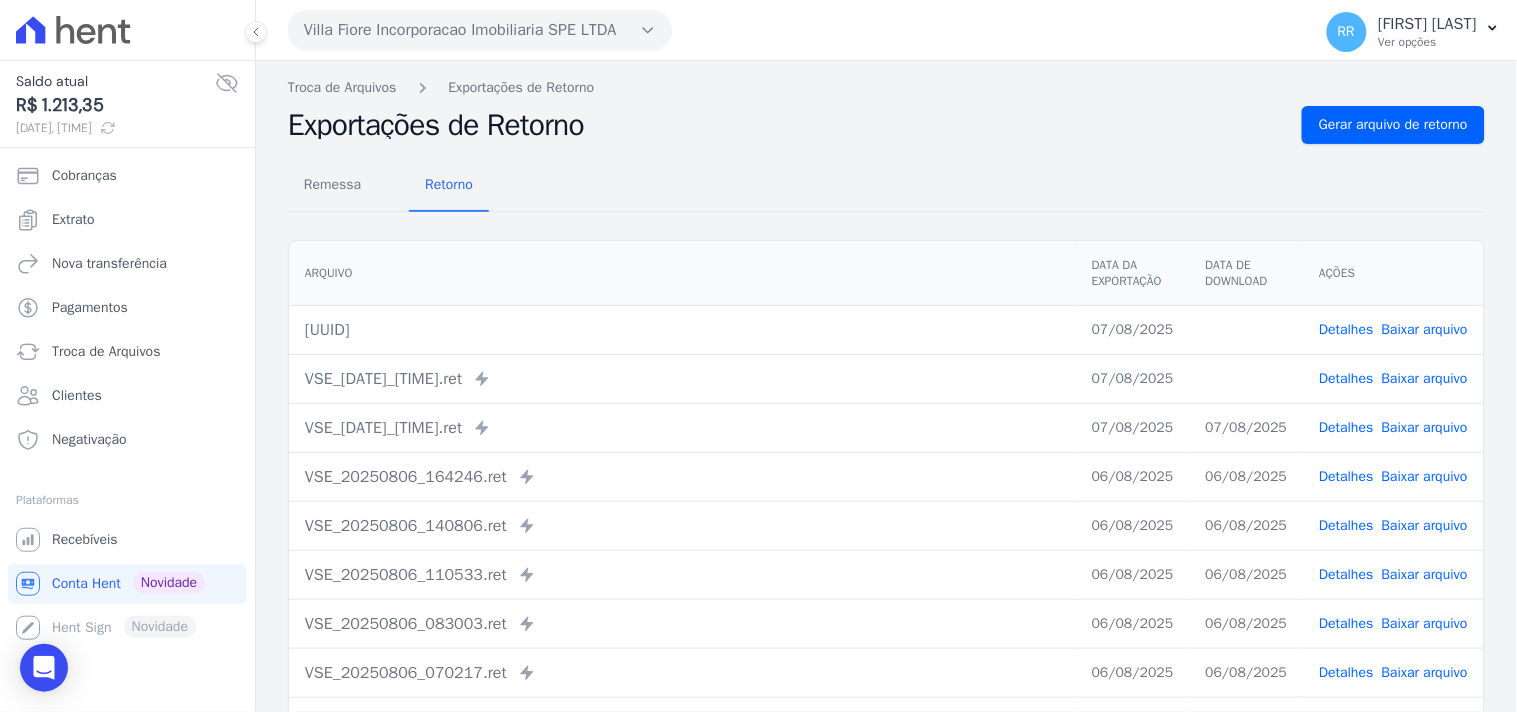 click on "Baixar arquivo" at bounding box center [1425, 329] 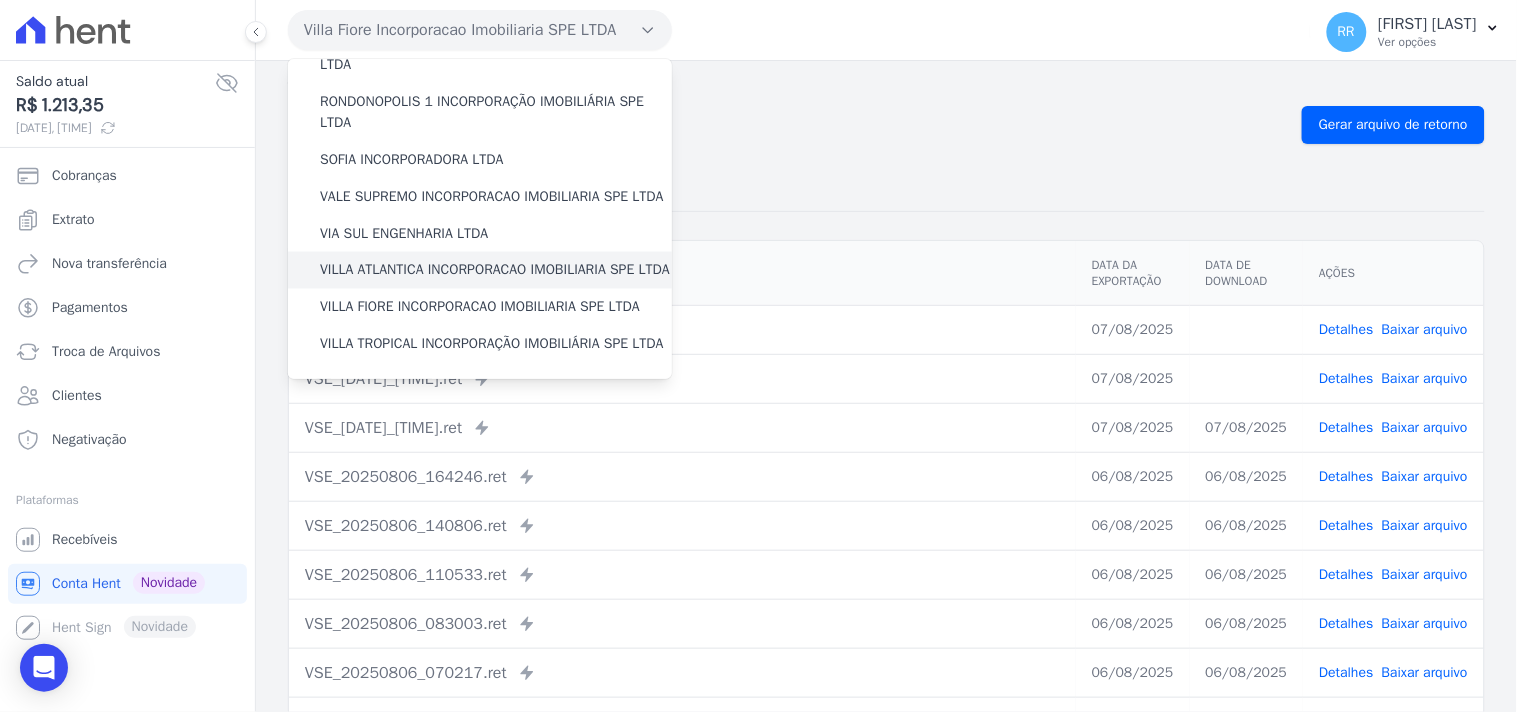 scroll, scrollTop: 893, scrollLeft: 0, axis: vertical 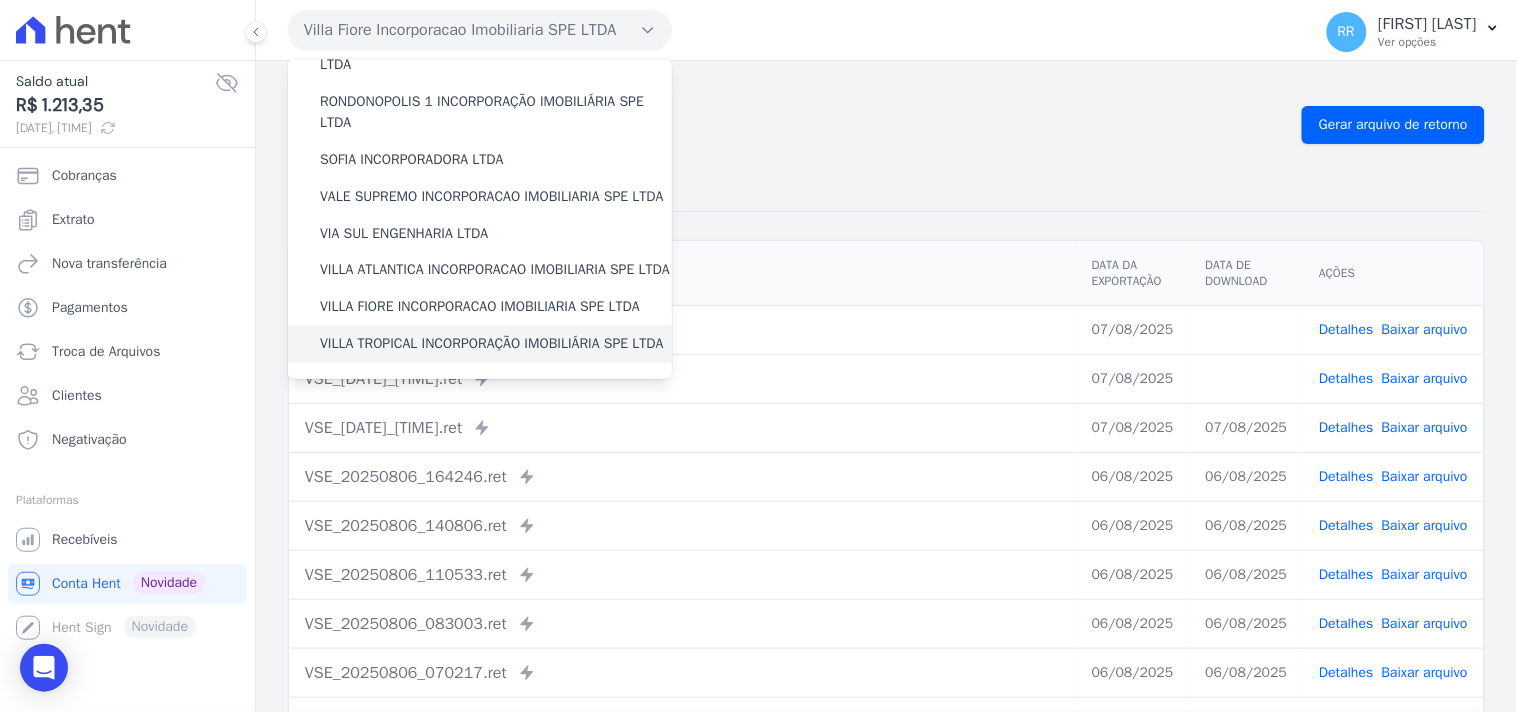 click on "VILLA TROPICAL INCORPORAÇÃO IMOBILIÁRIA SPE LTDA" at bounding box center [492, 344] 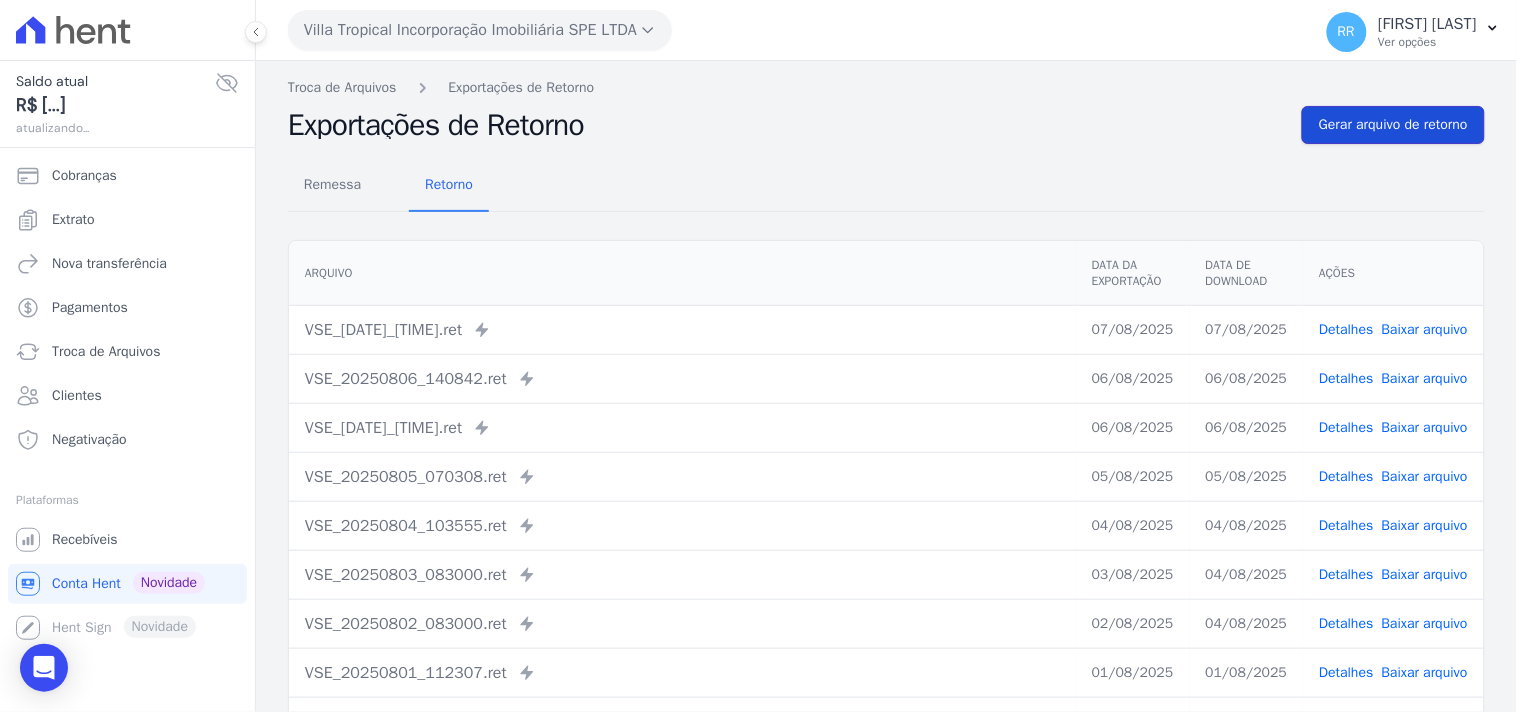 click on "Gerar arquivo de retorno" at bounding box center (1393, 125) 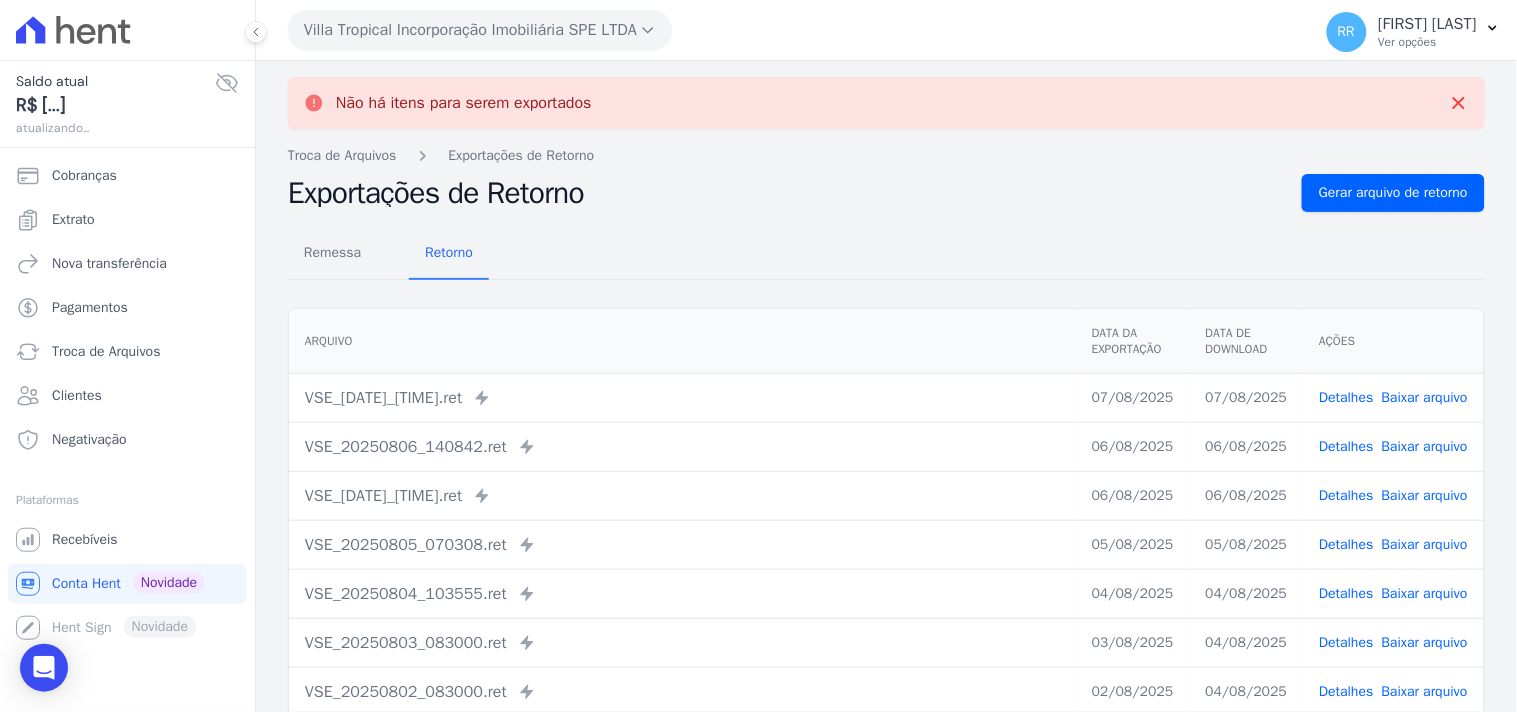 click on "Remessa
Retorno" at bounding box center [886, 254] 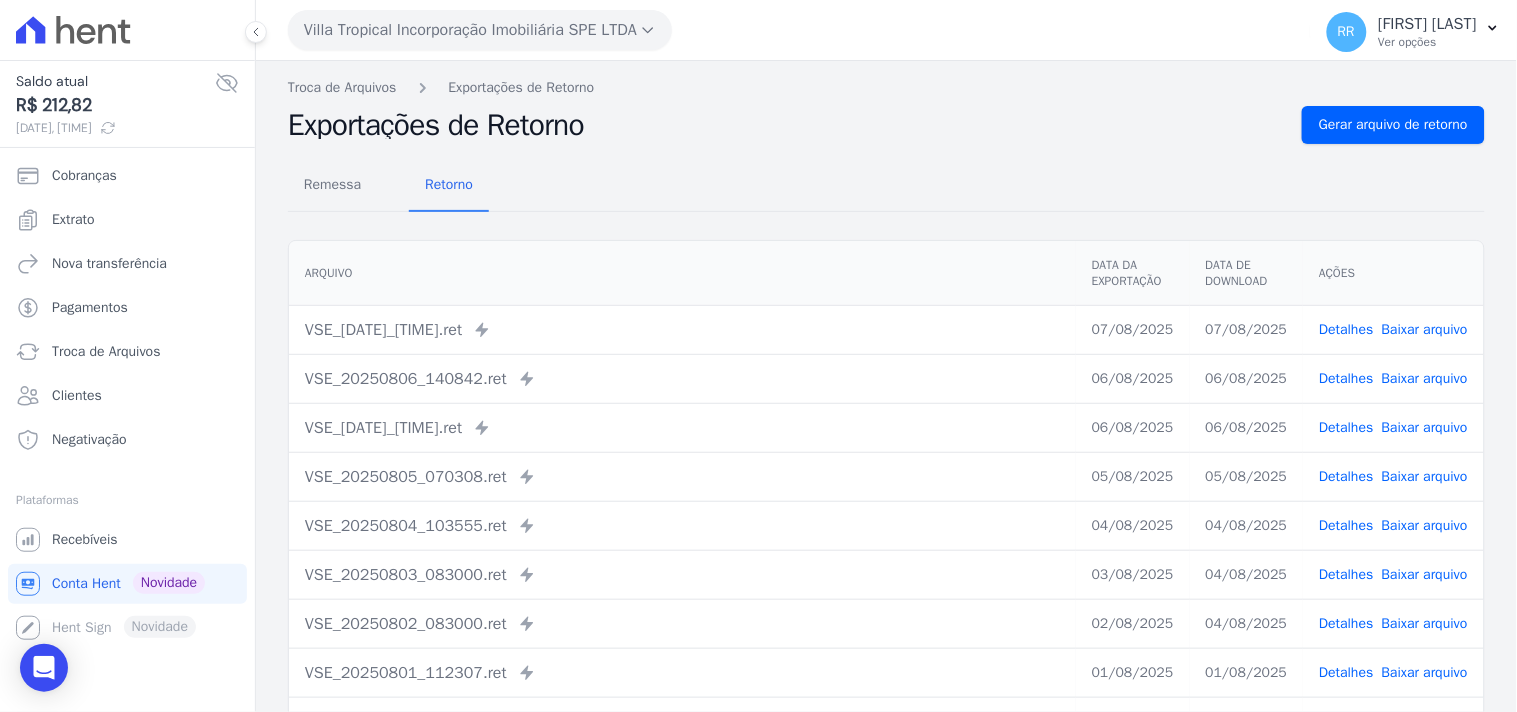 click on "VSE_[DATE]_[TIME].ret
Enviado para Nexxera em: [DATE], [TIME]" at bounding box center [682, 330] 